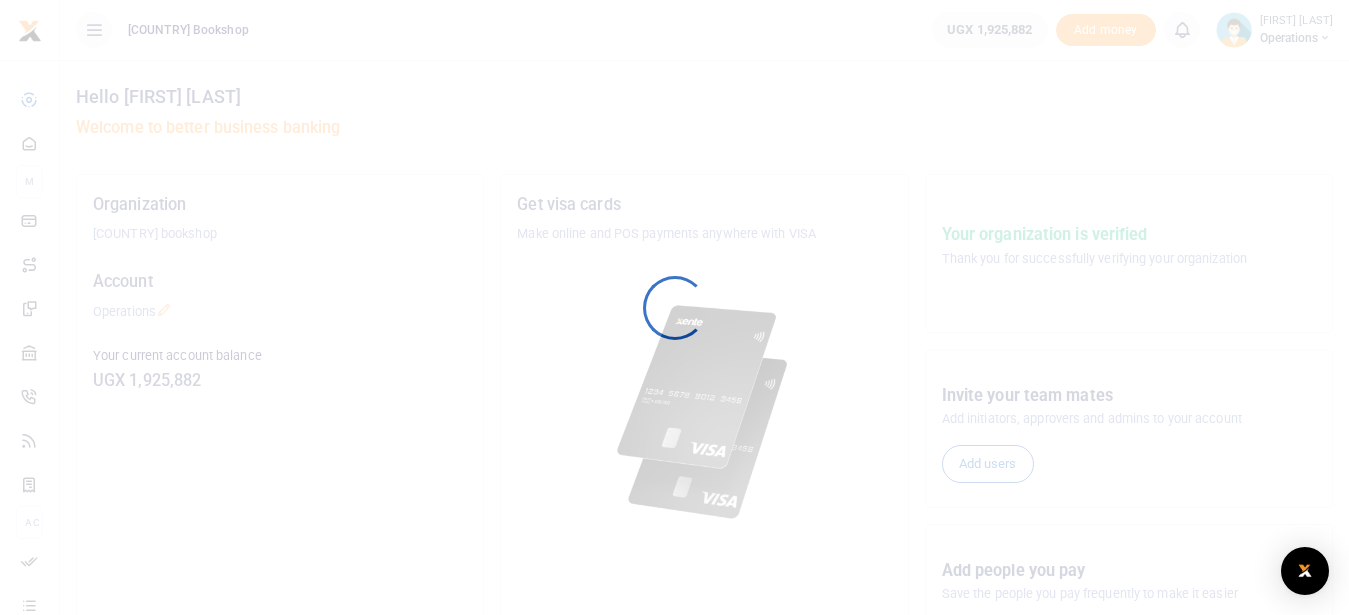 scroll, scrollTop: 0, scrollLeft: 0, axis: both 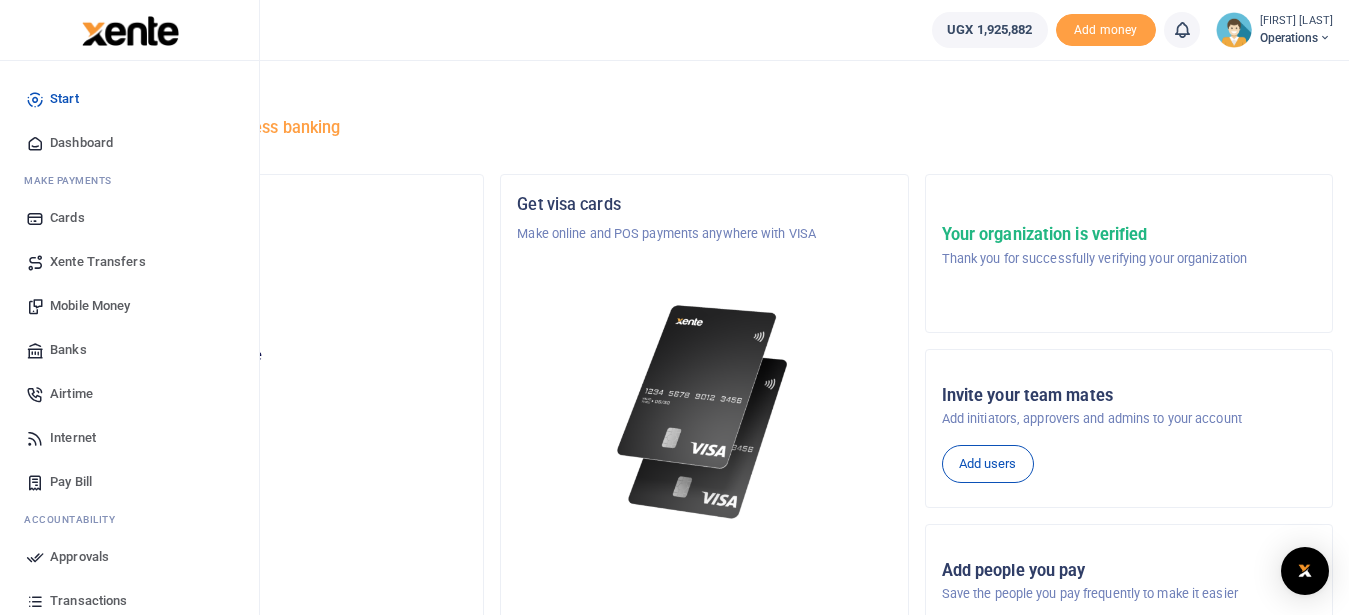 click on "Mobile Money" at bounding box center [90, 306] 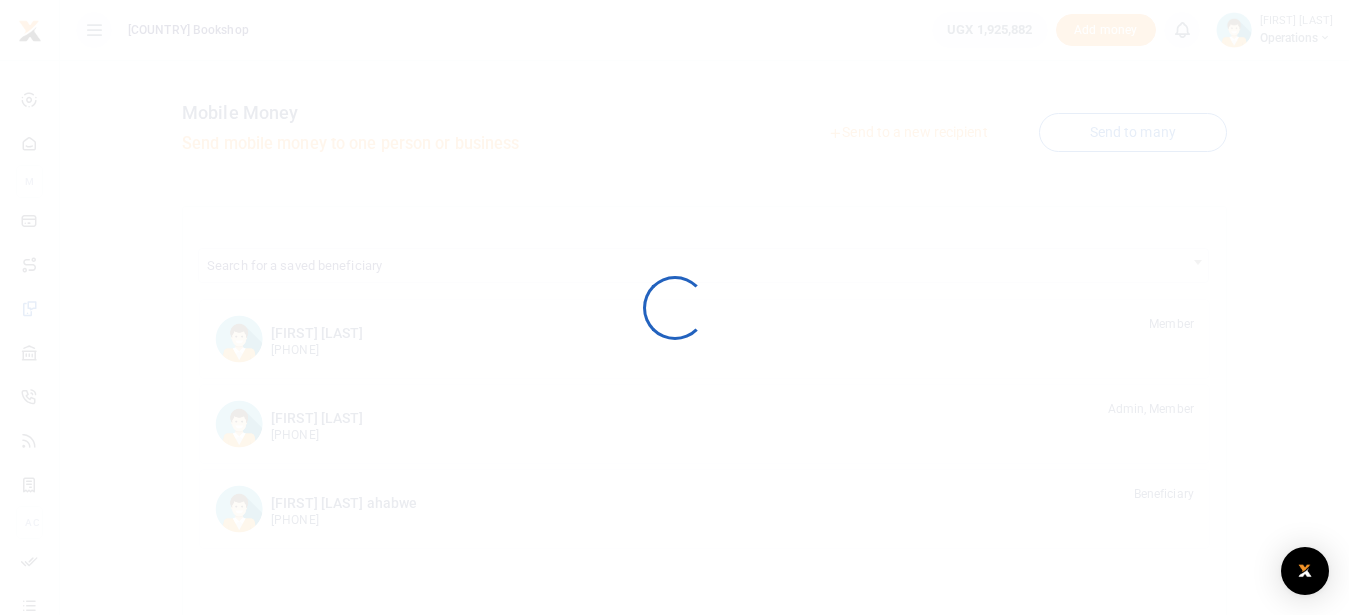 scroll, scrollTop: 0, scrollLeft: 0, axis: both 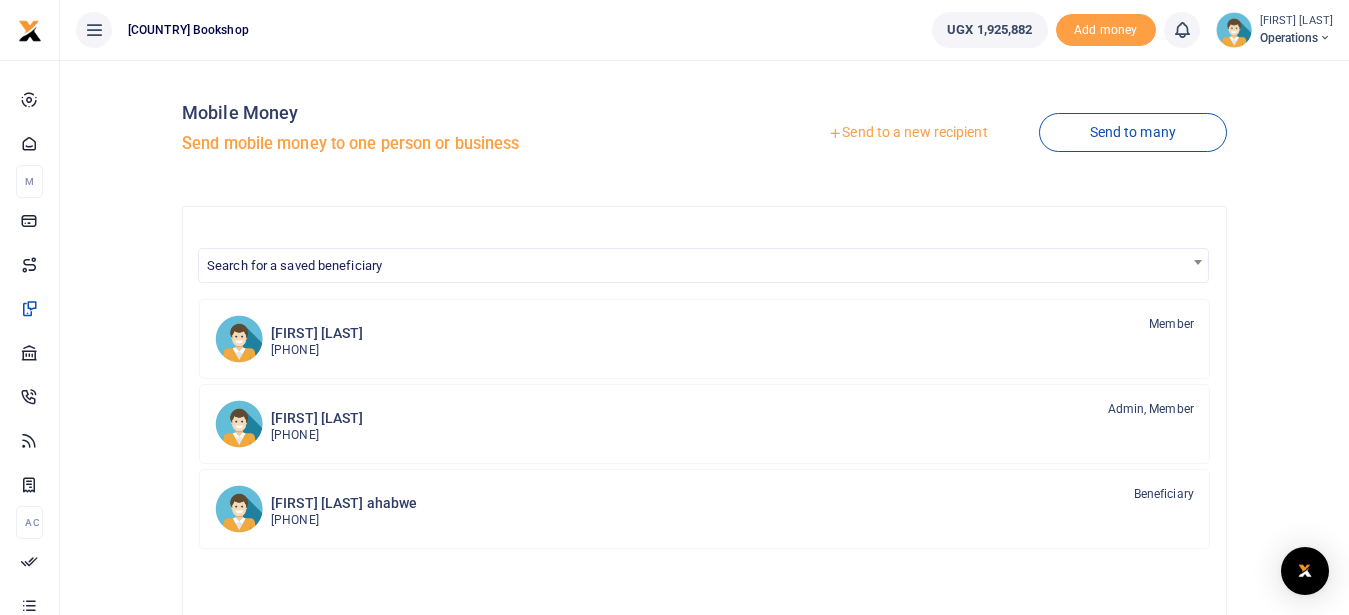 click on "Send to a new recipient" at bounding box center [907, 133] 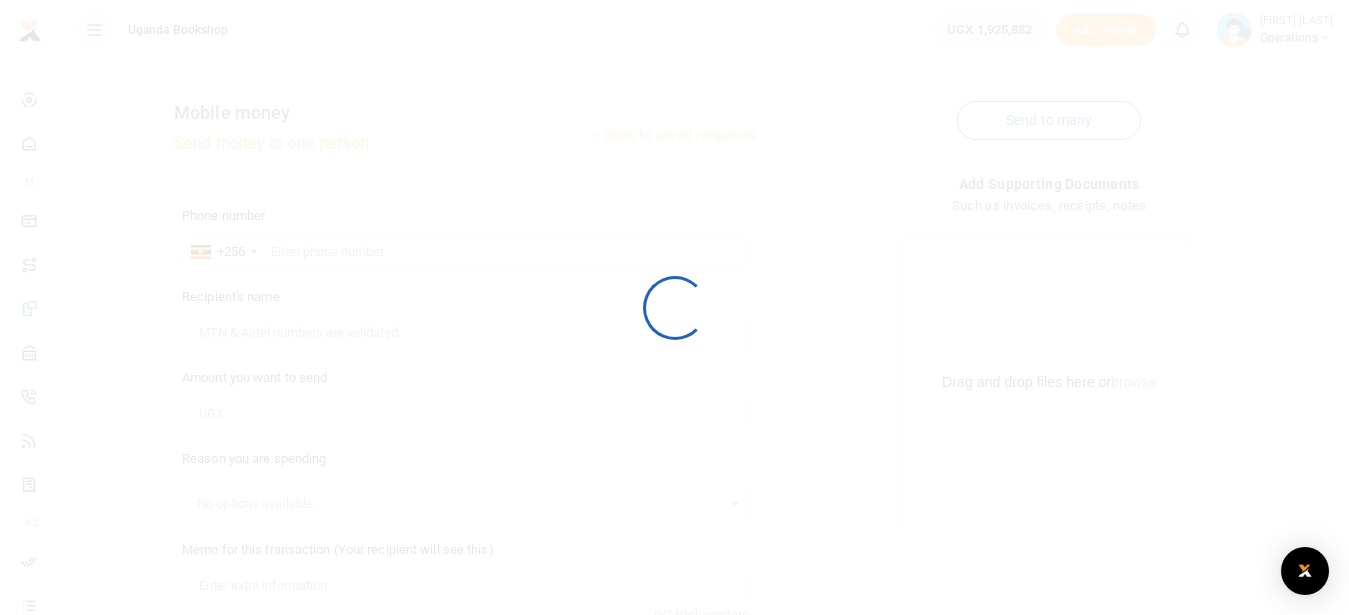 scroll, scrollTop: 0, scrollLeft: 0, axis: both 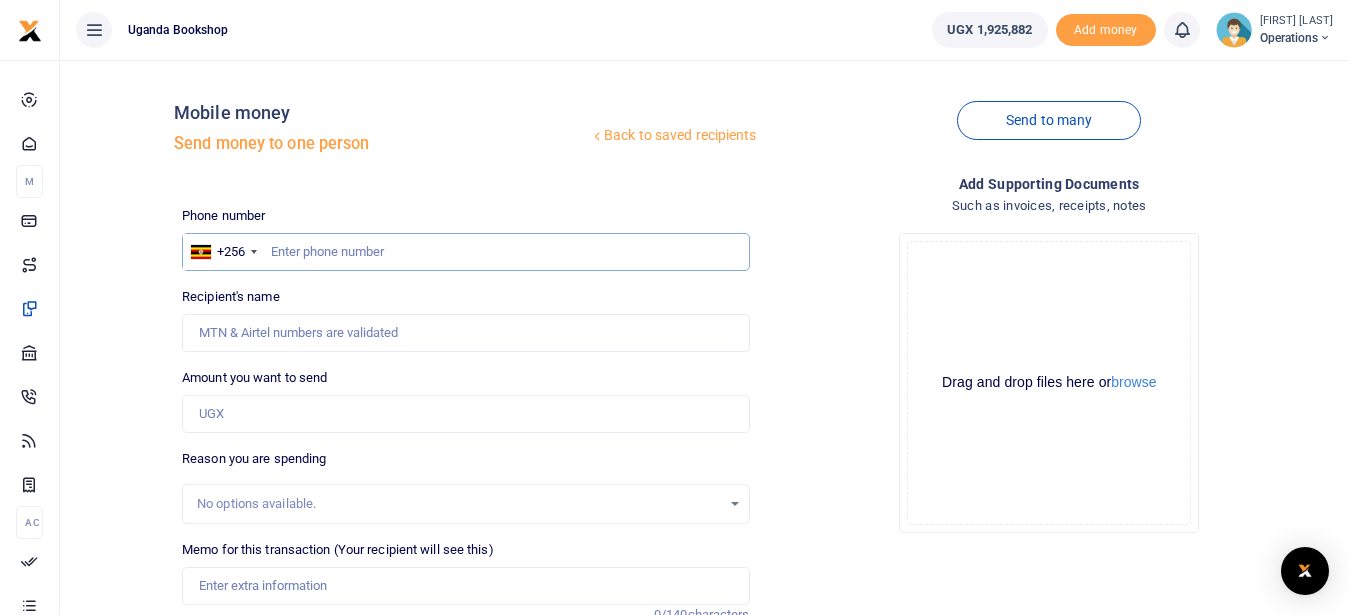 click at bounding box center (465, 252) 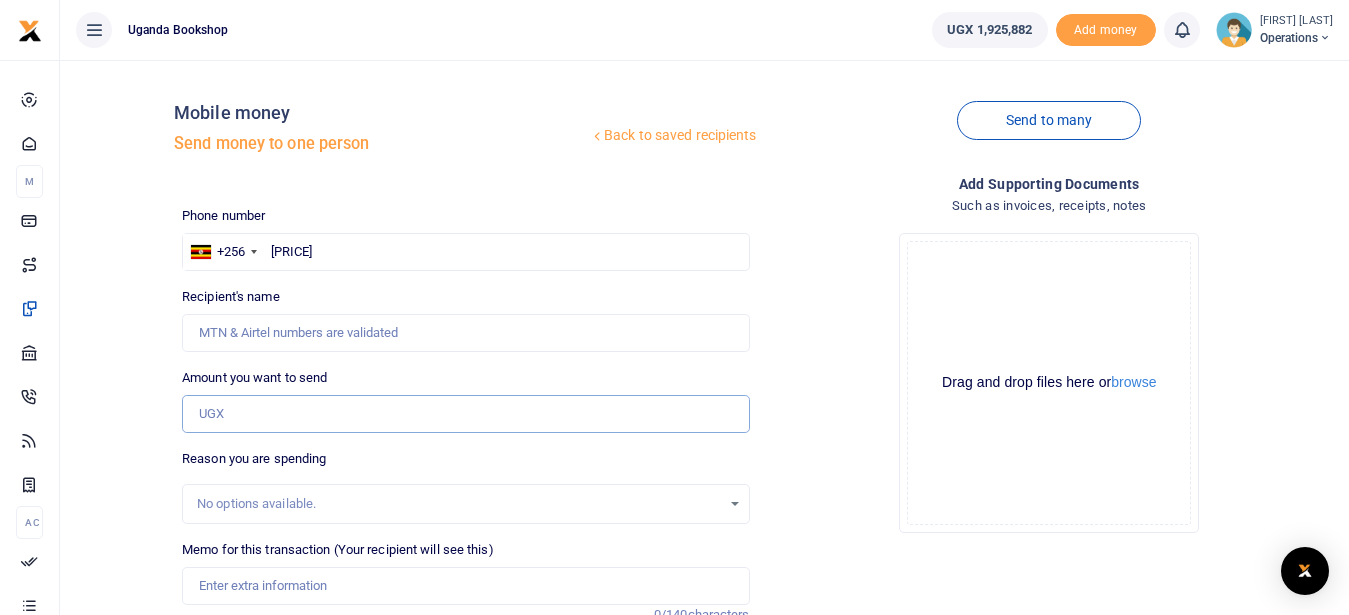 click on "Amount you want to send" at bounding box center (465, 414) 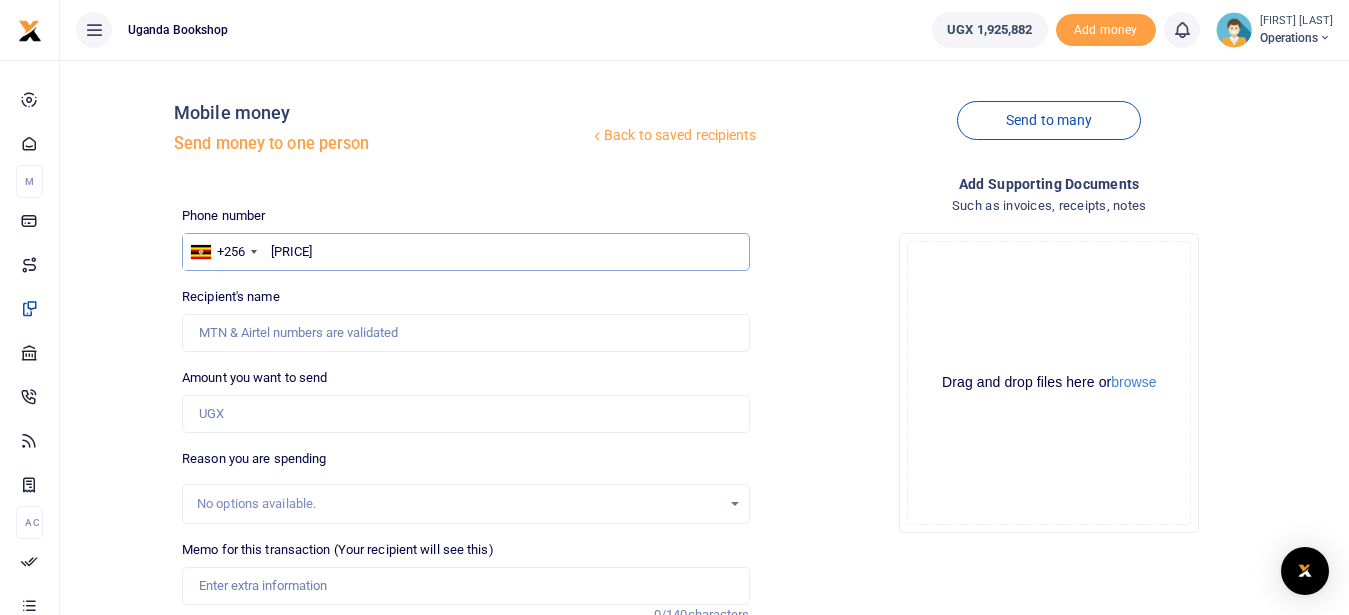 click on "15000" at bounding box center [465, 252] 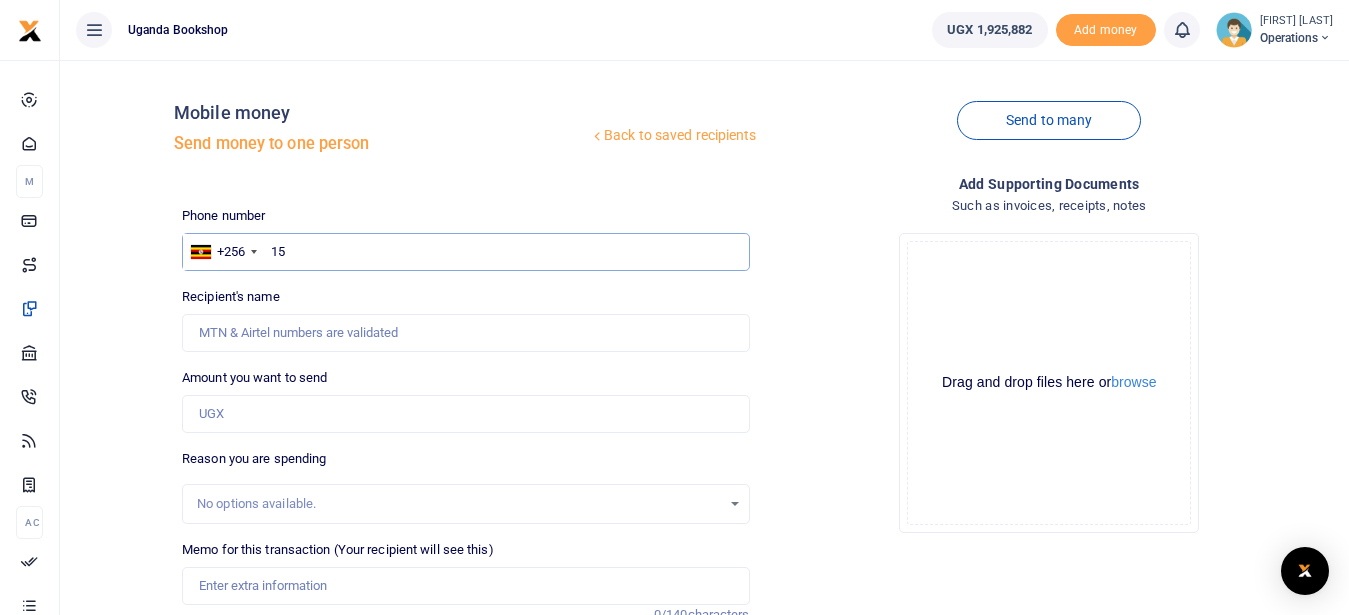 type on "1" 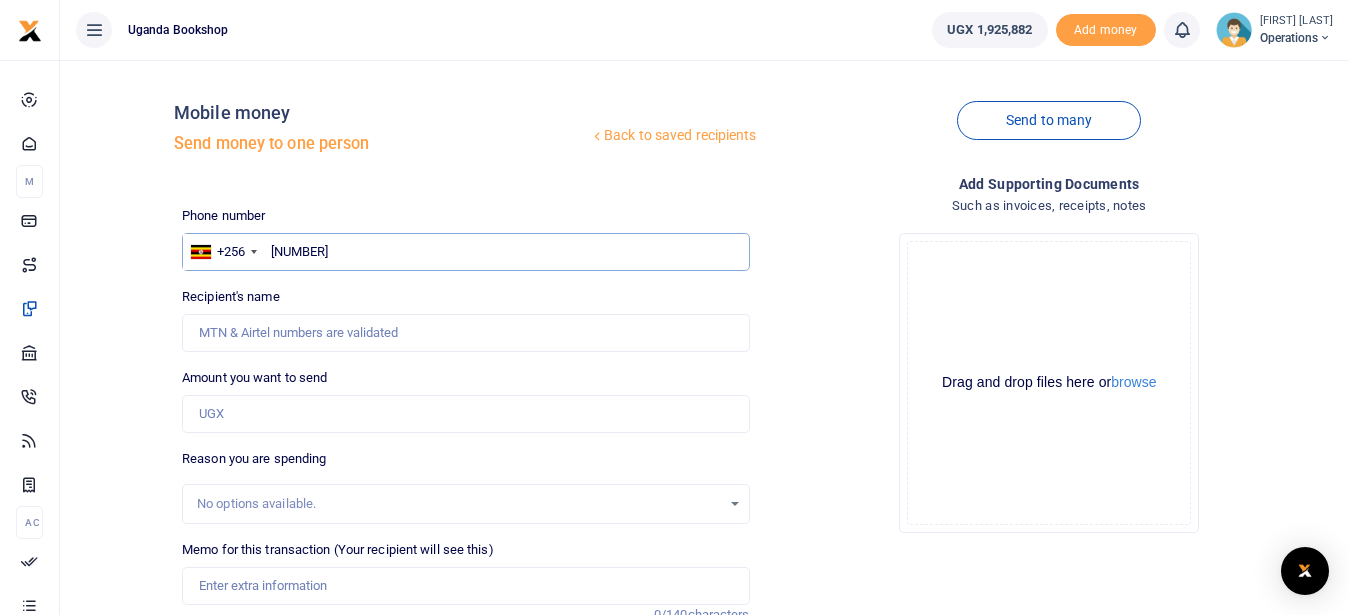 type on "787747470" 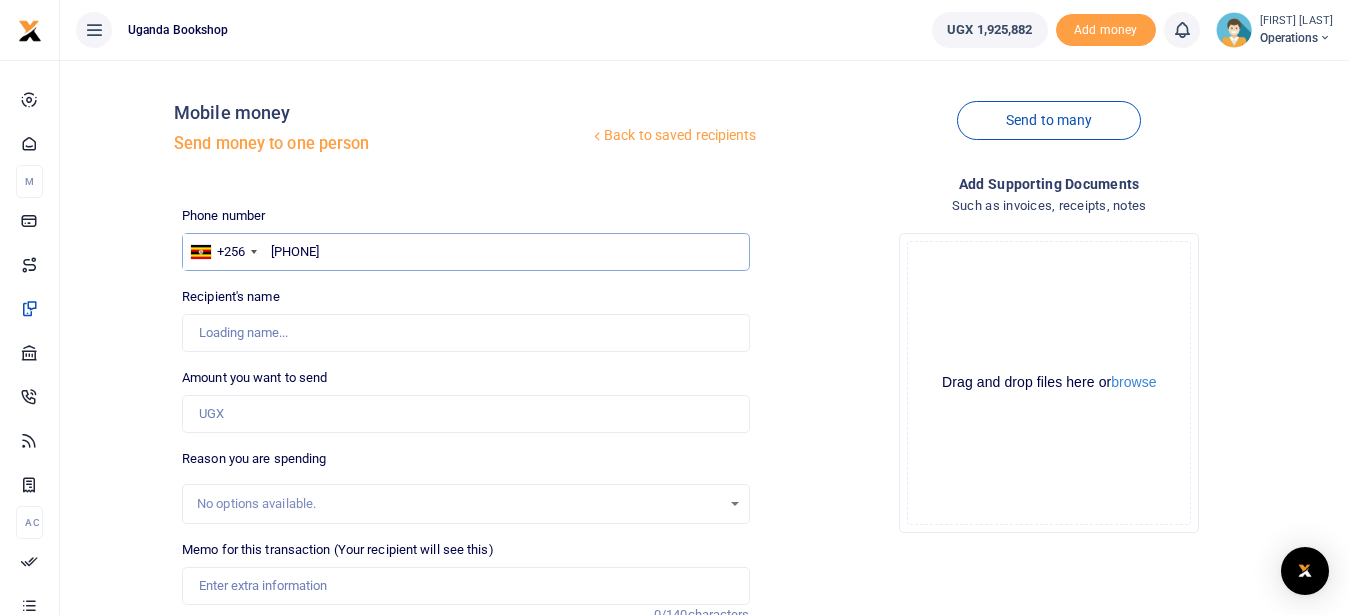 type on "[NAME] [NAME]" 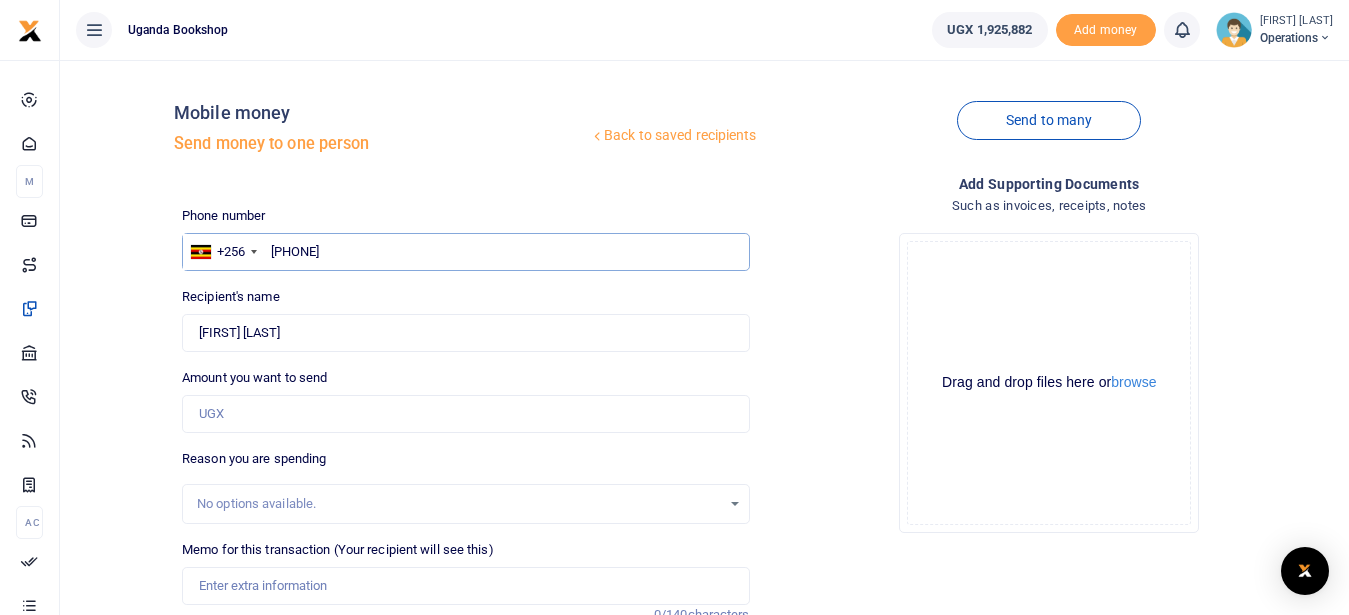 type on "787747470" 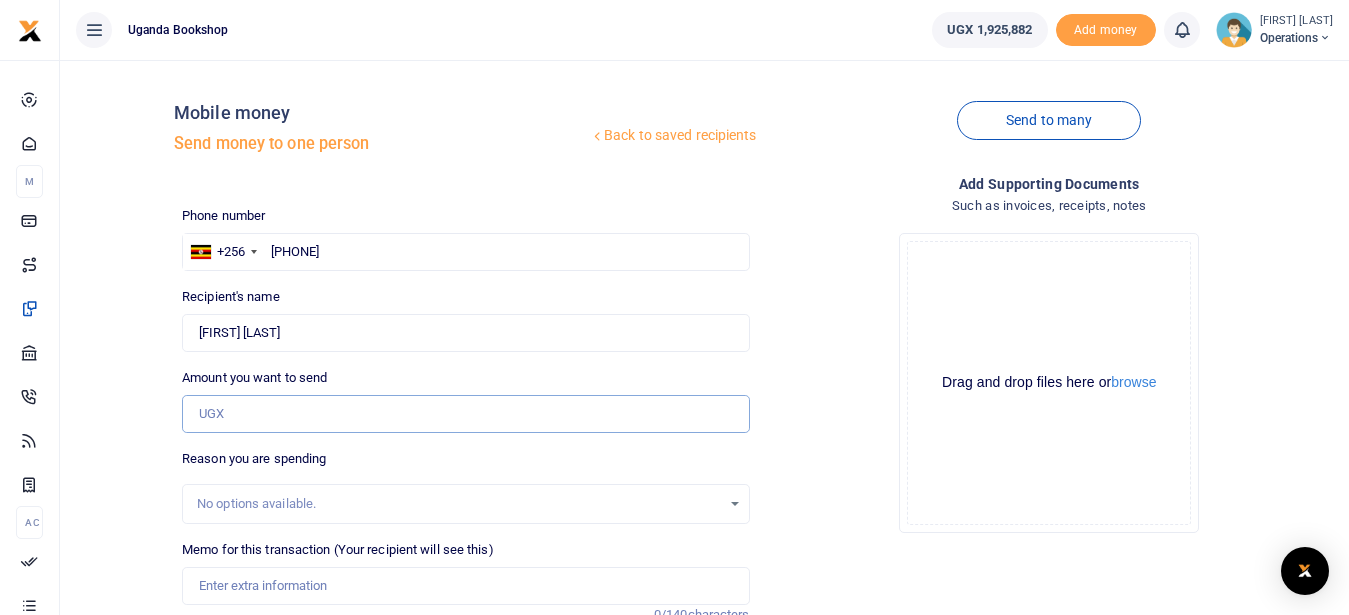 click on "Amount you want to send" at bounding box center [465, 414] 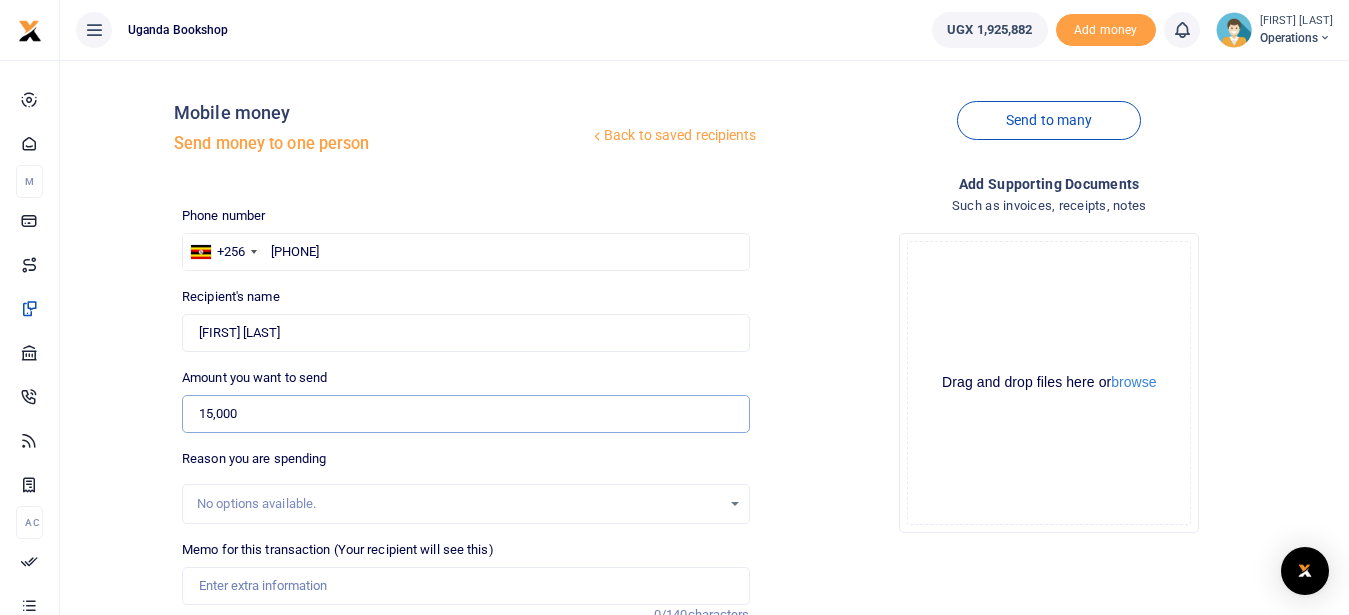 type on "15,000" 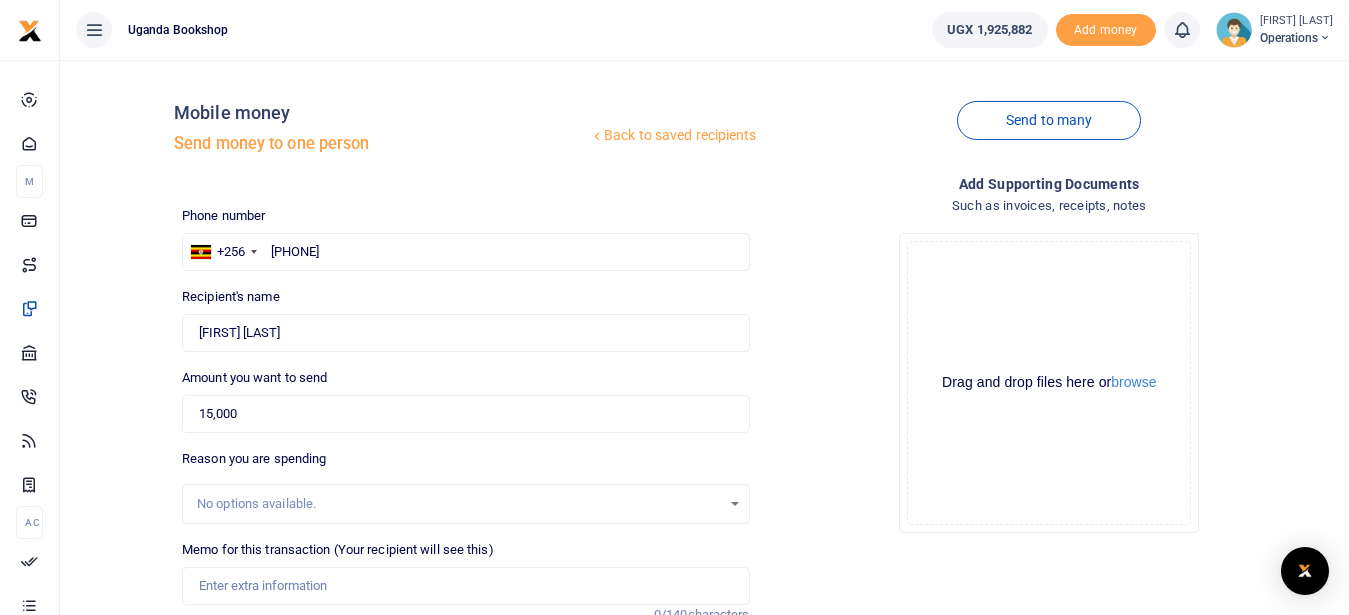 click on "No options available." at bounding box center [458, 504] 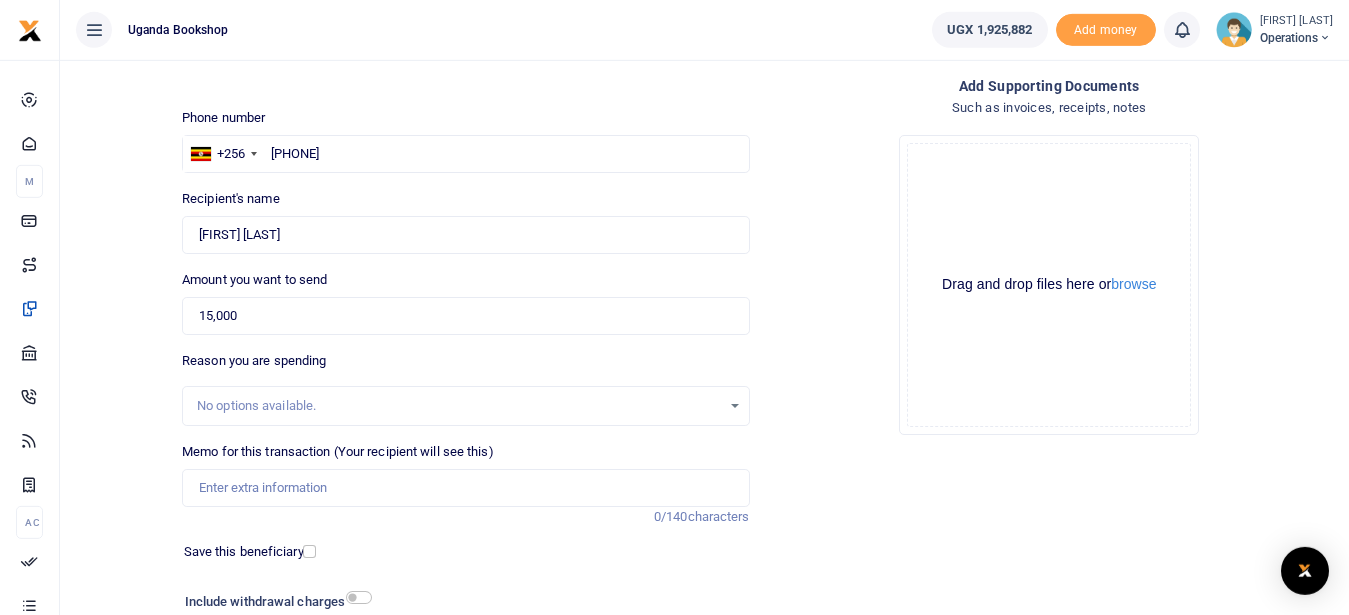 scroll, scrollTop: 107, scrollLeft: 0, axis: vertical 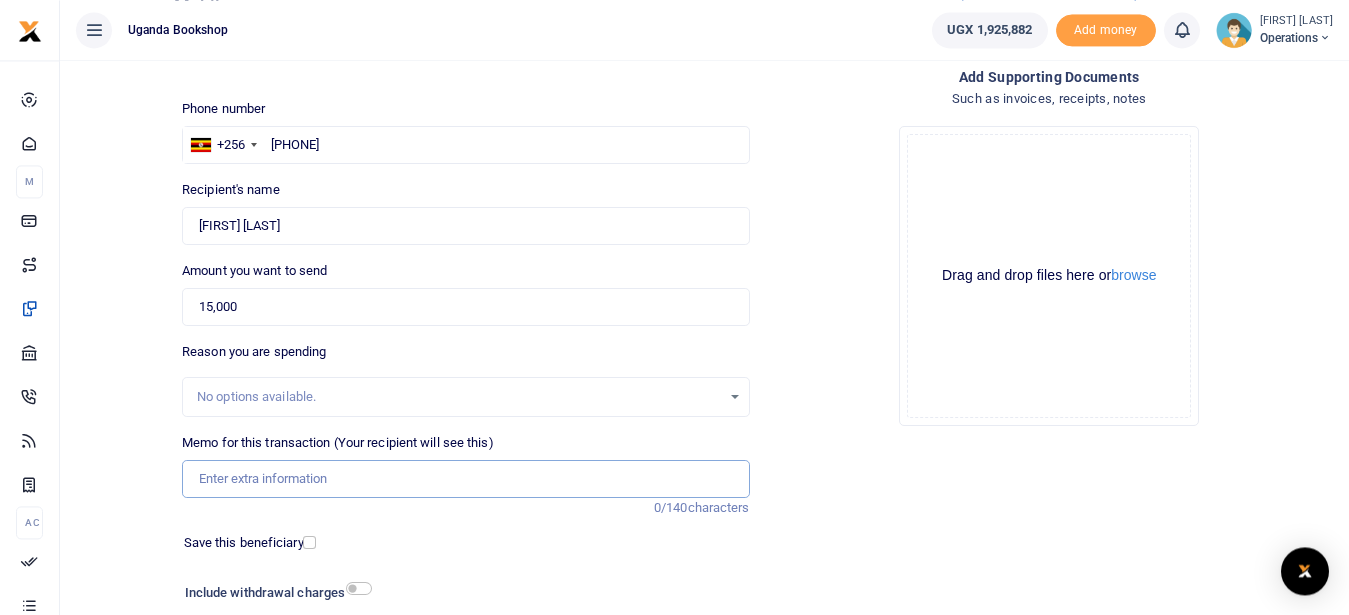 click on "Memo for this transaction (Your recipient will see this)" at bounding box center [465, 479] 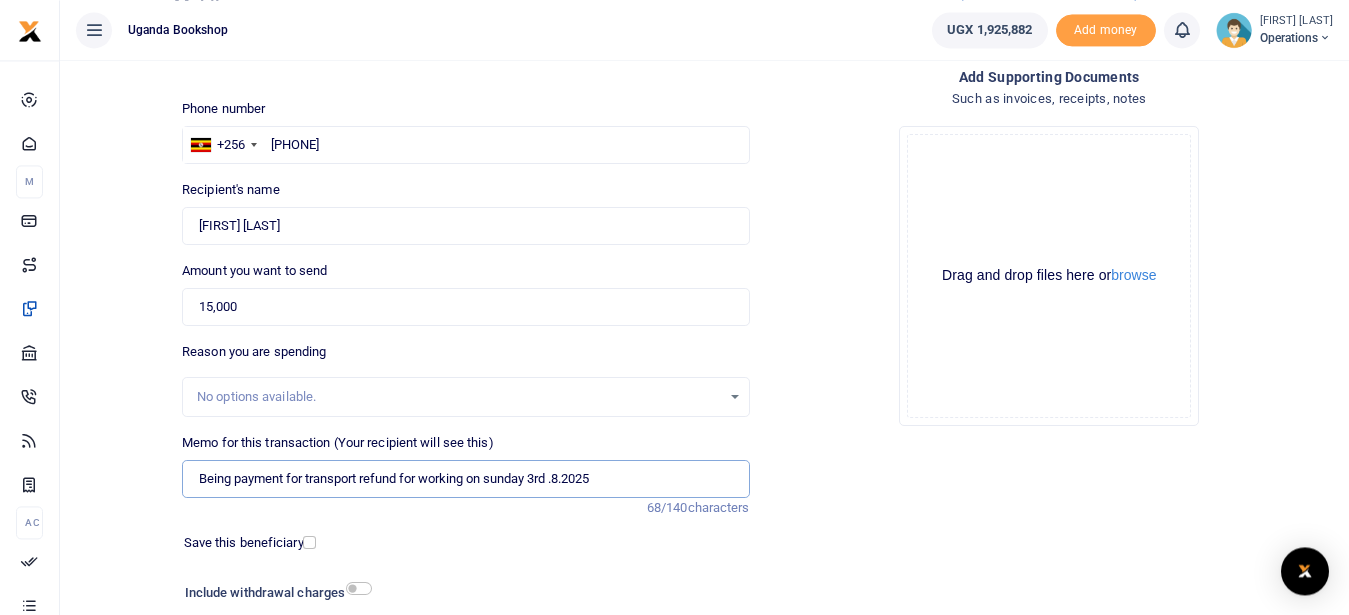 type on "Being payment for transport refund for working on sunday 3rd .8.2025" 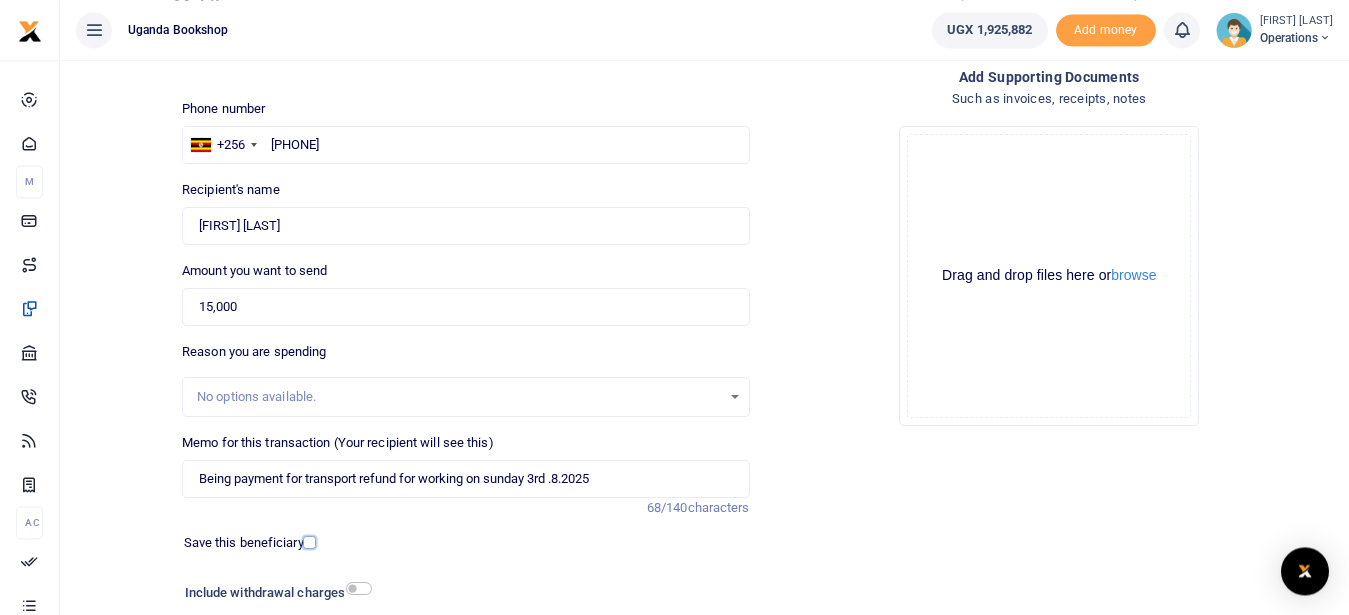 click at bounding box center (309, 542) 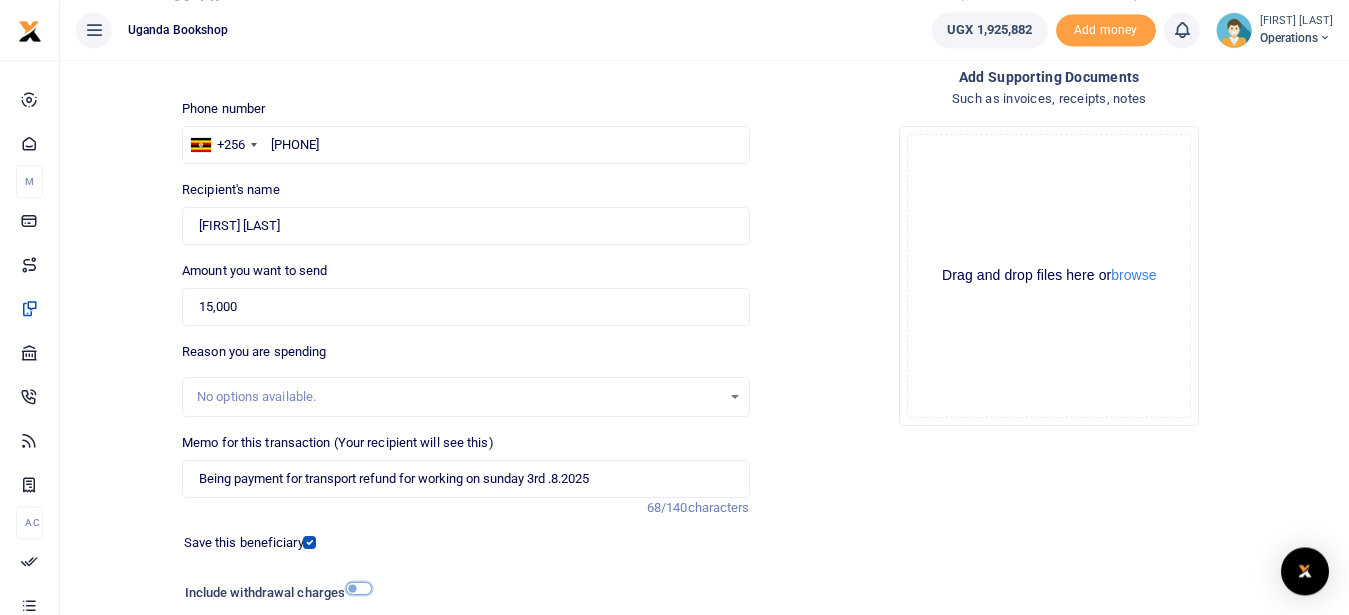 click at bounding box center [359, 588] 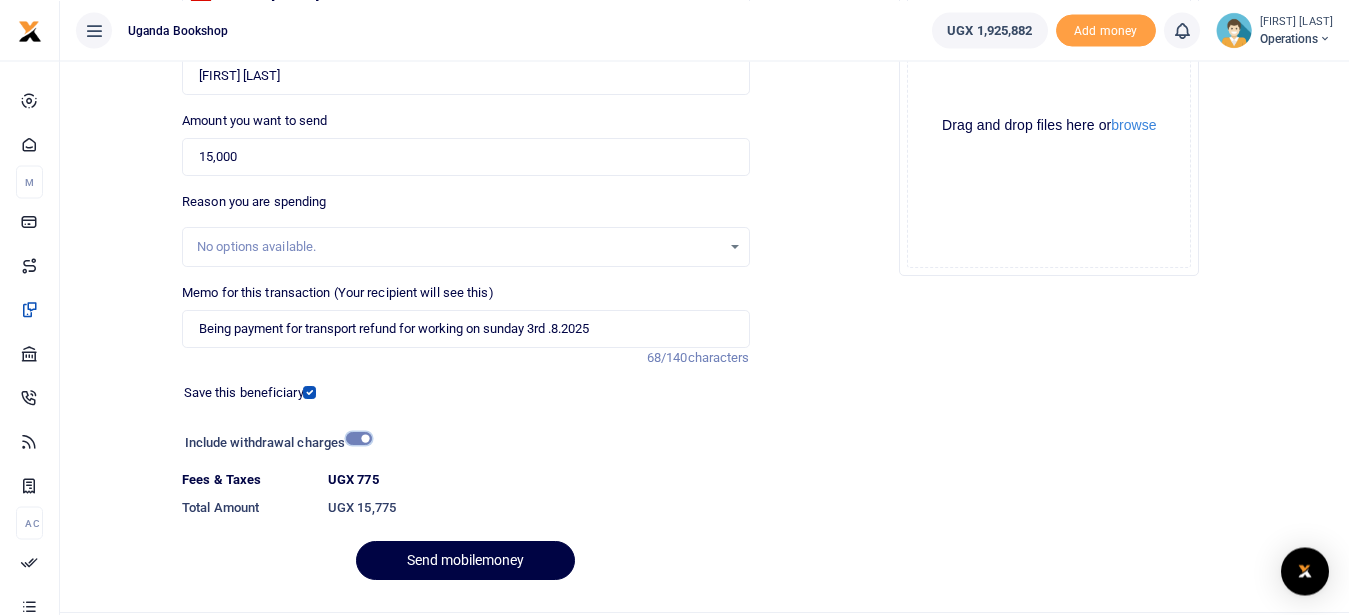 scroll, scrollTop: 306, scrollLeft: 0, axis: vertical 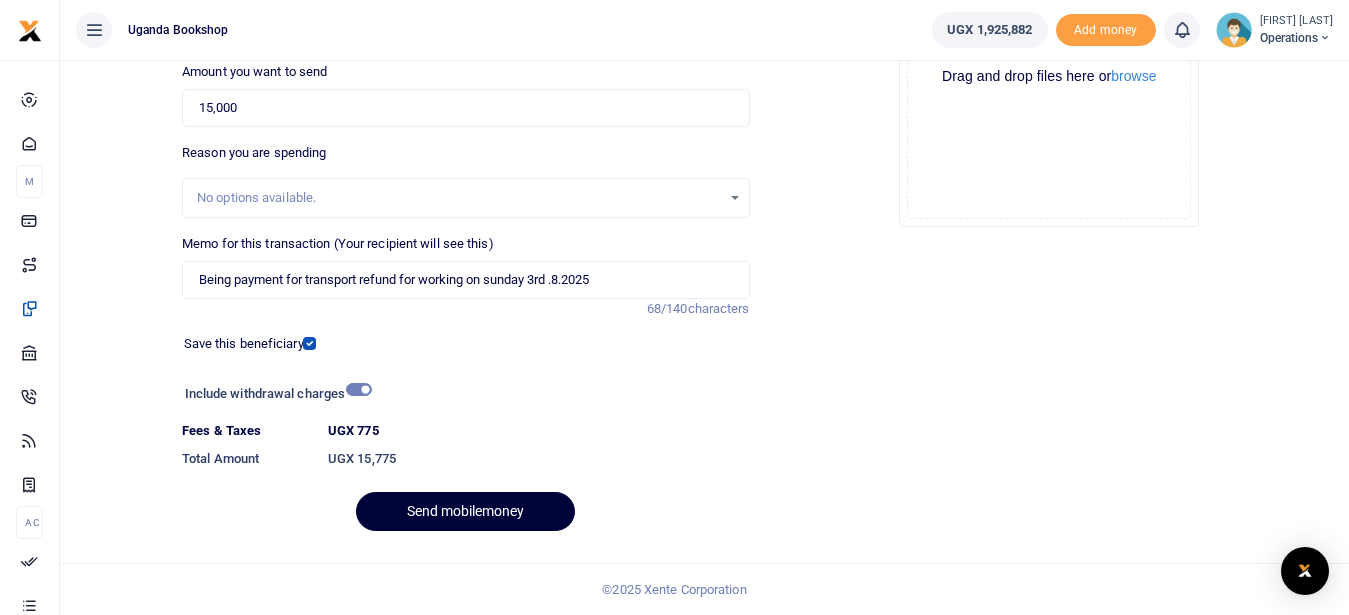 click on "Send mobilemoney" at bounding box center [465, 511] 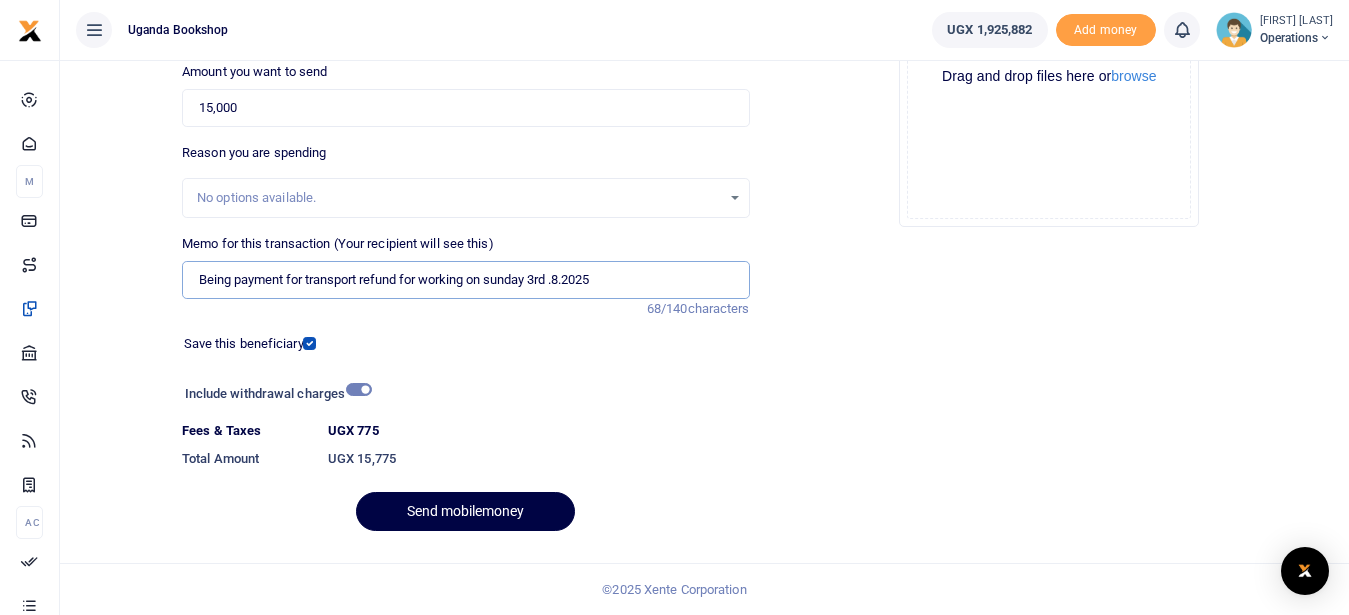 click on "Being payment for transport refund for working on sunday 3rd .8.2025" at bounding box center [465, 280] 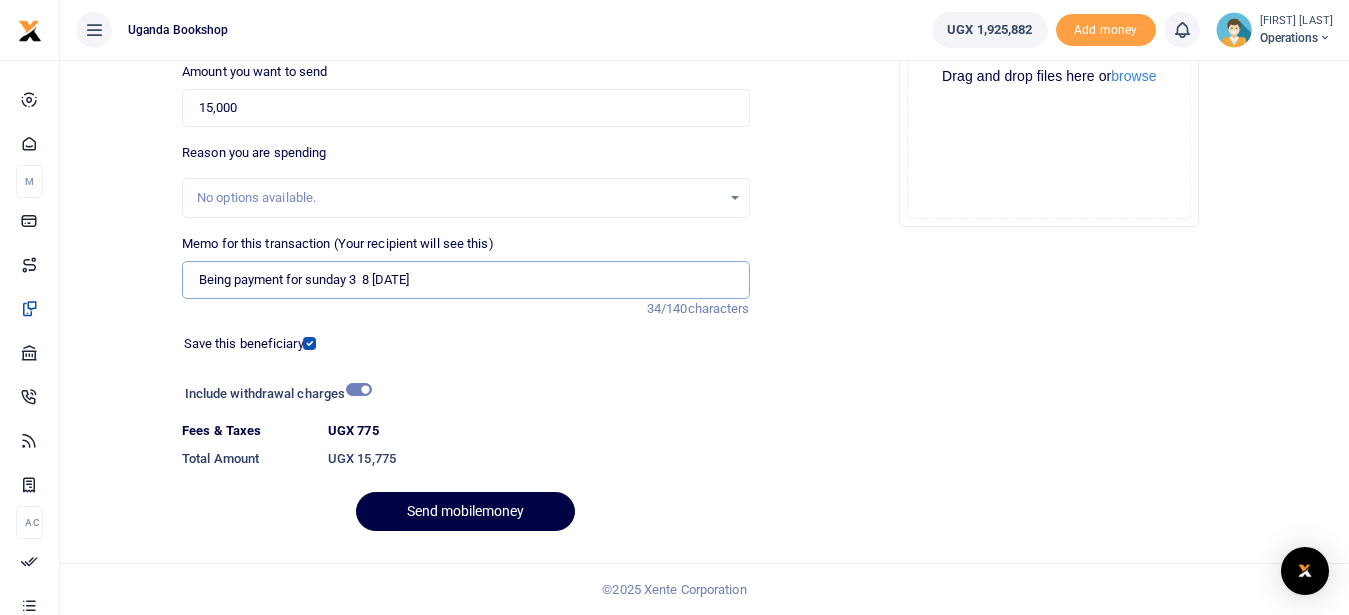 type on "Being payment for sunday 3  8 2025" 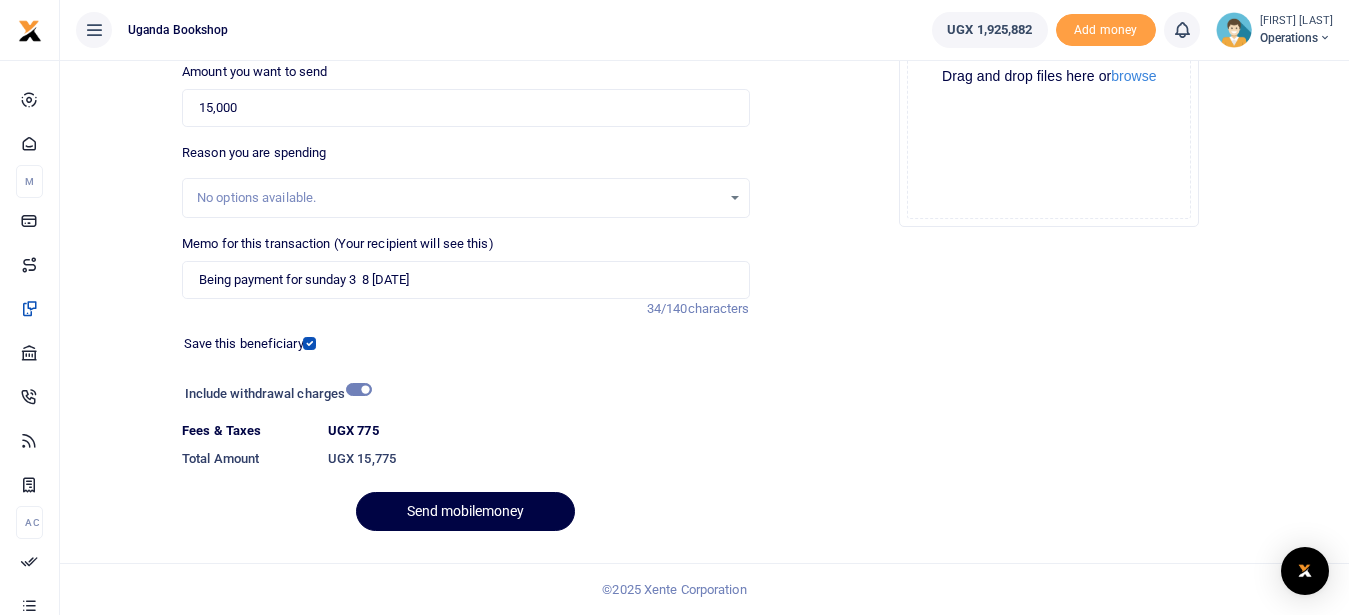 click on "Add supporting Documents
Such as invoices, receipts, notes
Drop your files here Drag and drop files here or  browse Powered by  Uppy" at bounding box center [1049, 207] 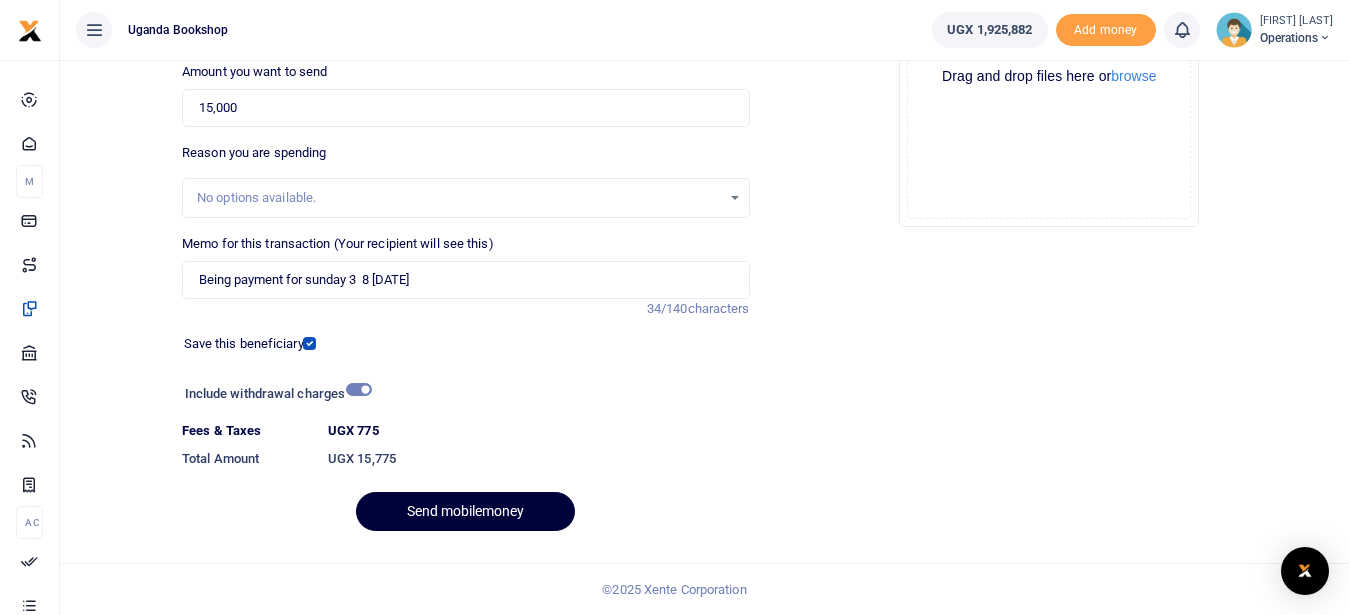 click on "Send mobilemoney" at bounding box center (465, 511) 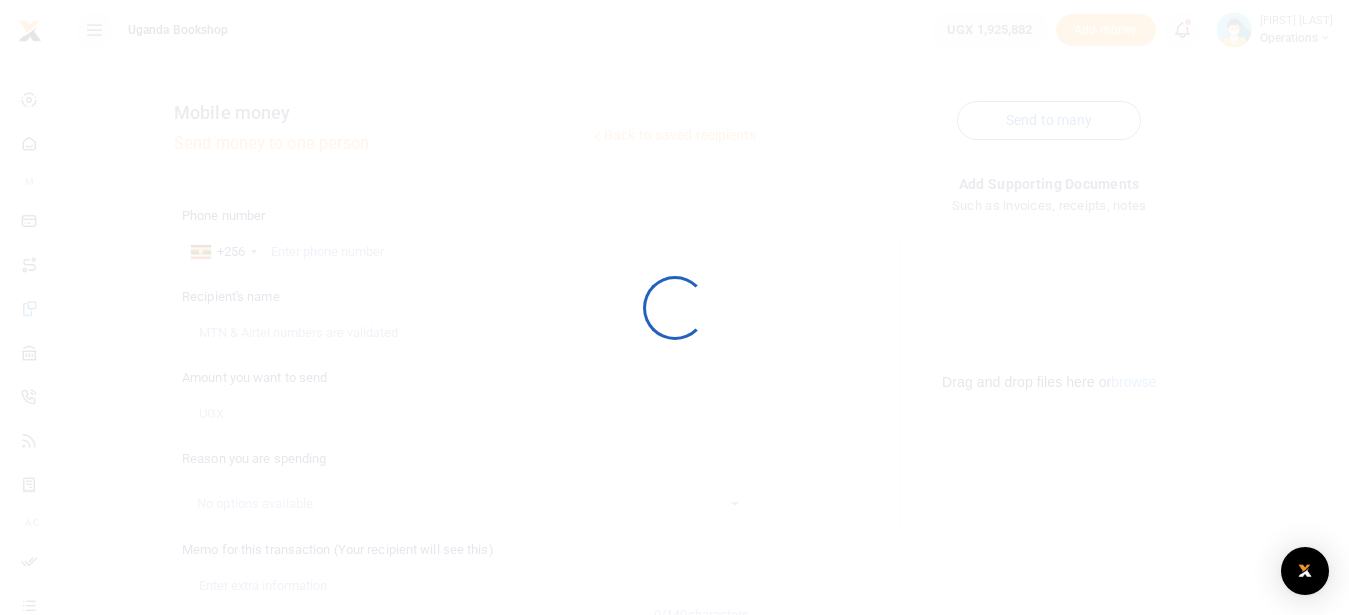 scroll, scrollTop: 0, scrollLeft: 0, axis: both 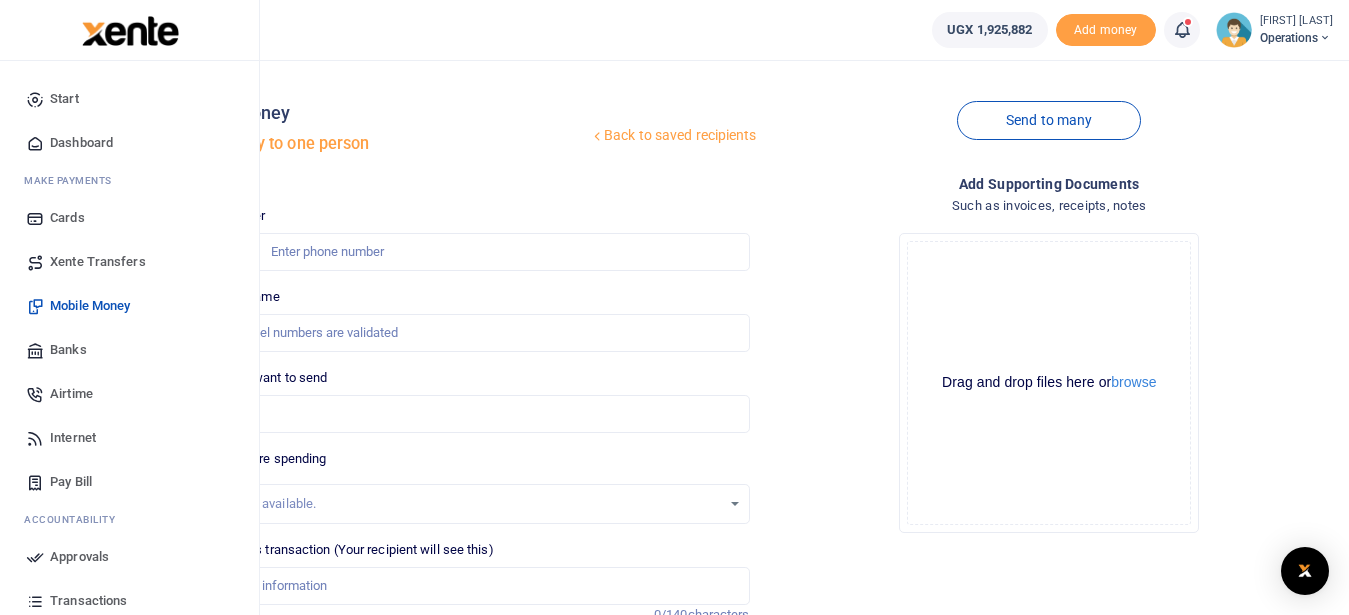 click on "Dashboard" at bounding box center (81, 143) 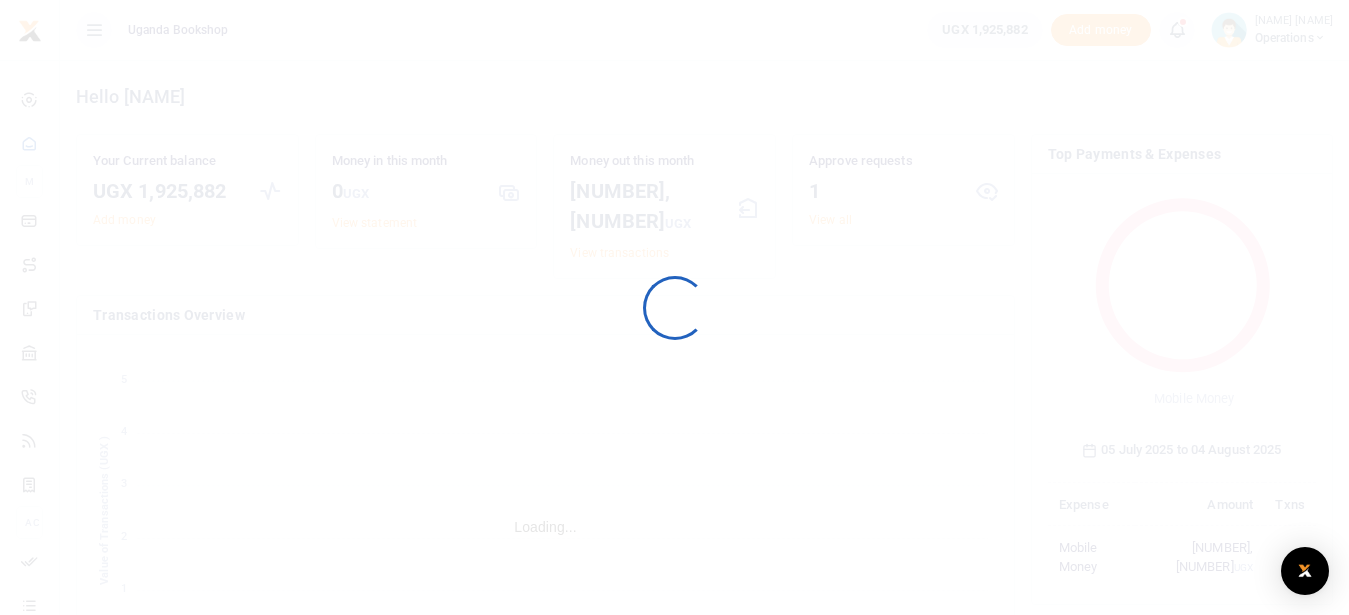 scroll, scrollTop: 0, scrollLeft: 0, axis: both 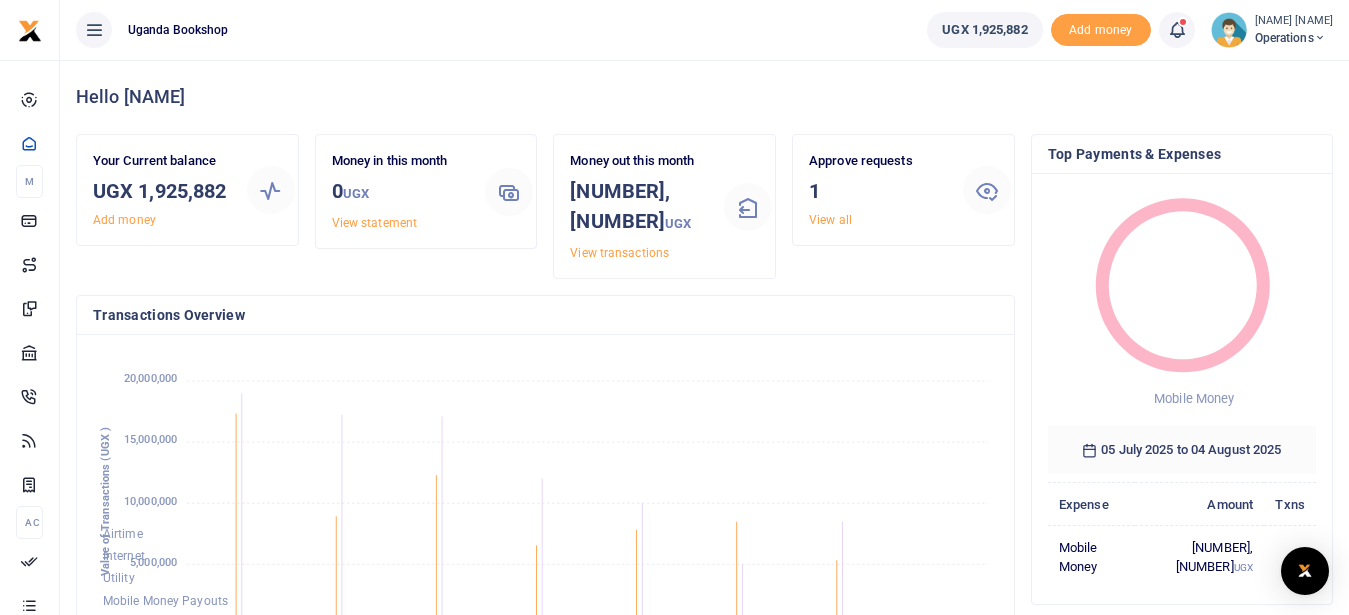 click on "Approve requests
1
View all" at bounding box center (878, 190) 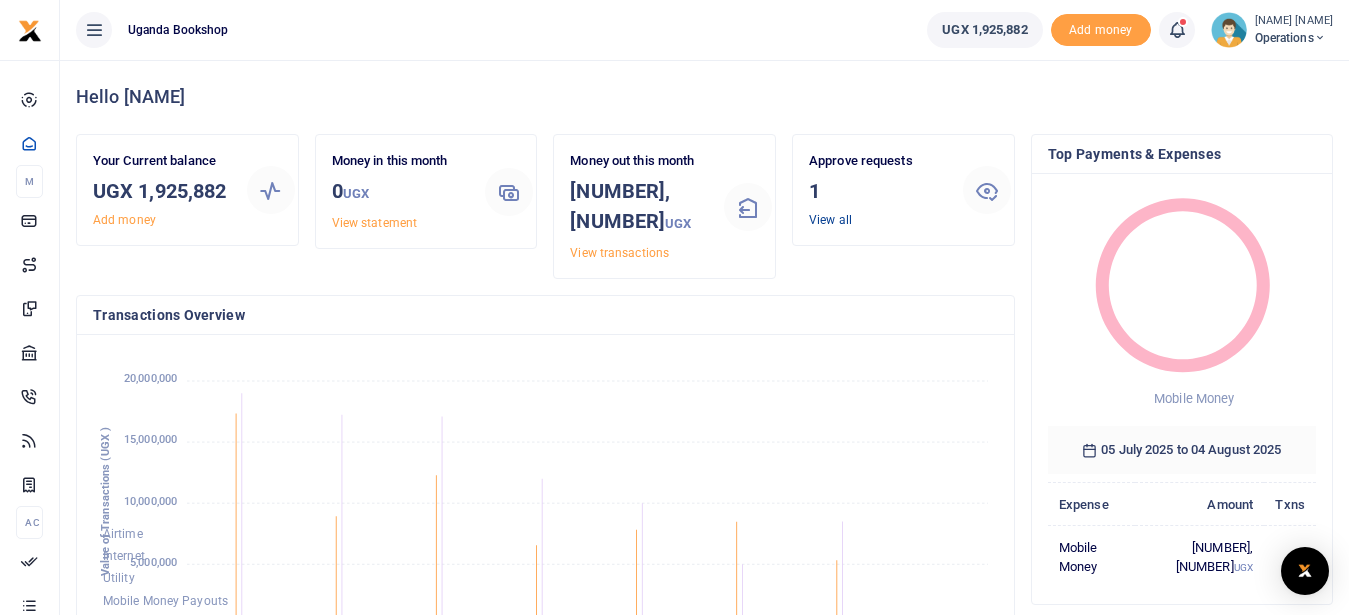 click on "View all" at bounding box center [830, 220] 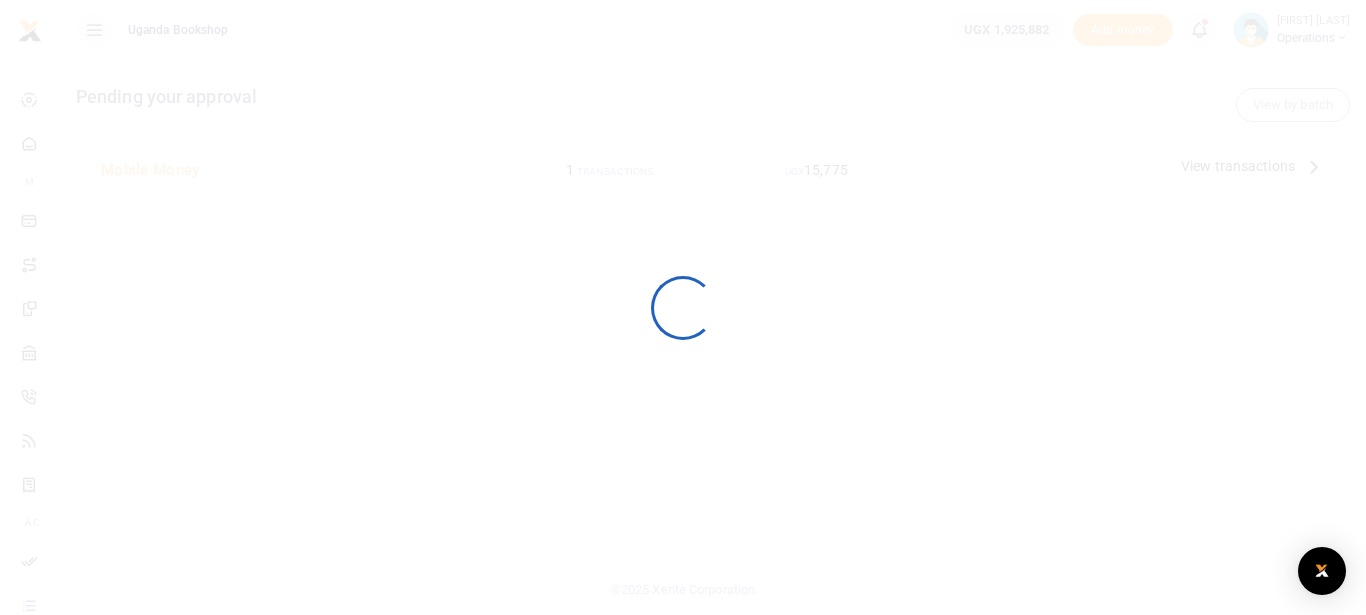 scroll, scrollTop: 0, scrollLeft: 0, axis: both 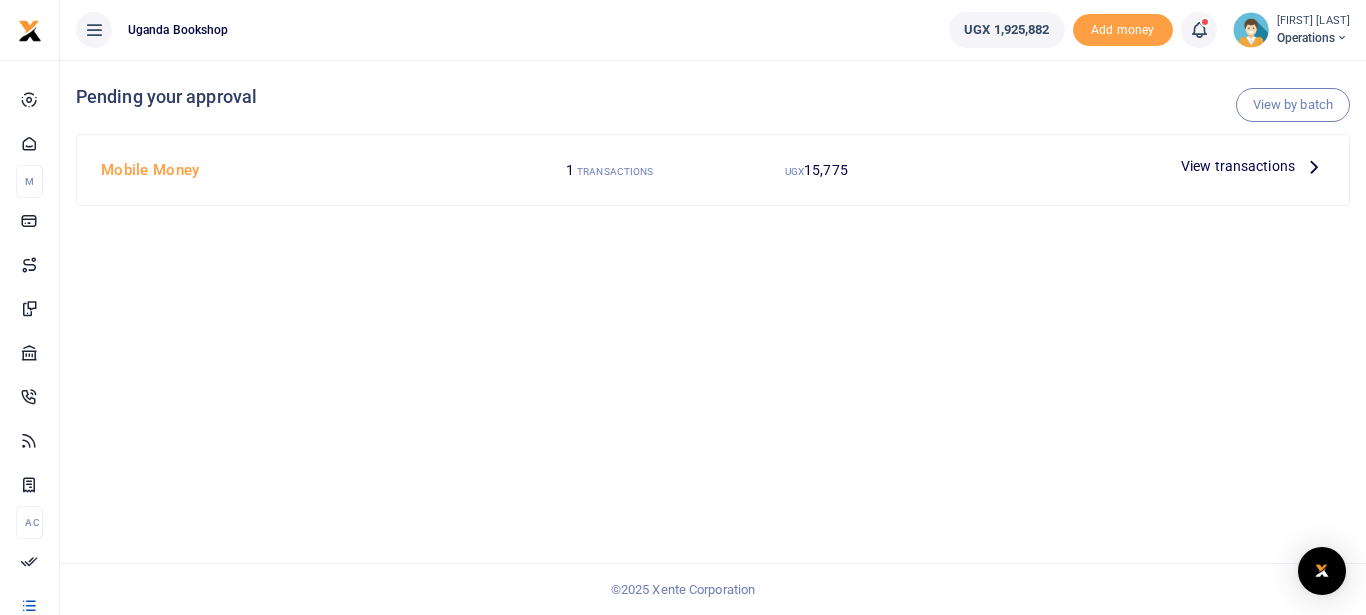click at bounding box center [1314, 166] 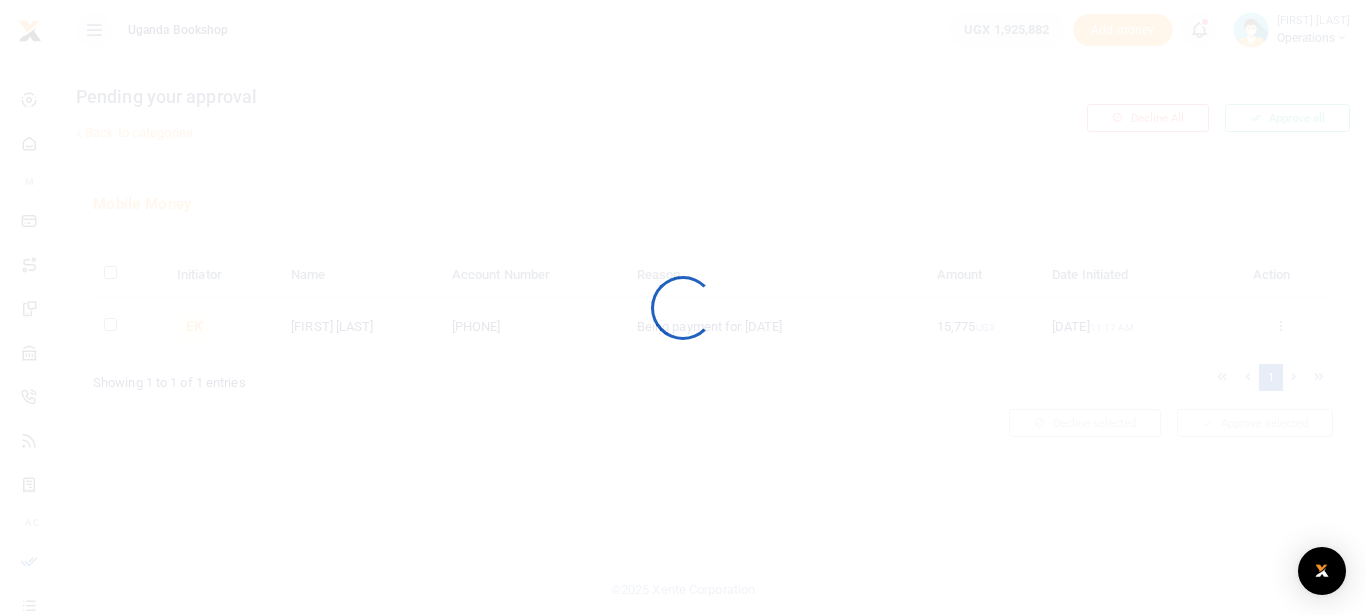 scroll, scrollTop: 0, scrollLeft: 0, axis: both 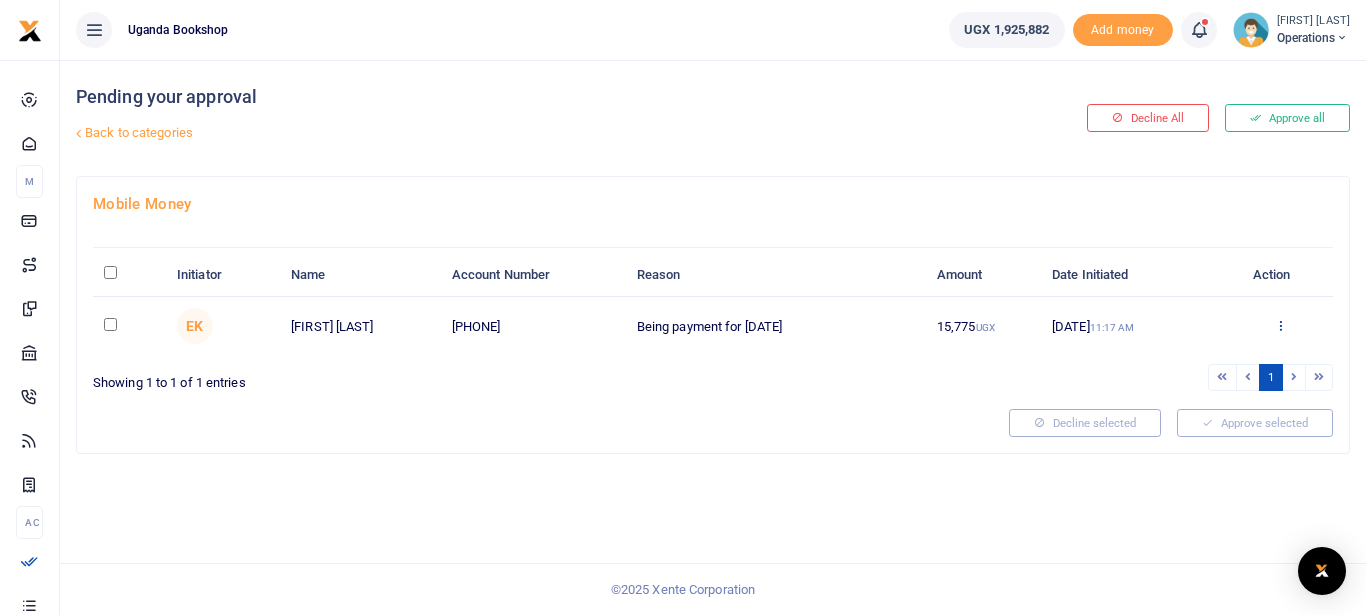 click at bounding box center (1280, 325) 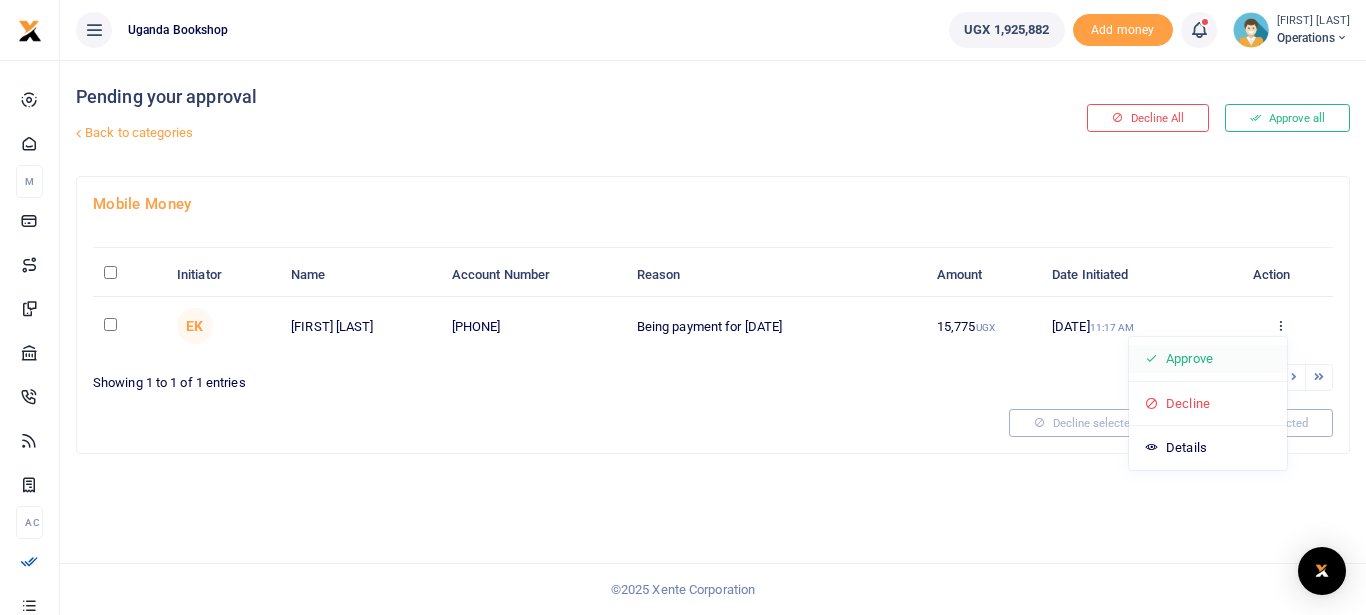 click on "Approve" at bounding box center [1208, 359] 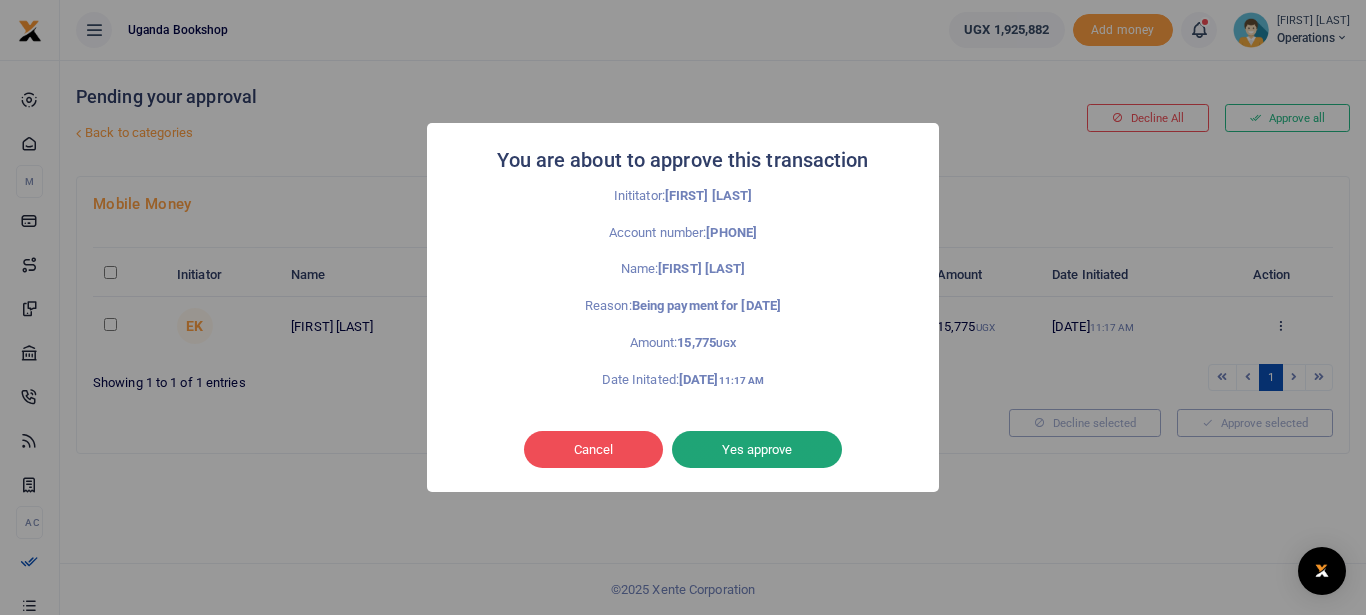 click on "Yes approve" at bounding box center [757, 450] 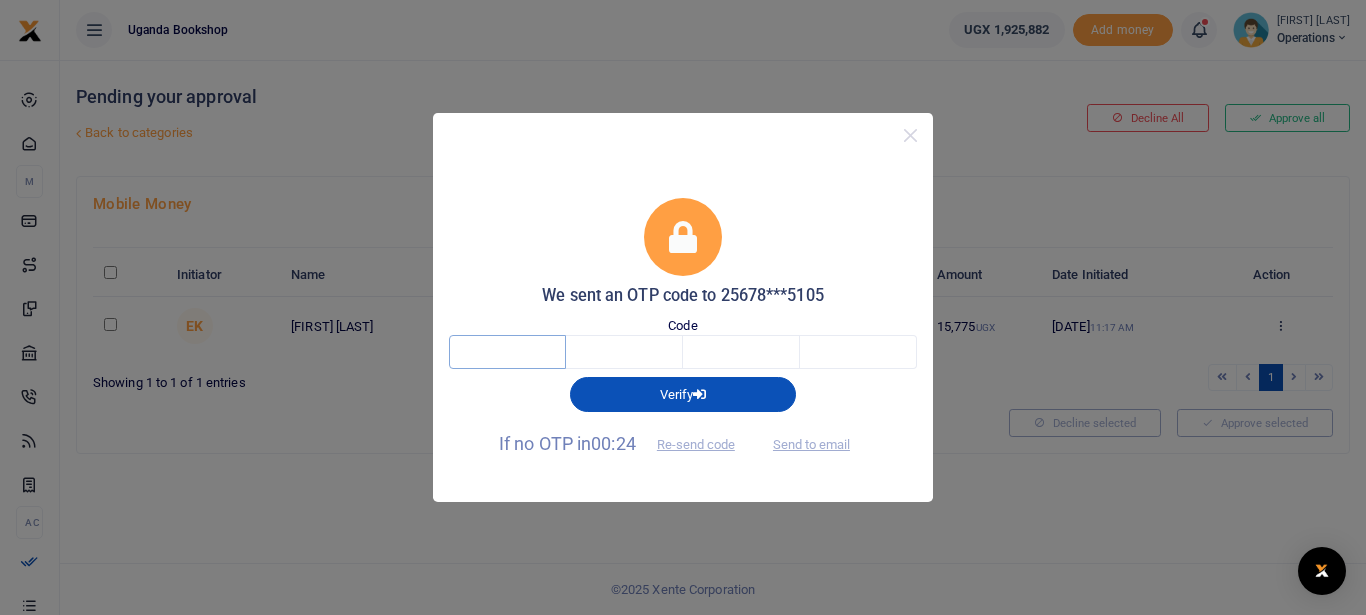 click at bounding box center [507, 352] 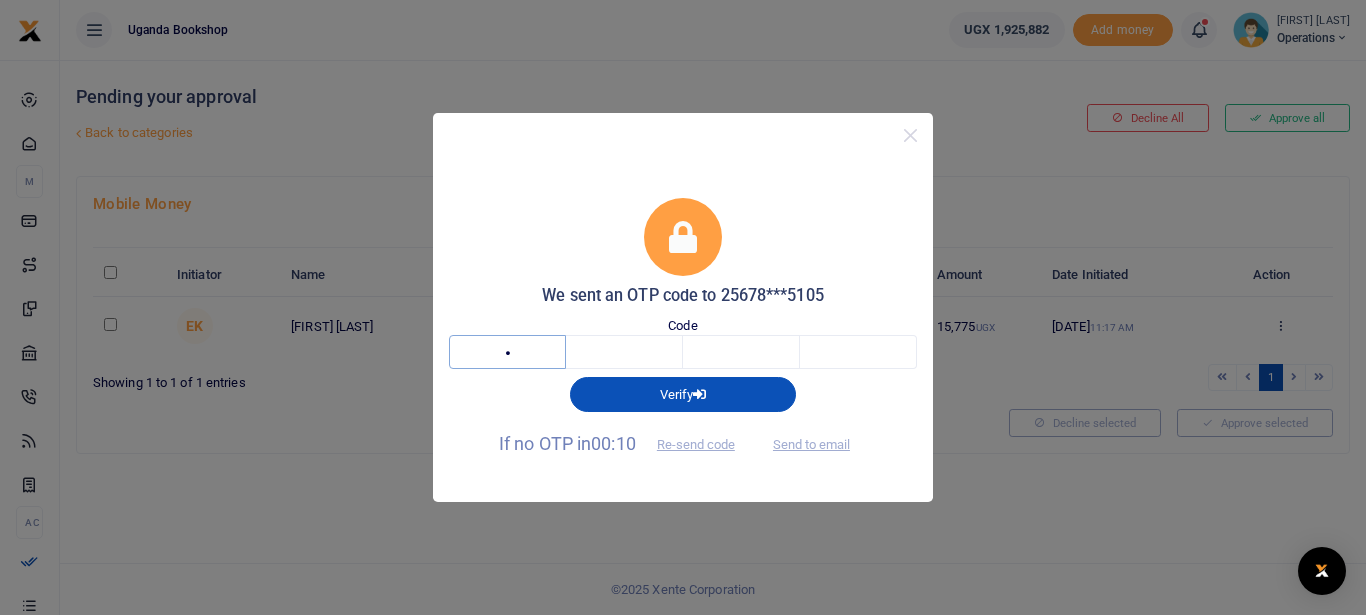 type on "1" 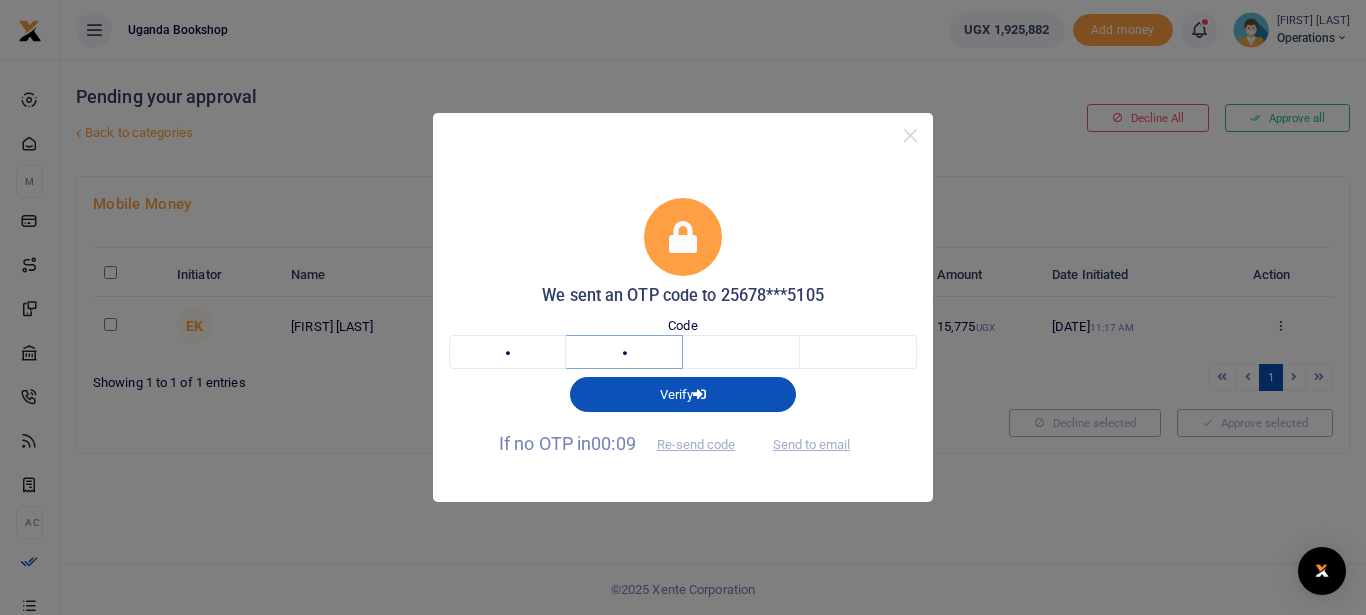 type on "6" 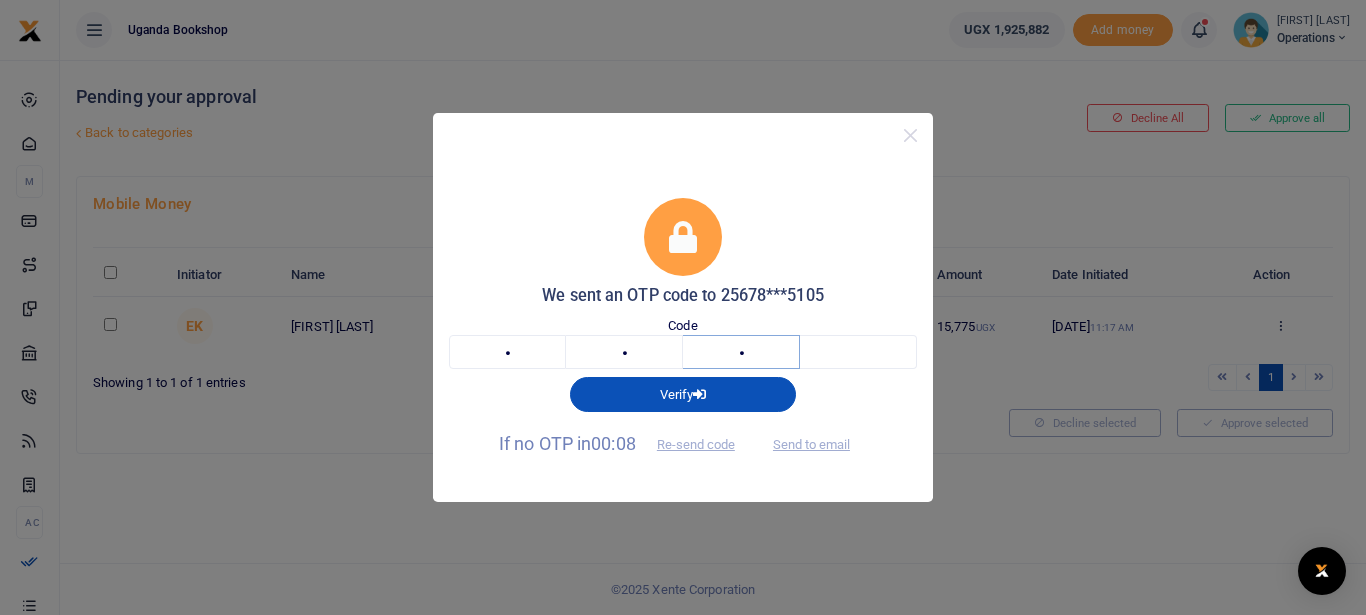 type on "6" 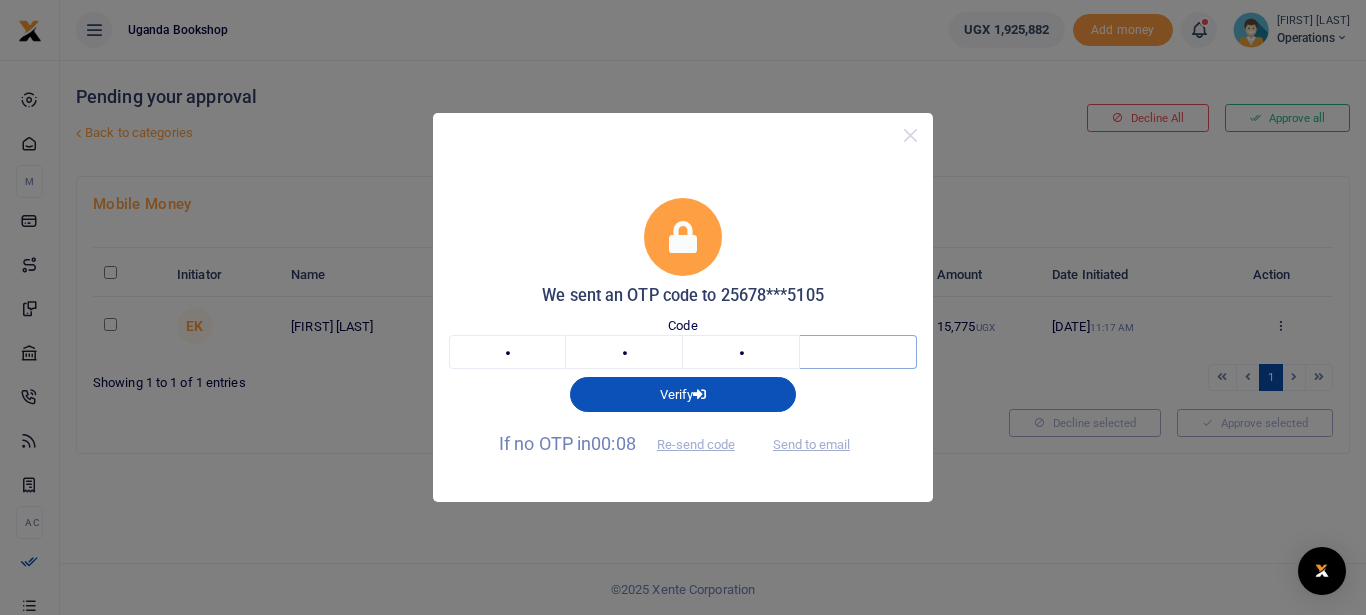 type on "7" 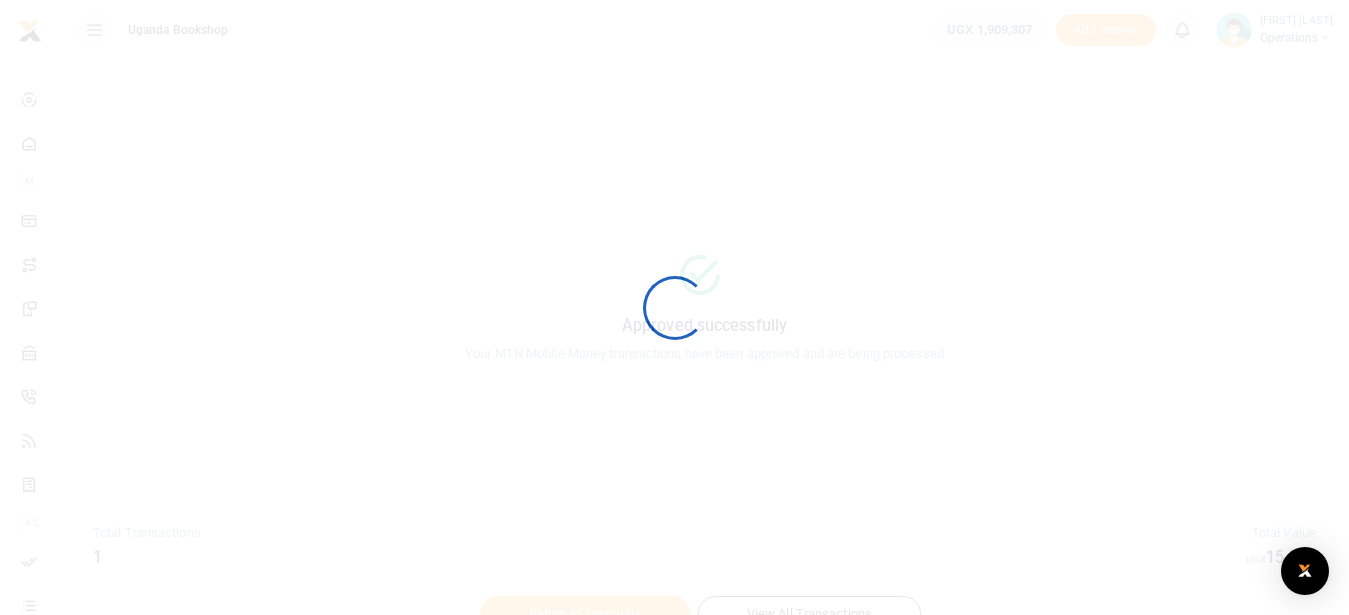 scroll, scrollTop: 0, scrollLeft: 0, axis: both 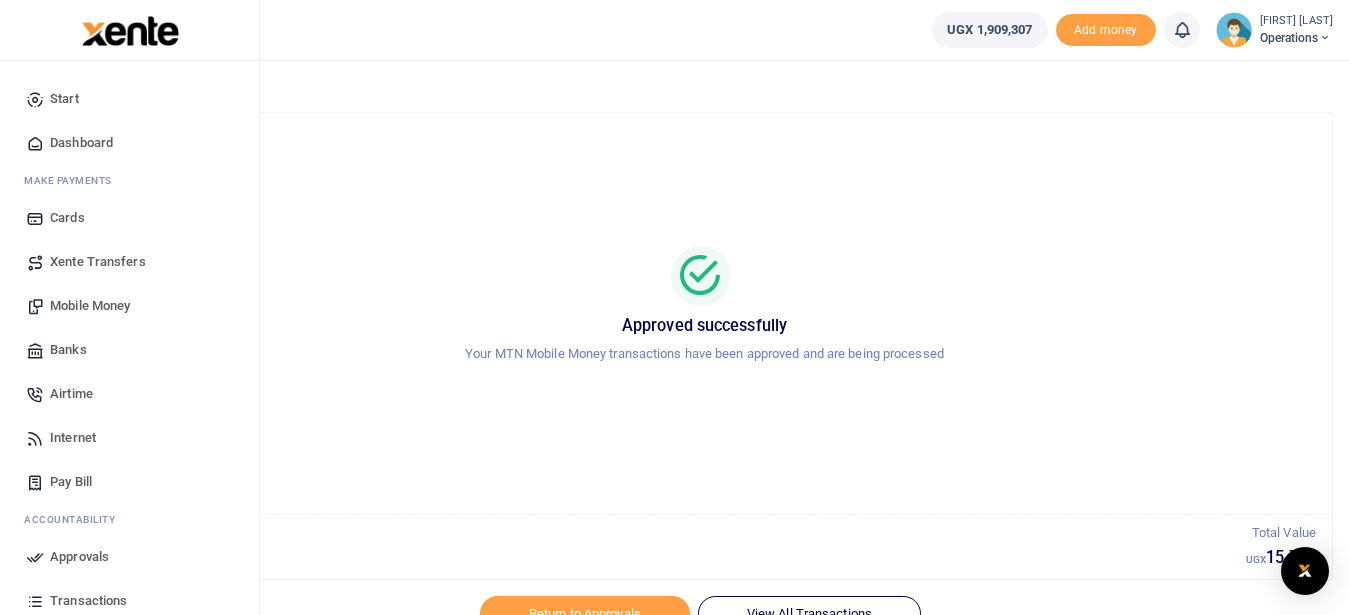 click on "Dashboard" at bounding box center (81, 143) 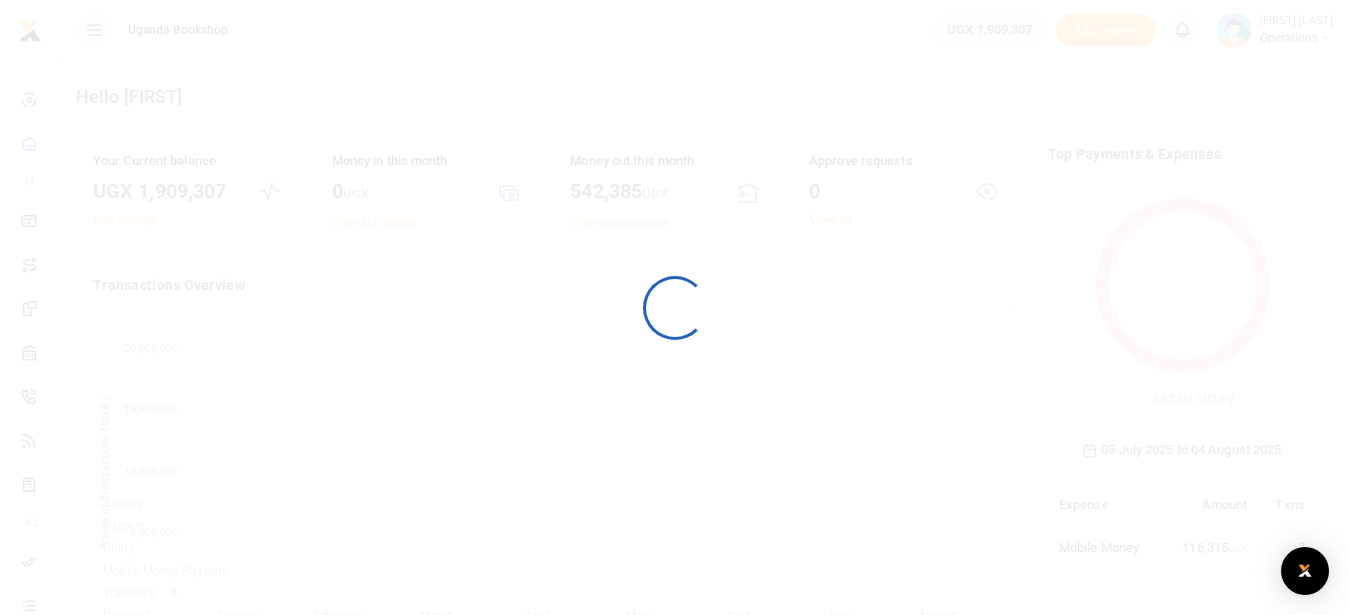 scroll, scrollTop: 0, scrollLeft: 0, axis: both 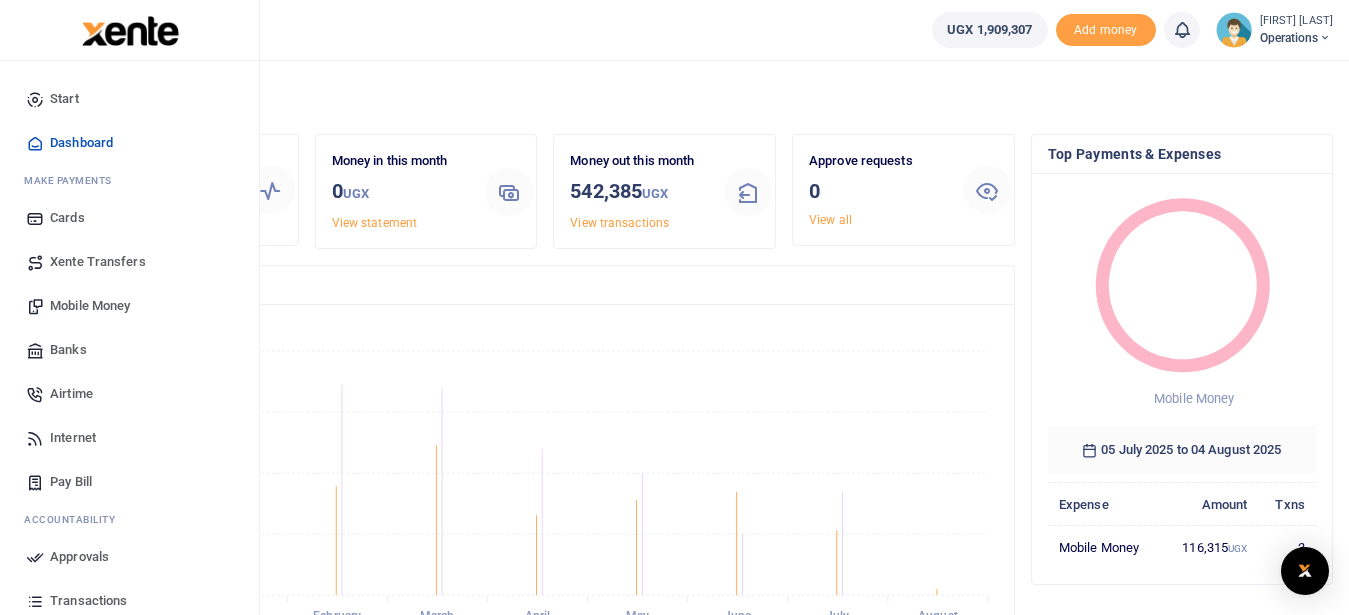 click on "Mobile Money" at bounding box center [90, 306] 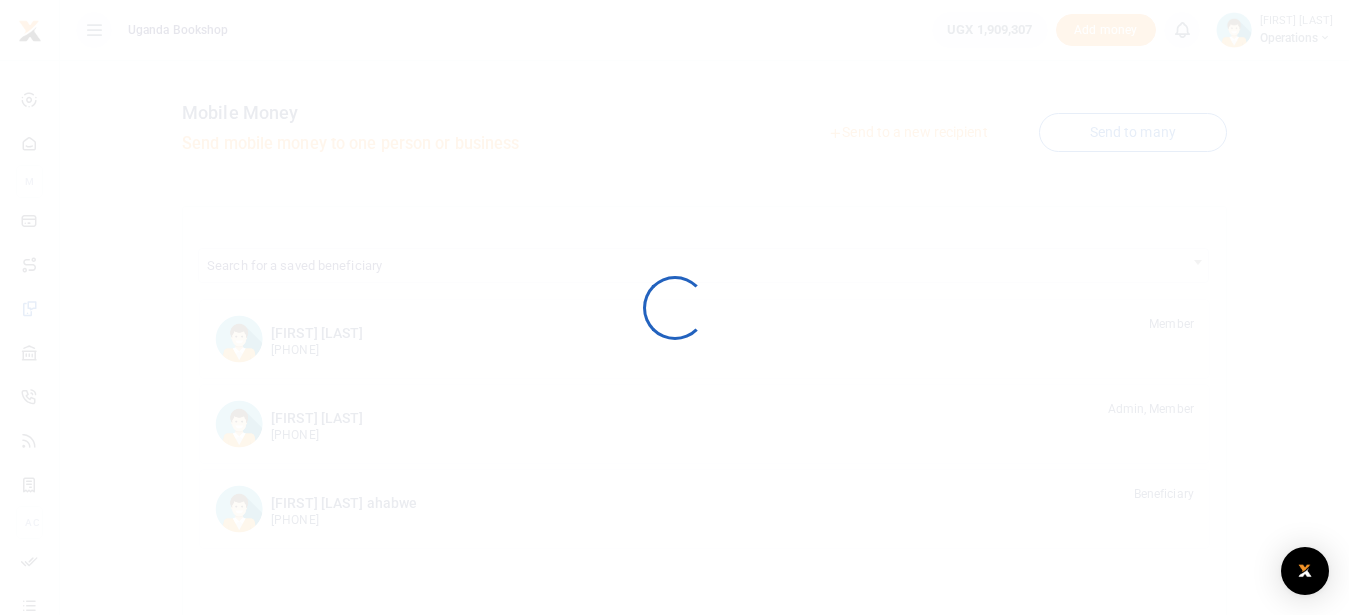 scroll, scrollTop: 0, scrollLeft: 0, axis: both 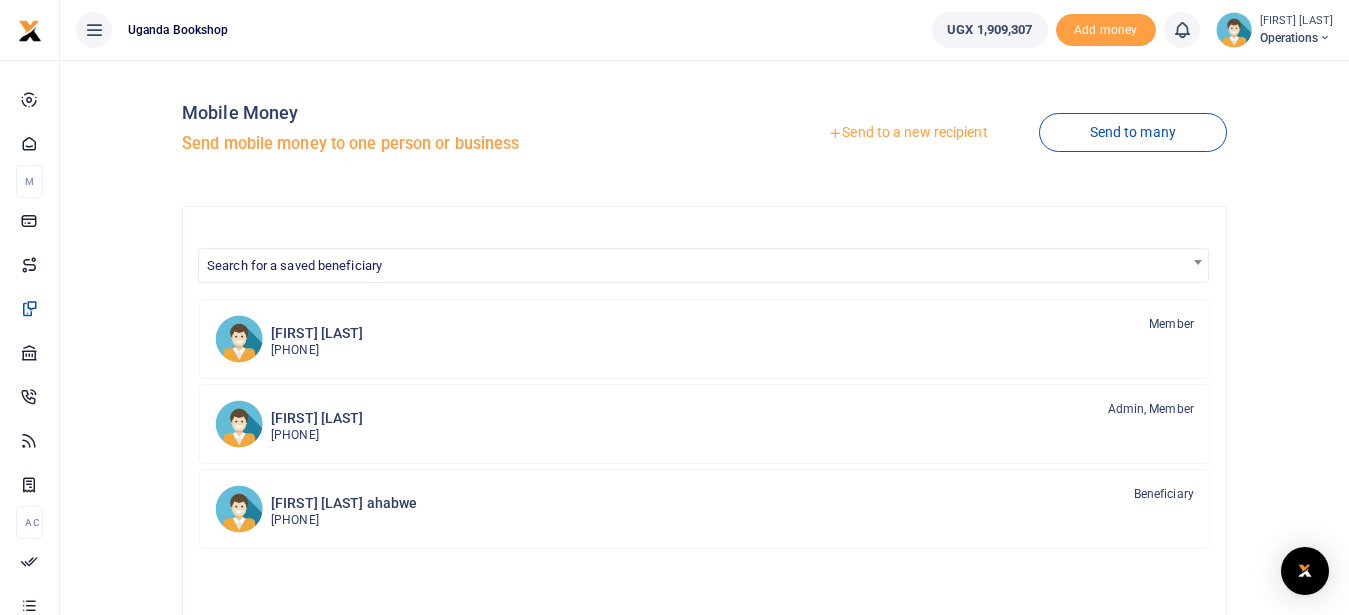 click on "Send to a new recipient" at bounding box center (907, 133) 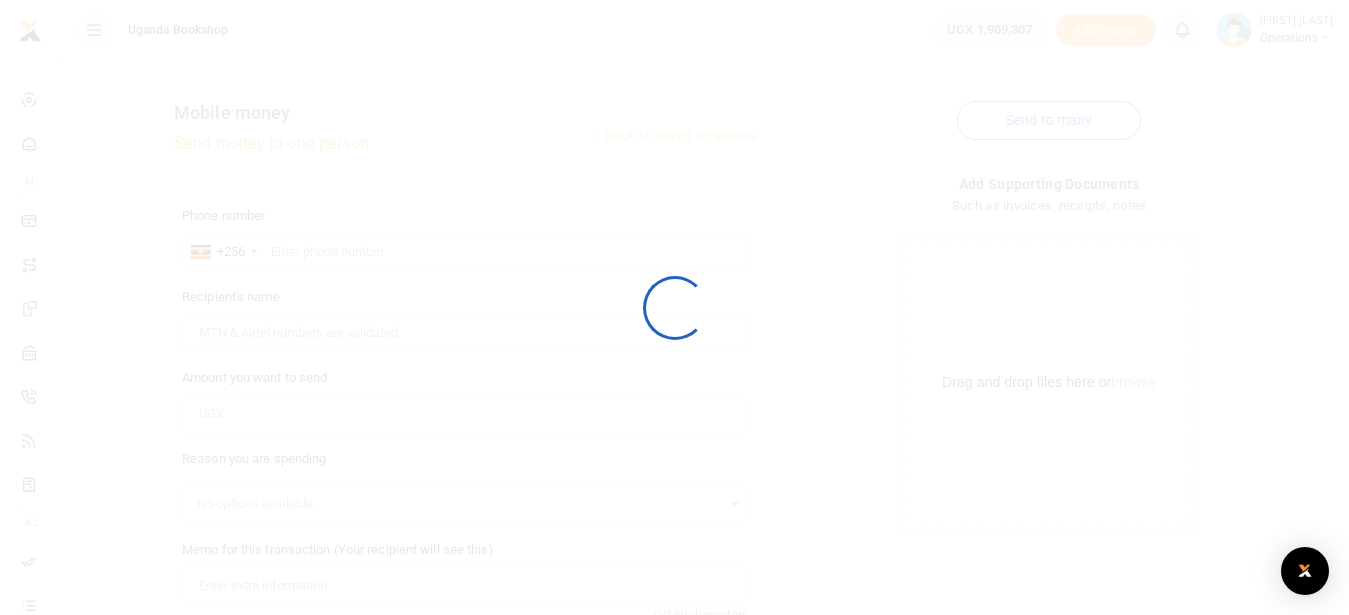 scroll, scrollTop: 0, scrollLeft: 0, axis: both 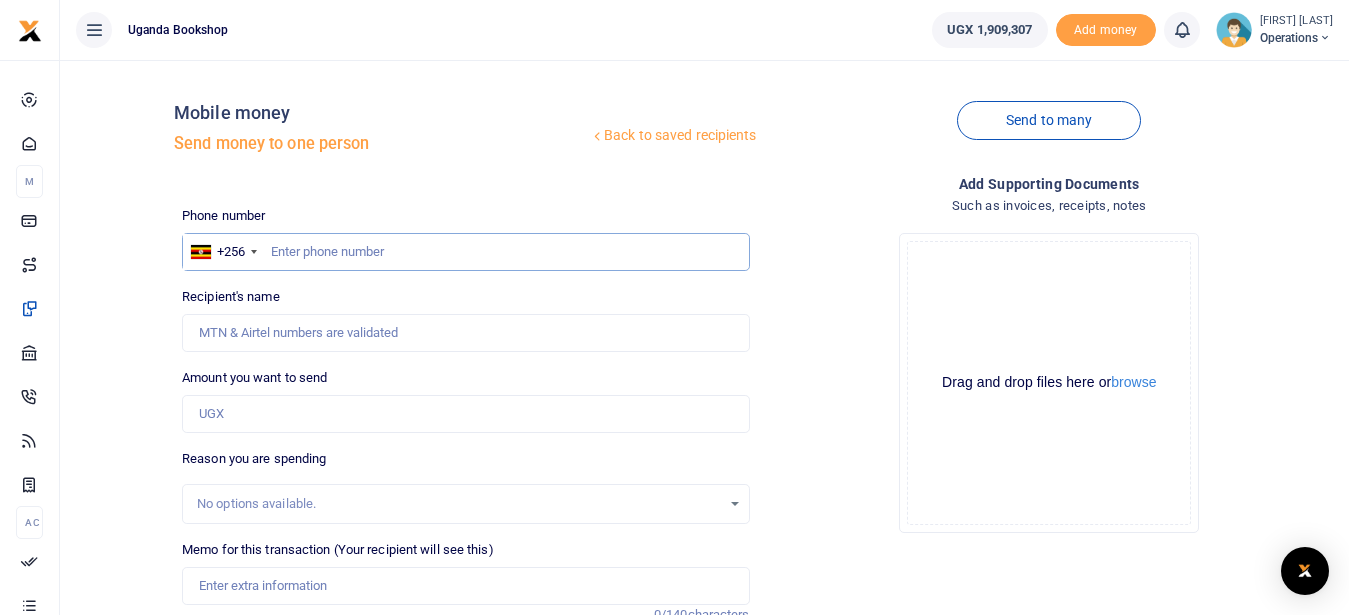 click at bounding box center (465, 252) 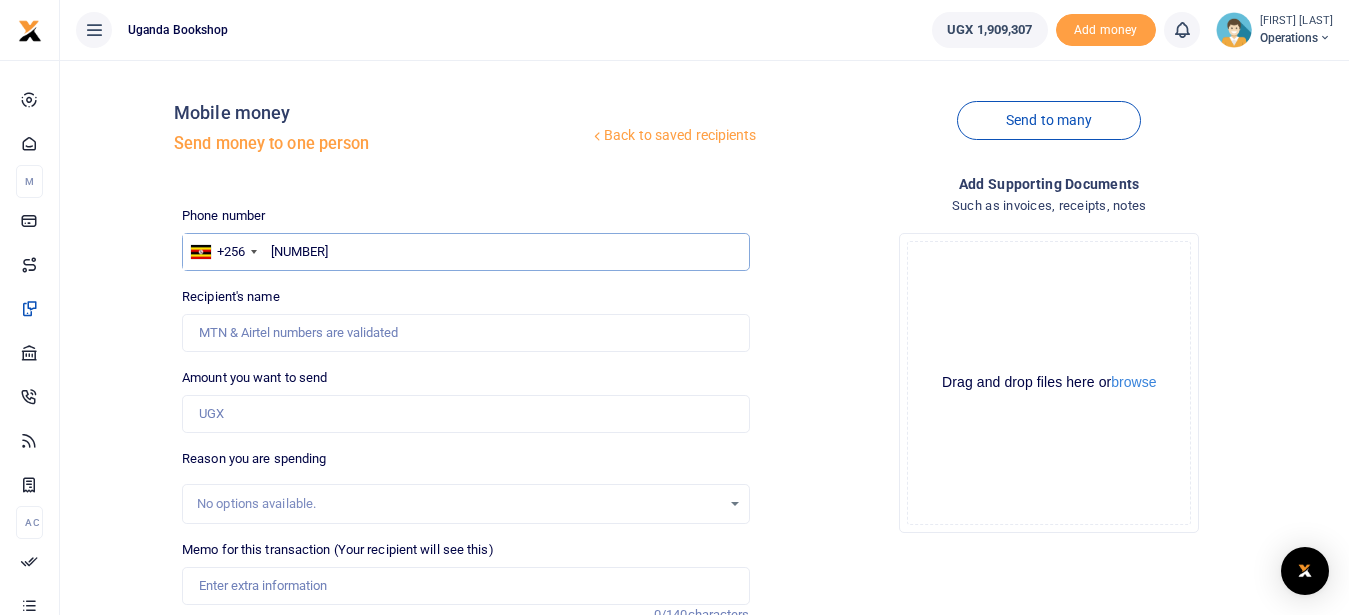 type on "782378485" 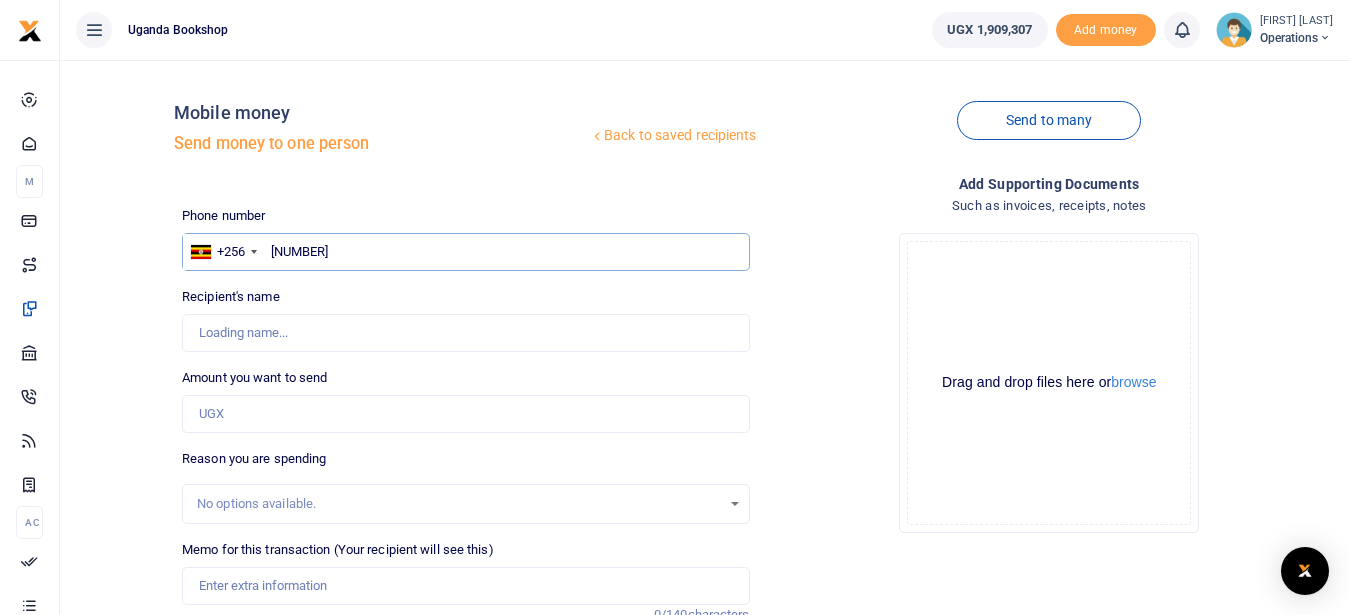 type on "Henry Ssengonge" 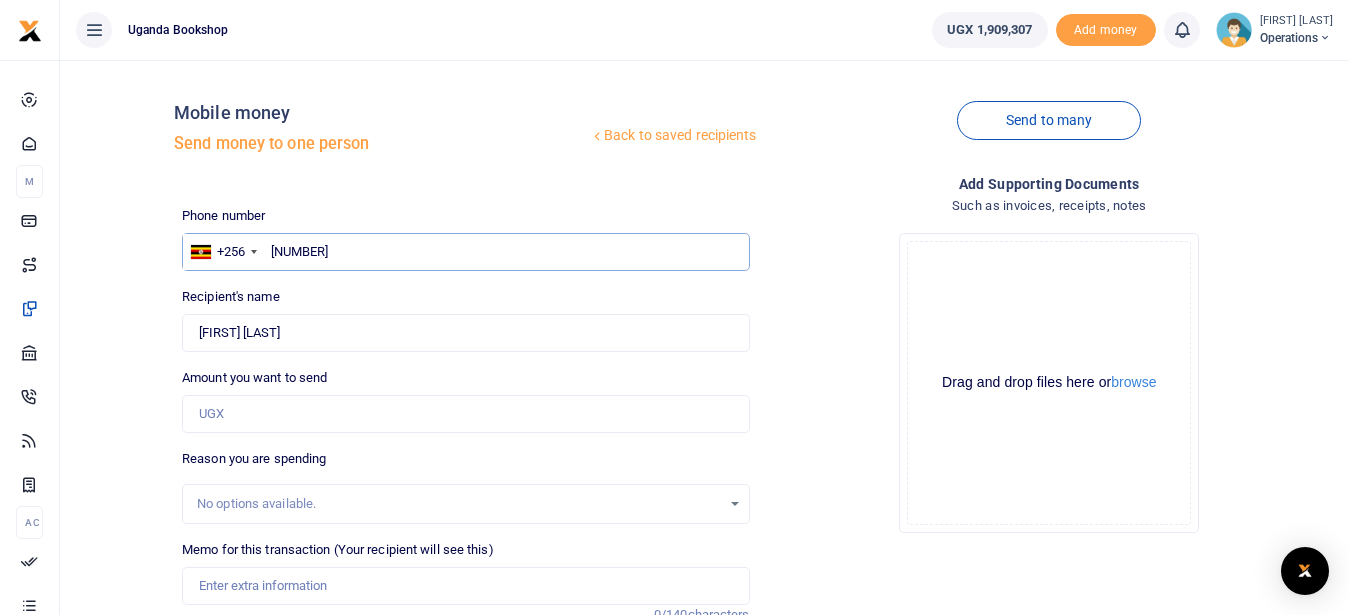 type on "782378485" 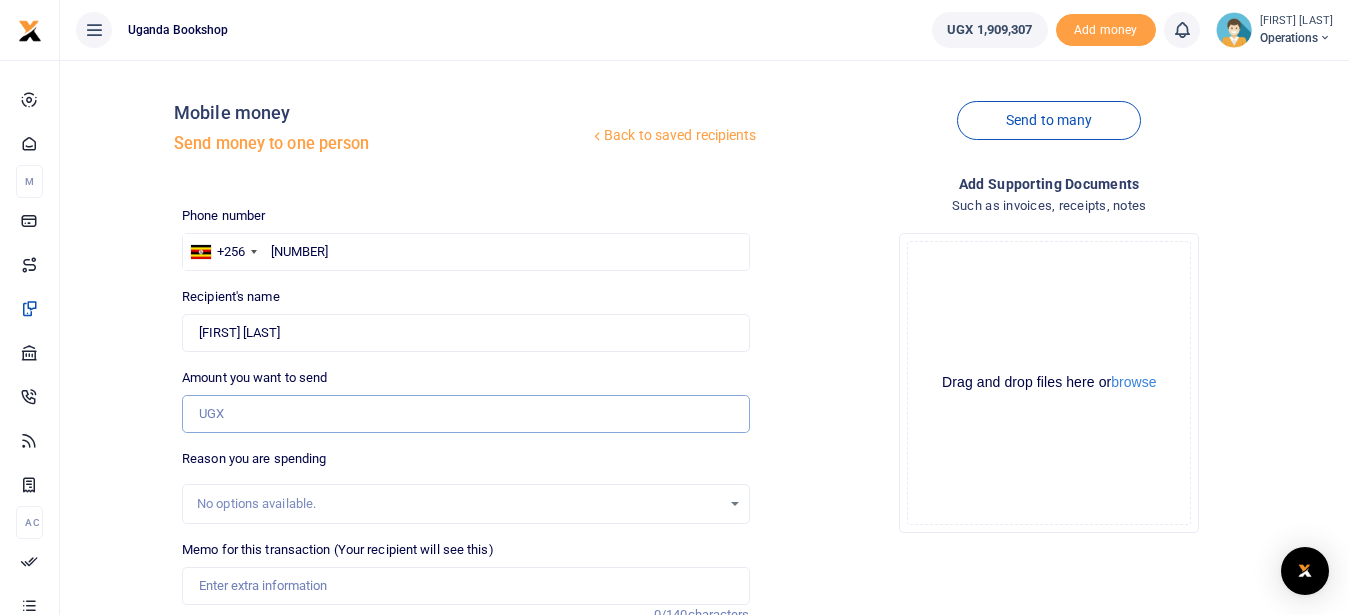 click on "Amount you want to send" at bounding box center [465, 414] 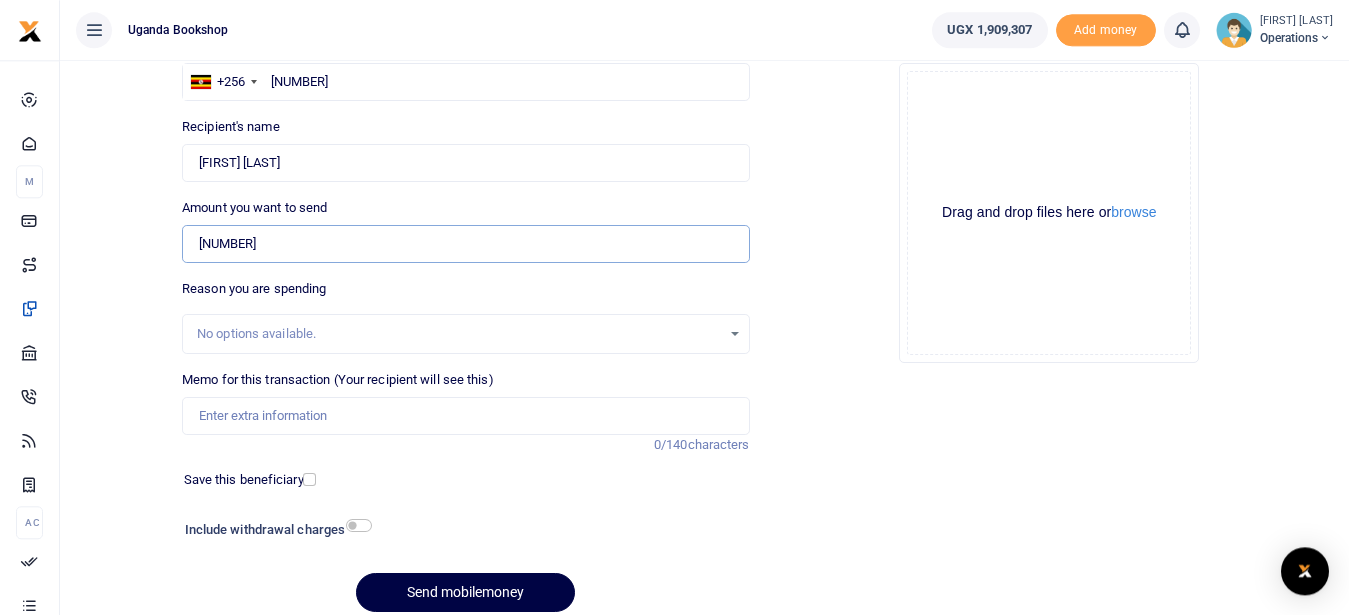 scroll, scrollTop: 174, scrollLeft: 0, axis: vertical 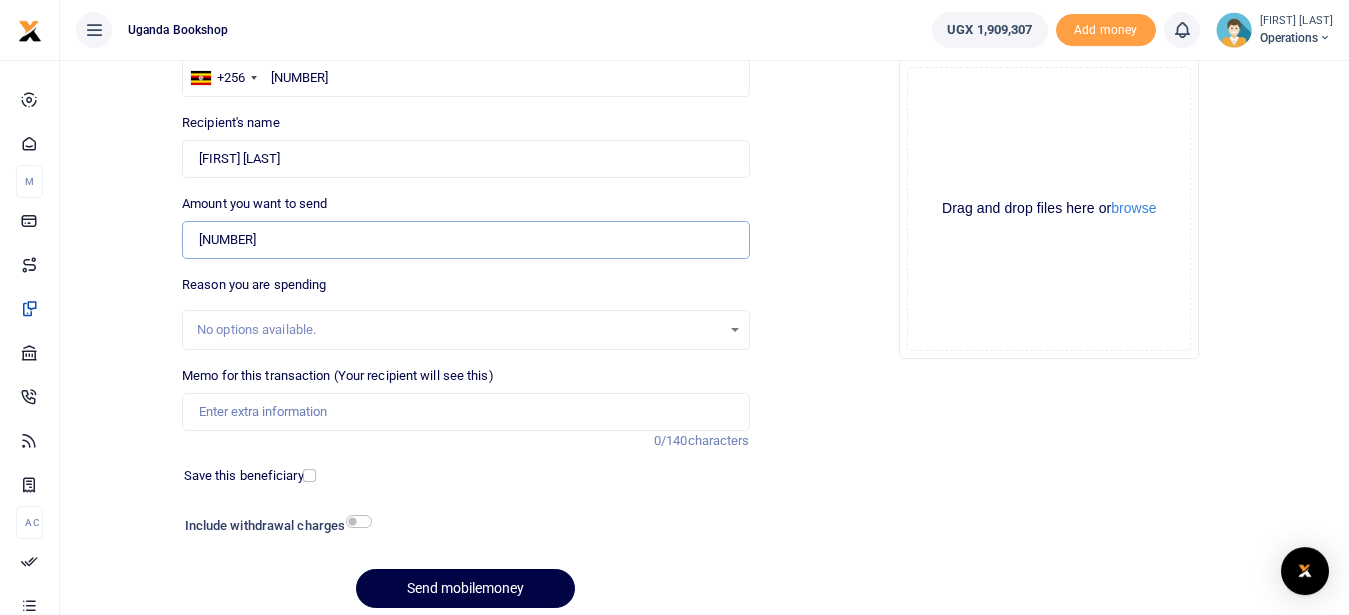 type on "810,000" 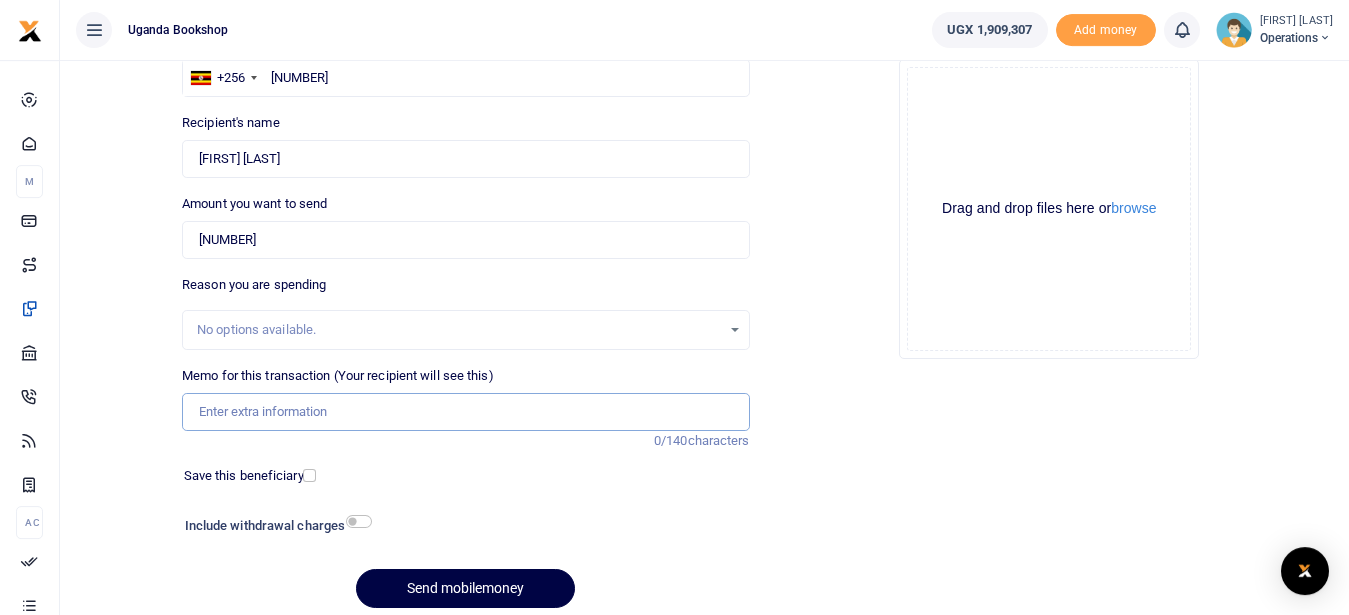 click on "Memo for this transaction (Your recipient will see this)" at bounding box center (465, 412) 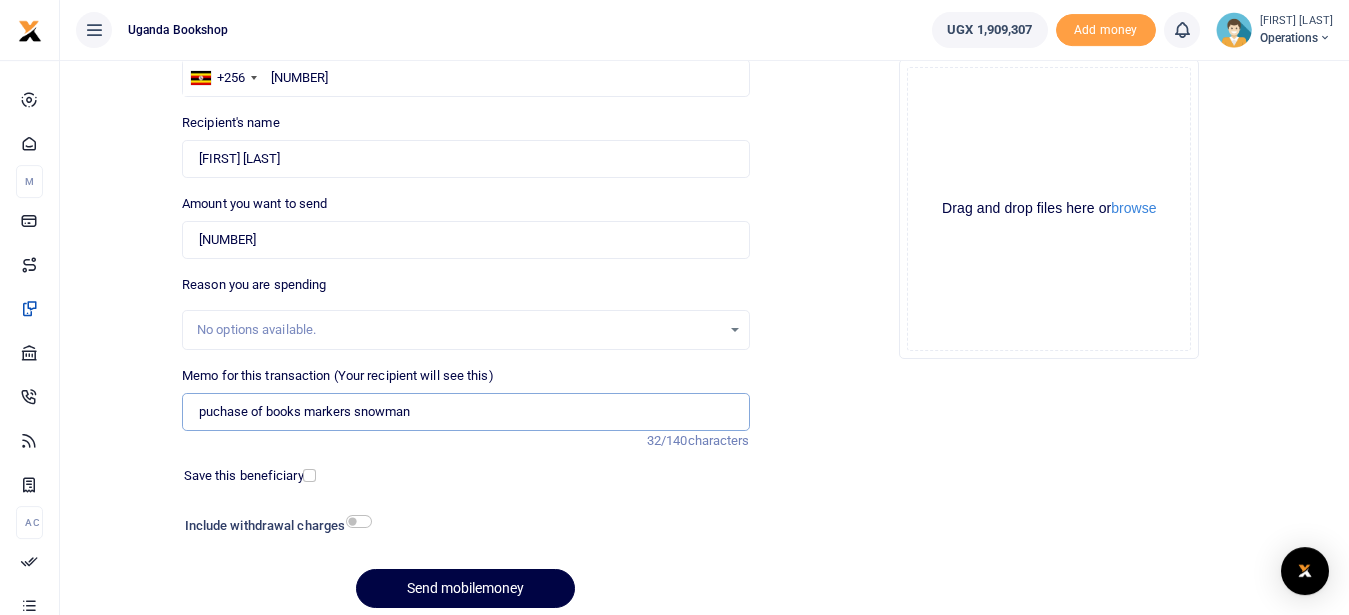 type on "puchase of books markers snowman" 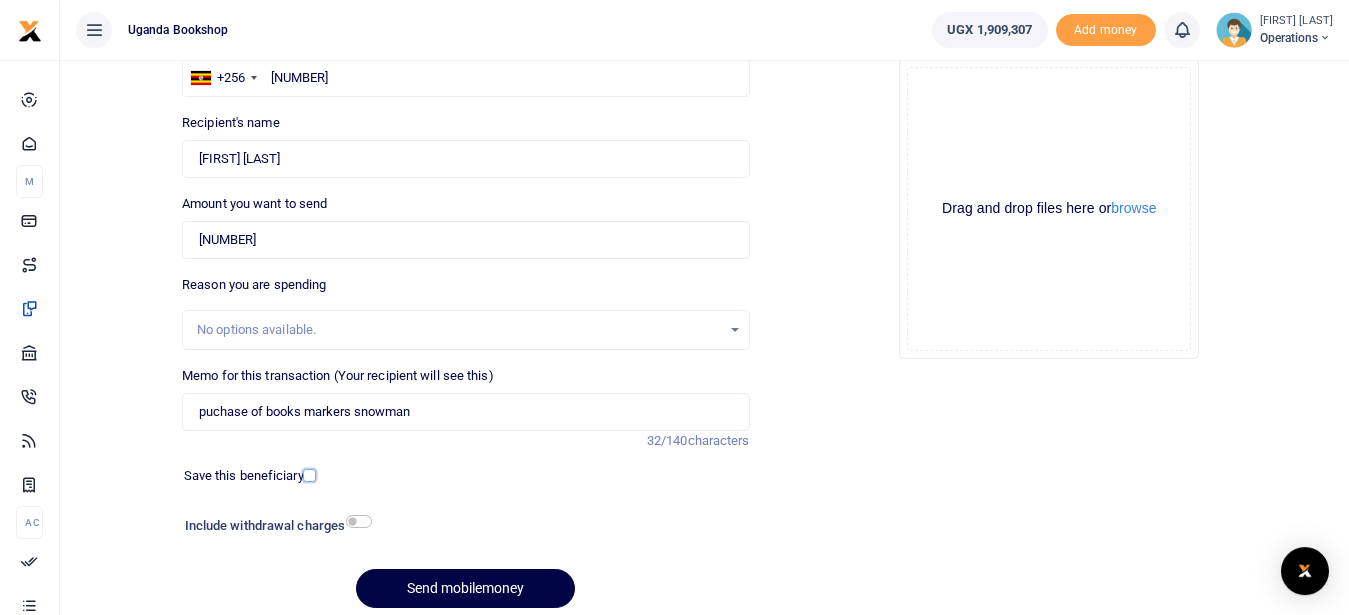 click at bounding box center [309, 475] 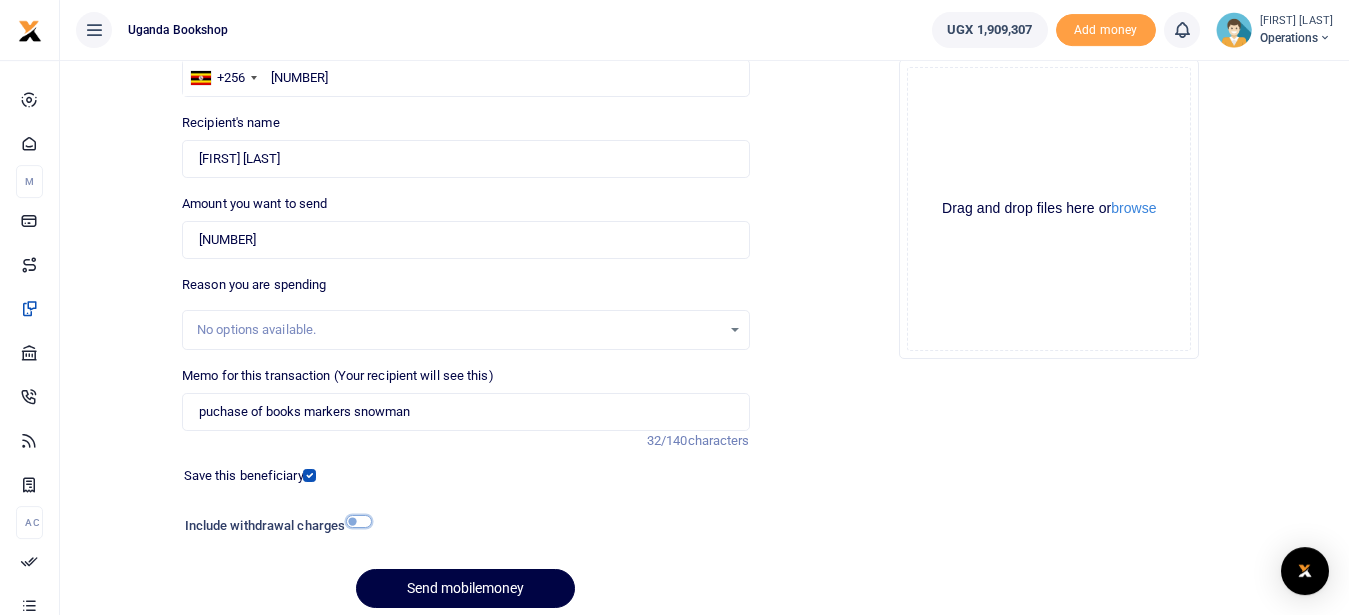 click at bounding box center [359, 521] 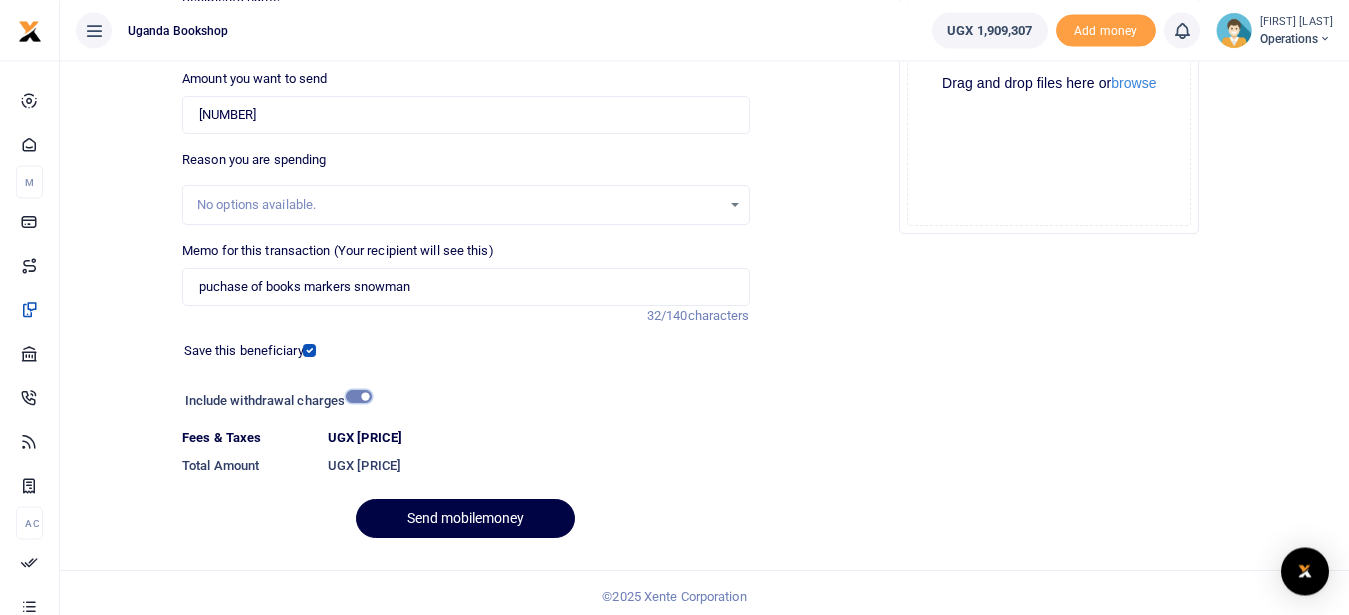 scroll, scrollTop: 300, scrollLeft: 0, axis: vertical 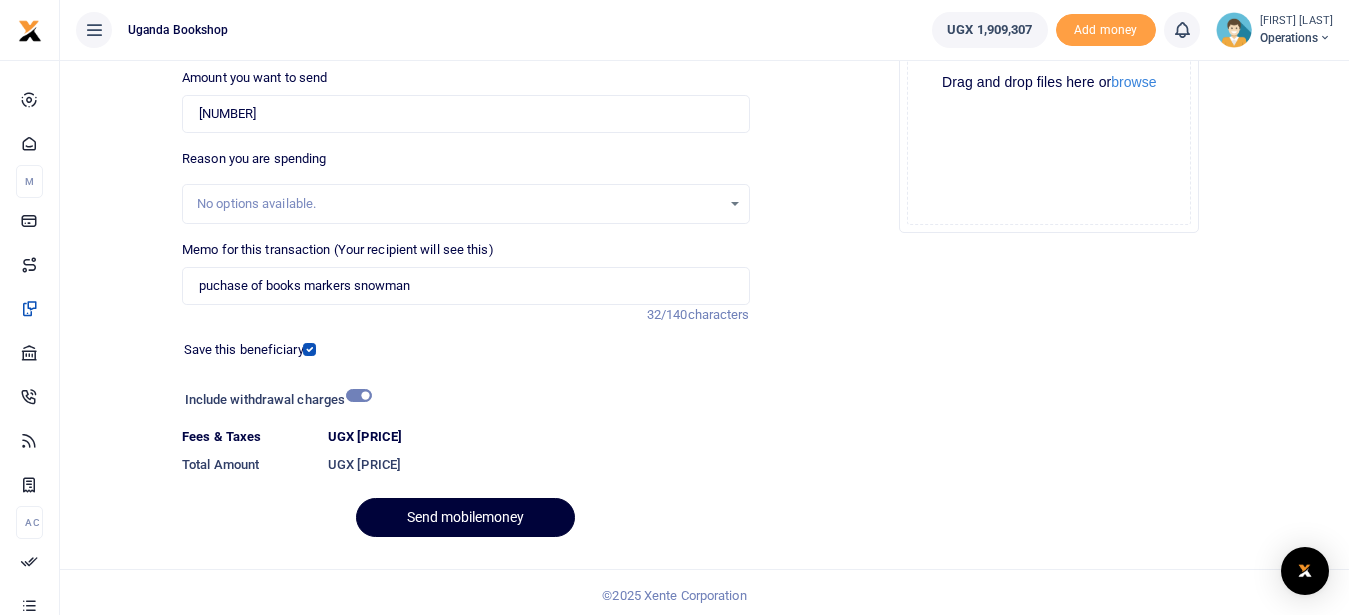 click on "Send mobilemoney" at bounding box center (465, 517) 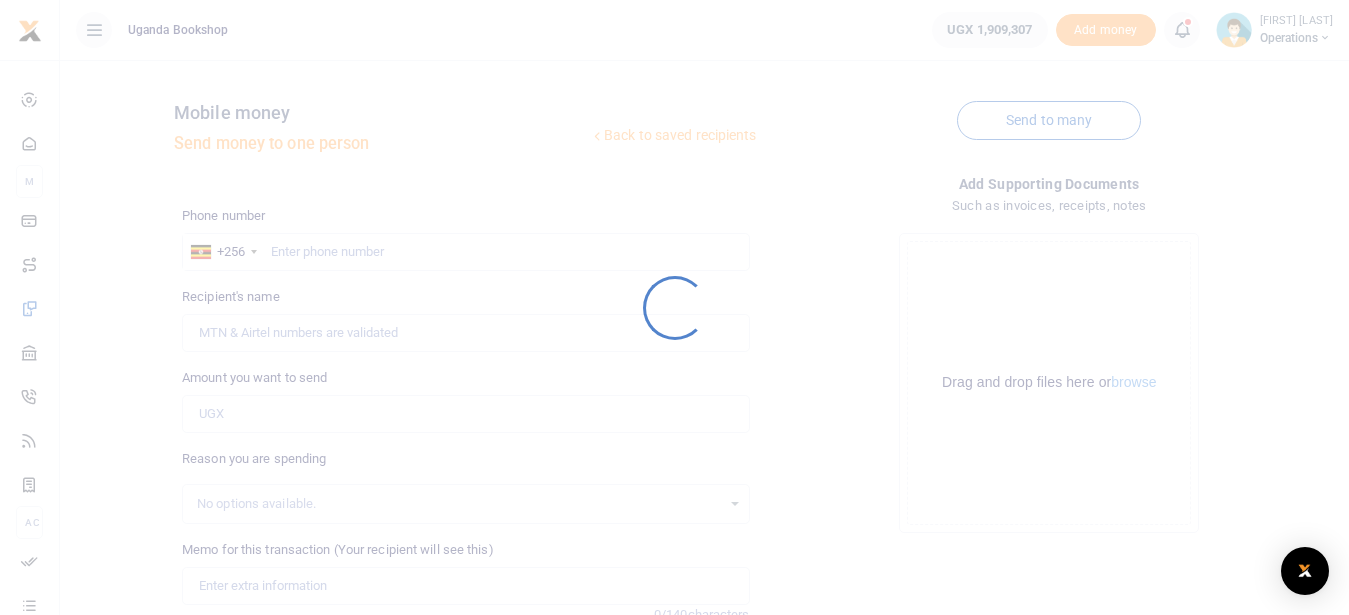 scroll, scrollTop: 0, scrollLeft: 0, axis: both 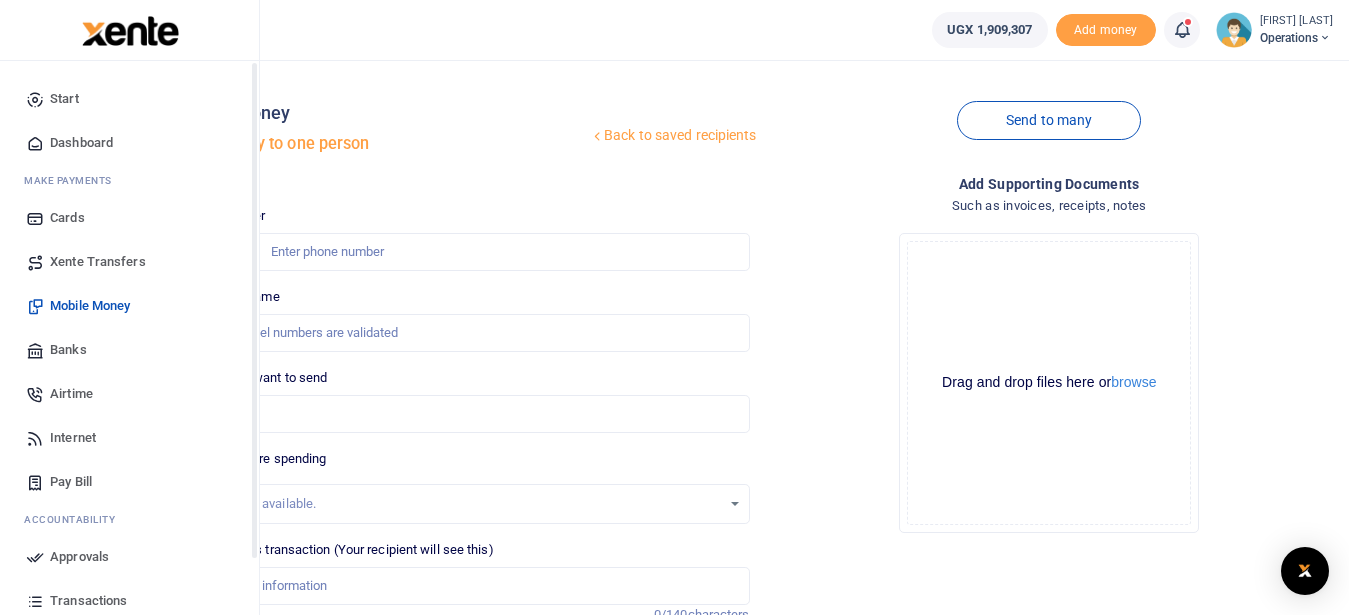 click on "Dashboard" at bounding box center [81, 143] 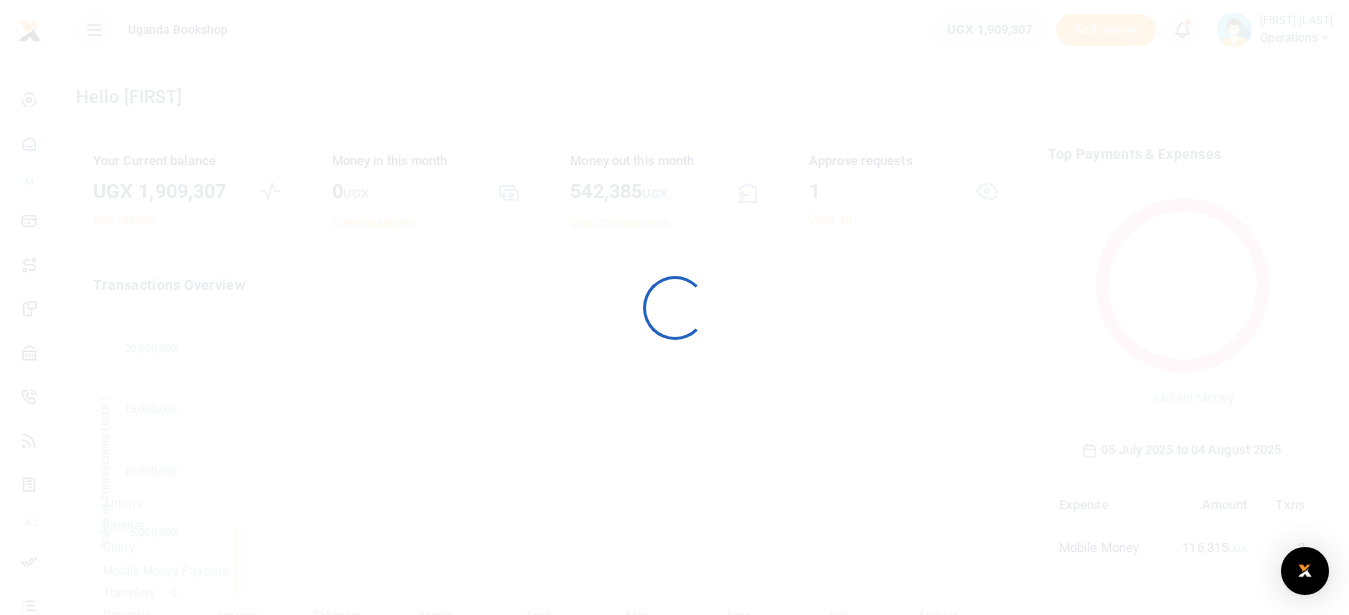 scroll, scrollTop: 0, scrollLeft: 0, axis: both 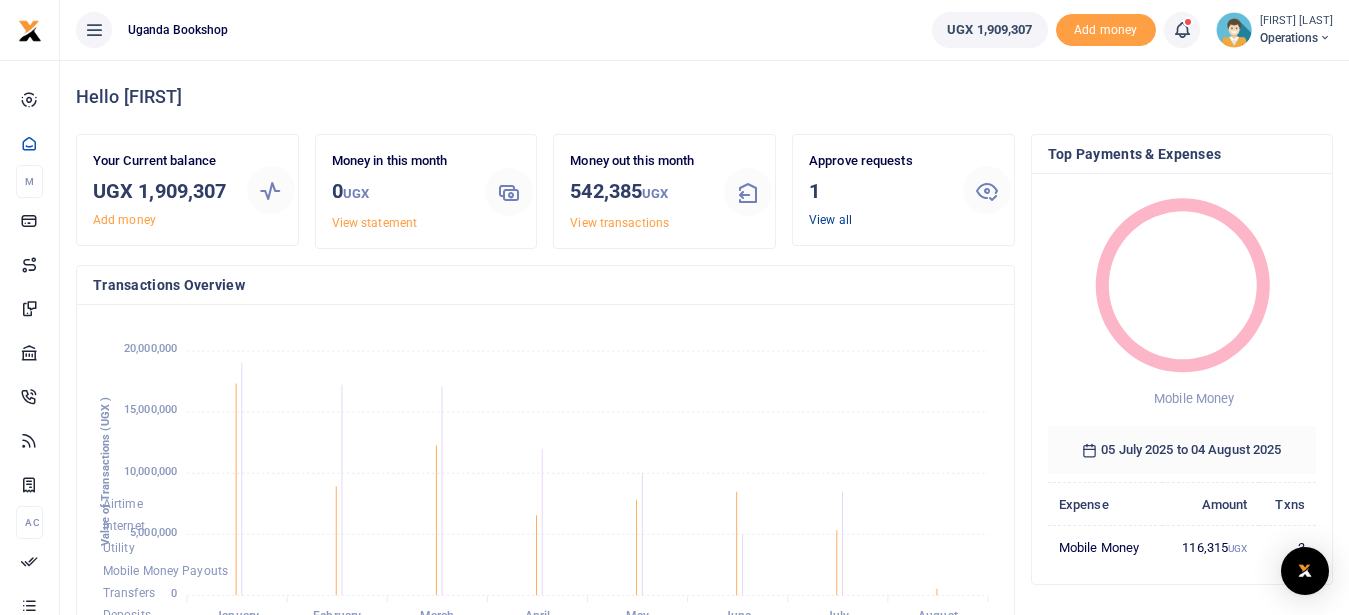 click on "View all" at bounding box center [830, 220] 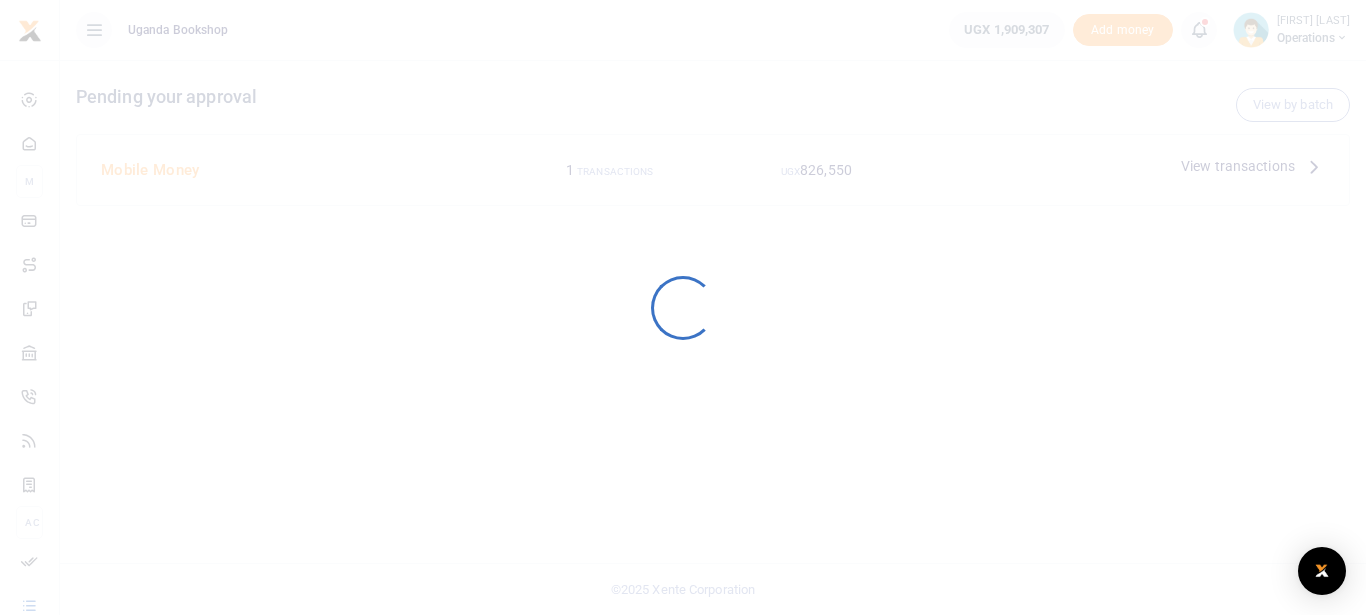 scroll, scrollTop: 0, scrollLeft: 0, axis: both 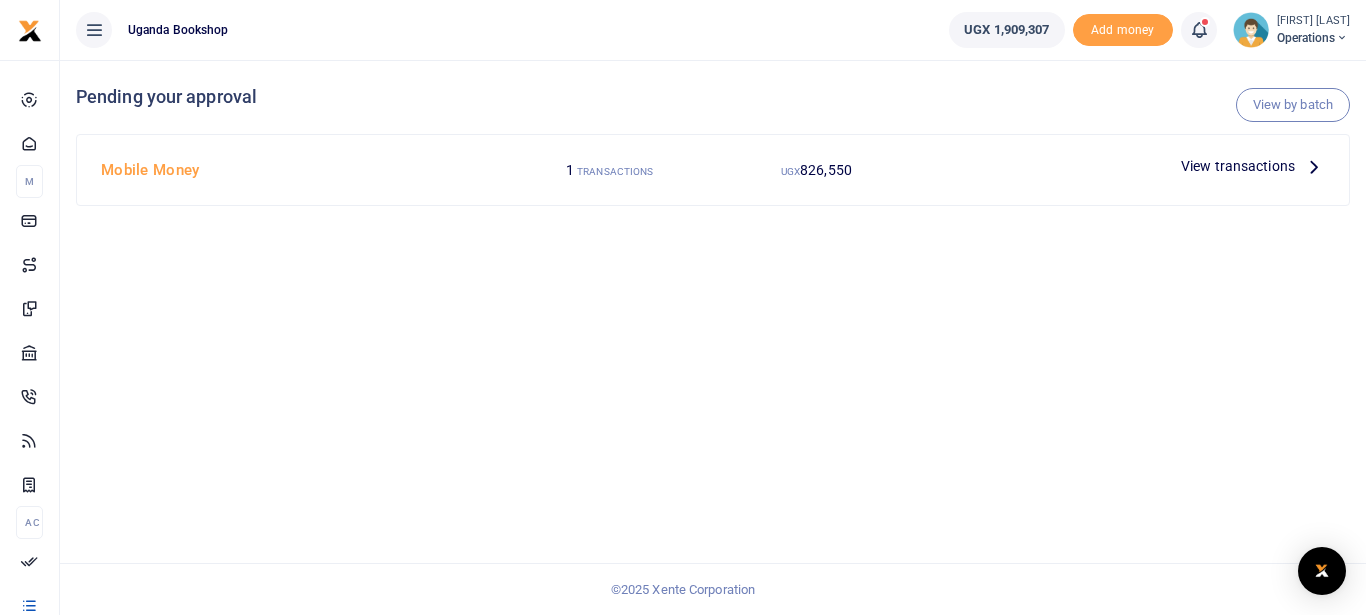 click at bounding box center (1314, 166) 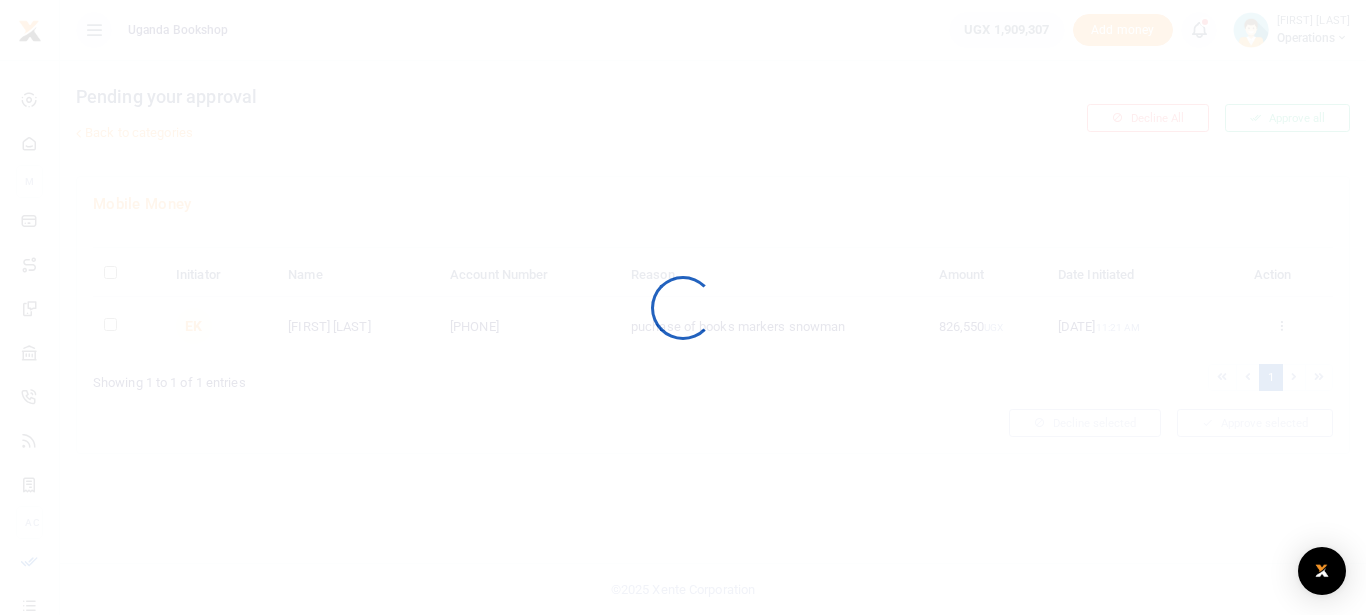 scroll, scrollTop: 0, scrollLeft: 0, axis: both 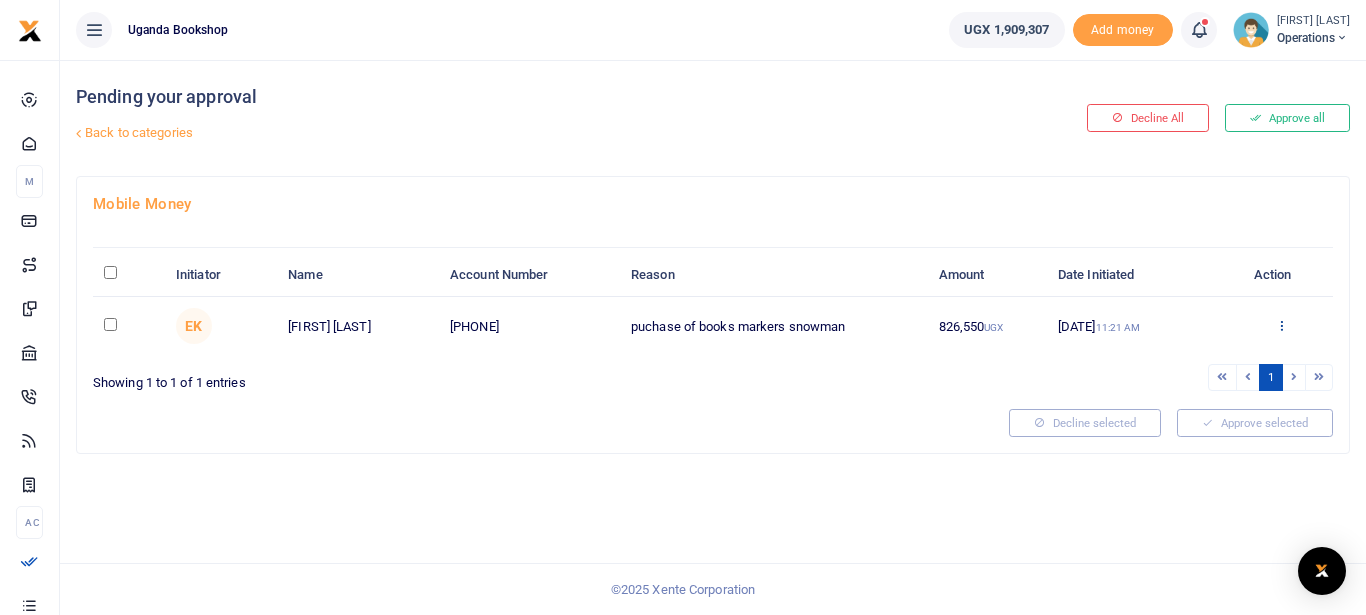 click at bounding box center [1281, 325] 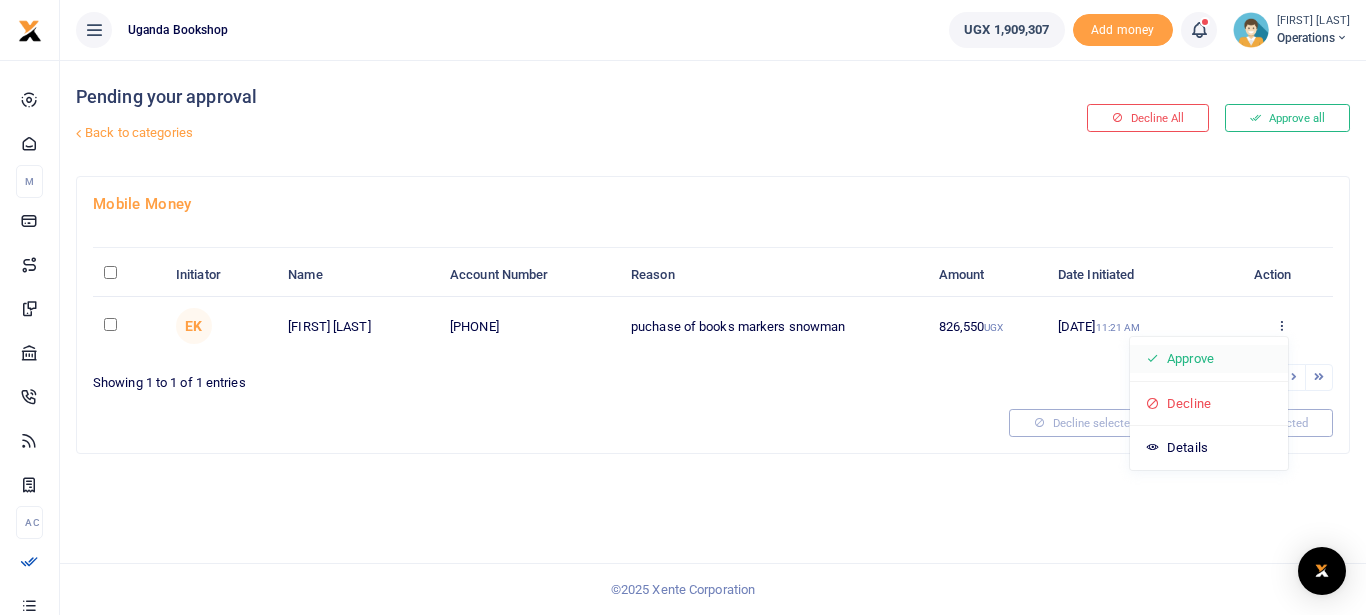 click on "Approve" at bounding box center [1209, 359] 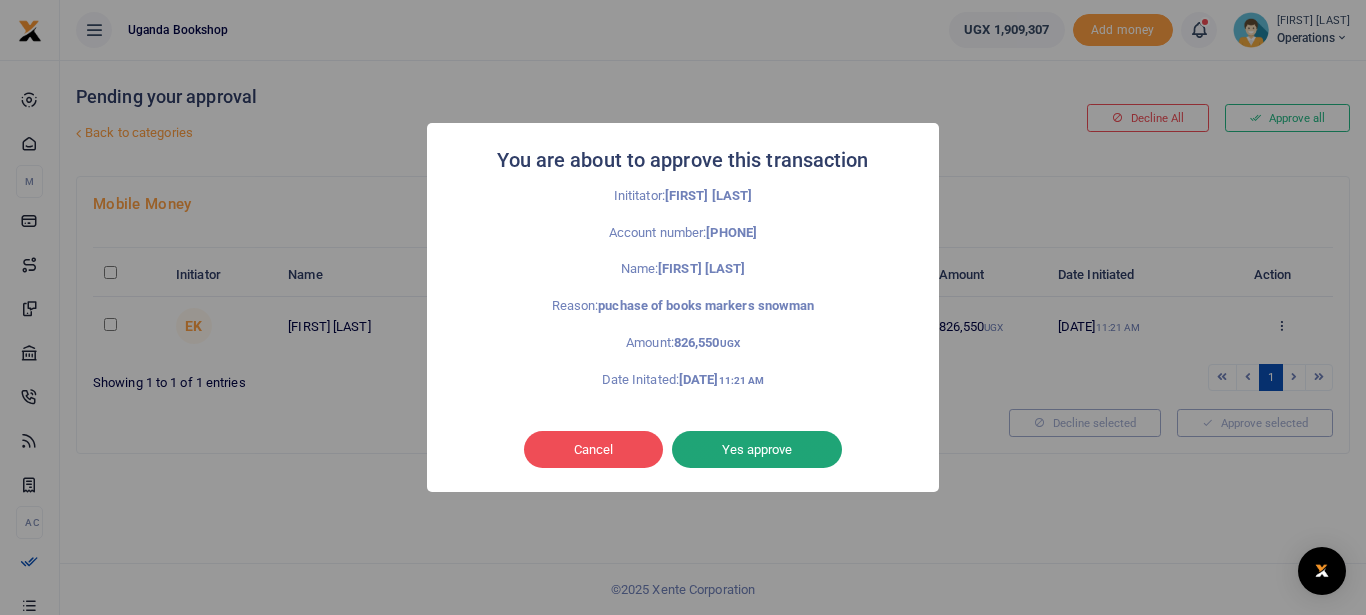 click on "Yes approve" at bounding box center (757, 450) 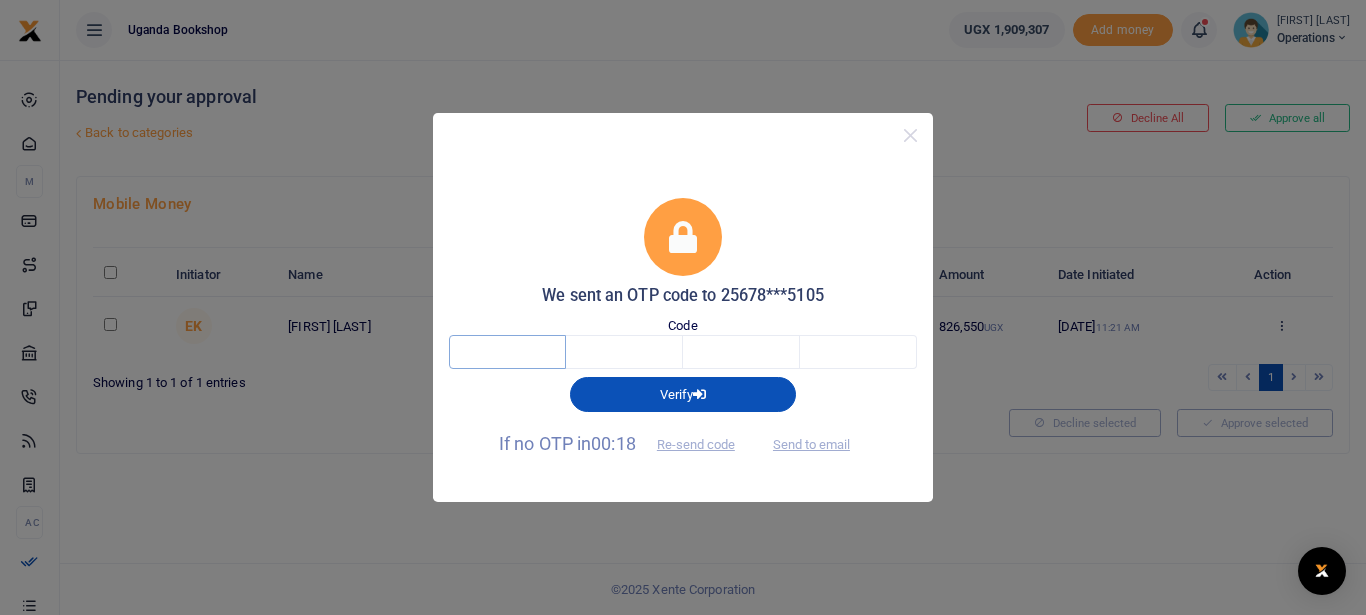 click at bounding box center (507, 352) 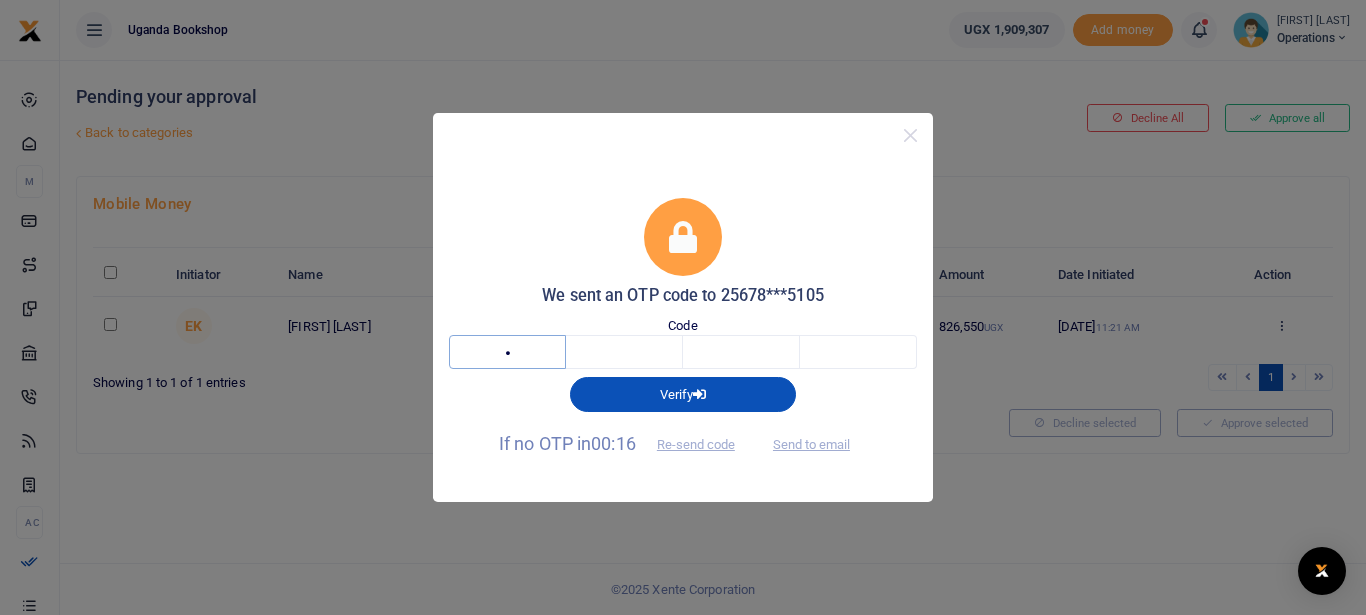 type on "7" 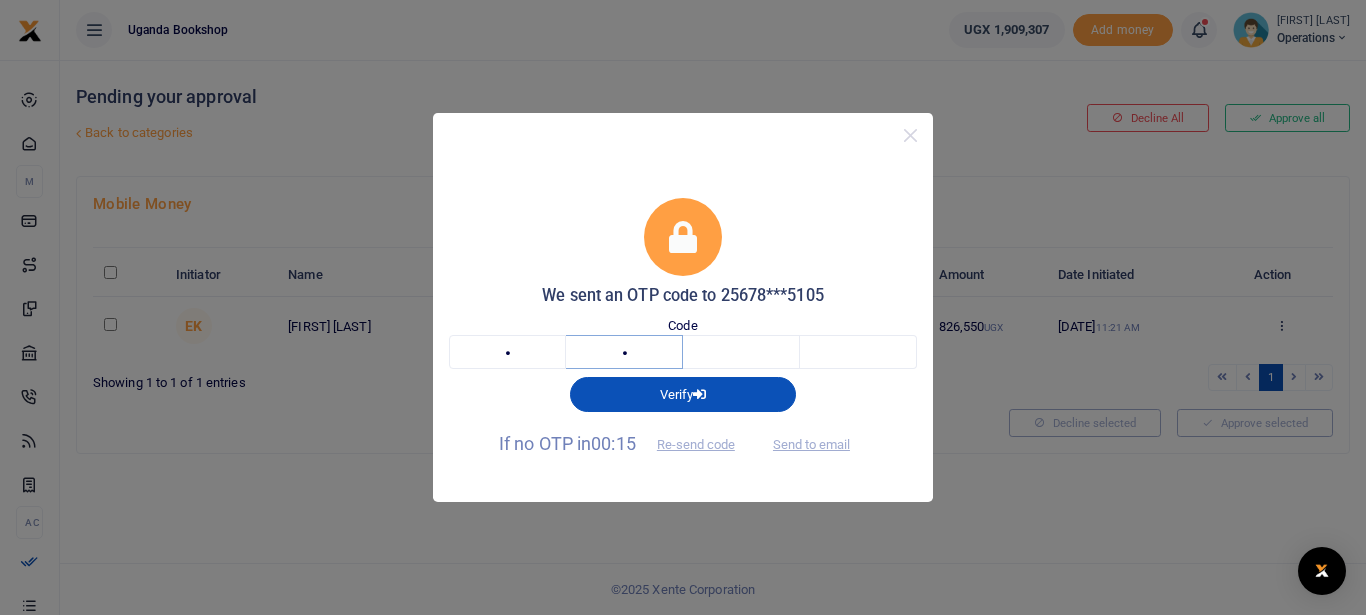 type on "1" 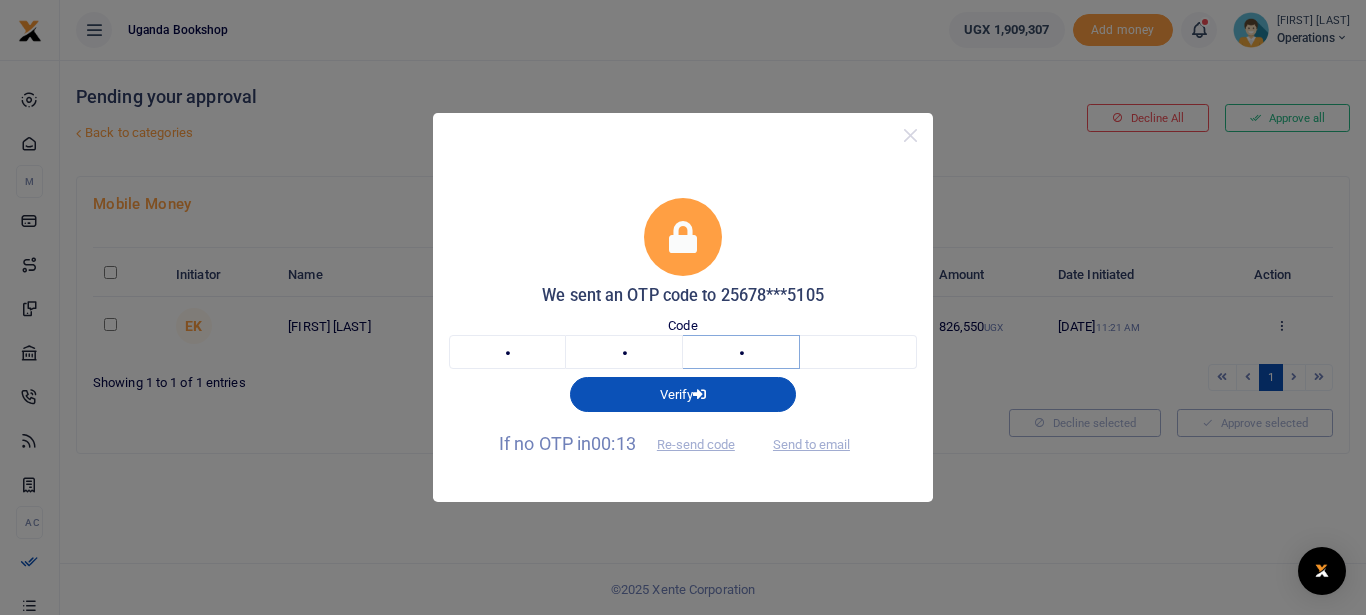 type on "3" 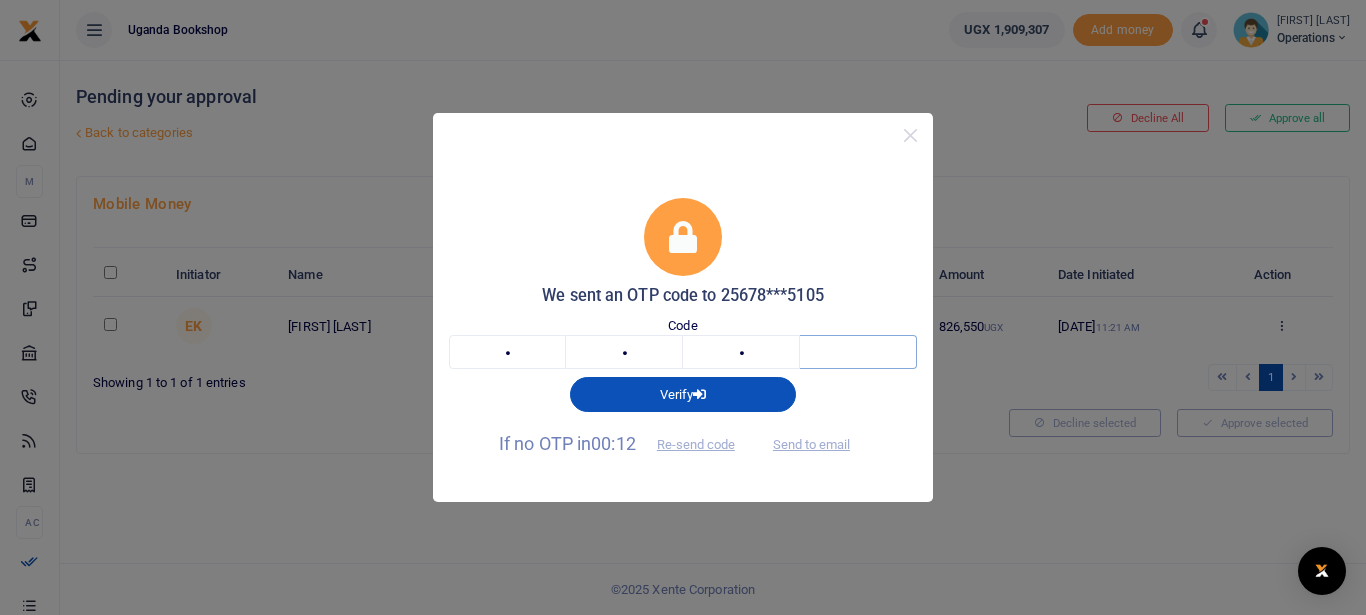 type on "1" 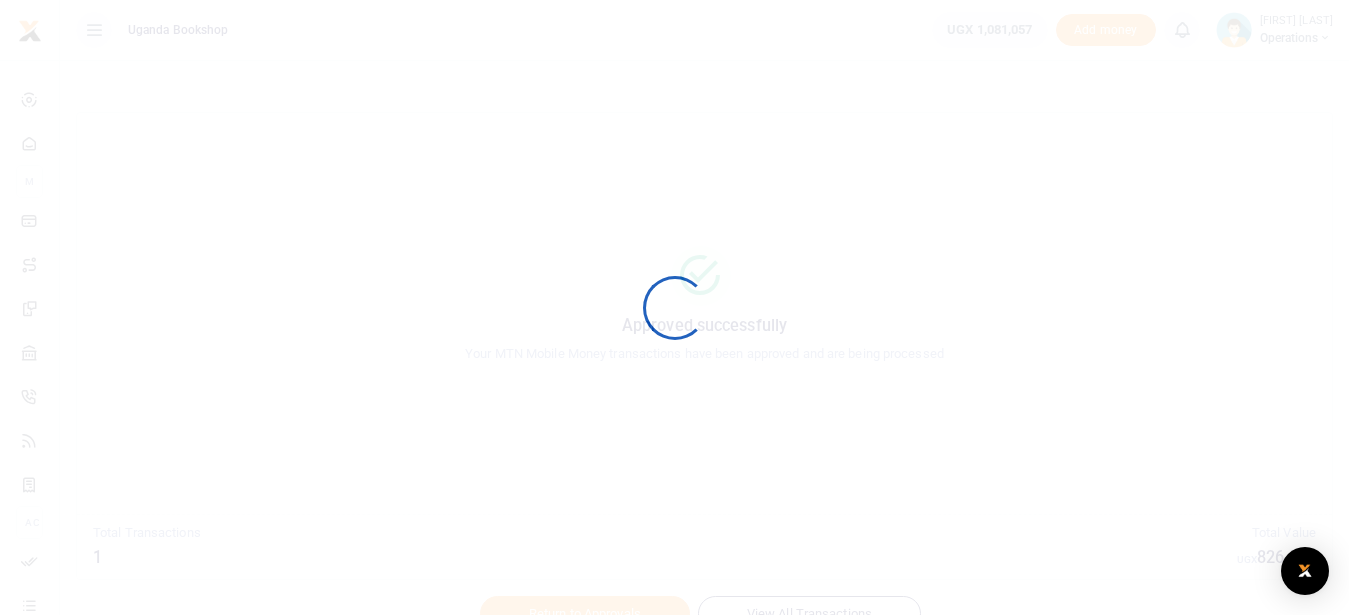 scroll, scrollTop: 0, scrollLeft: 0, axis: both 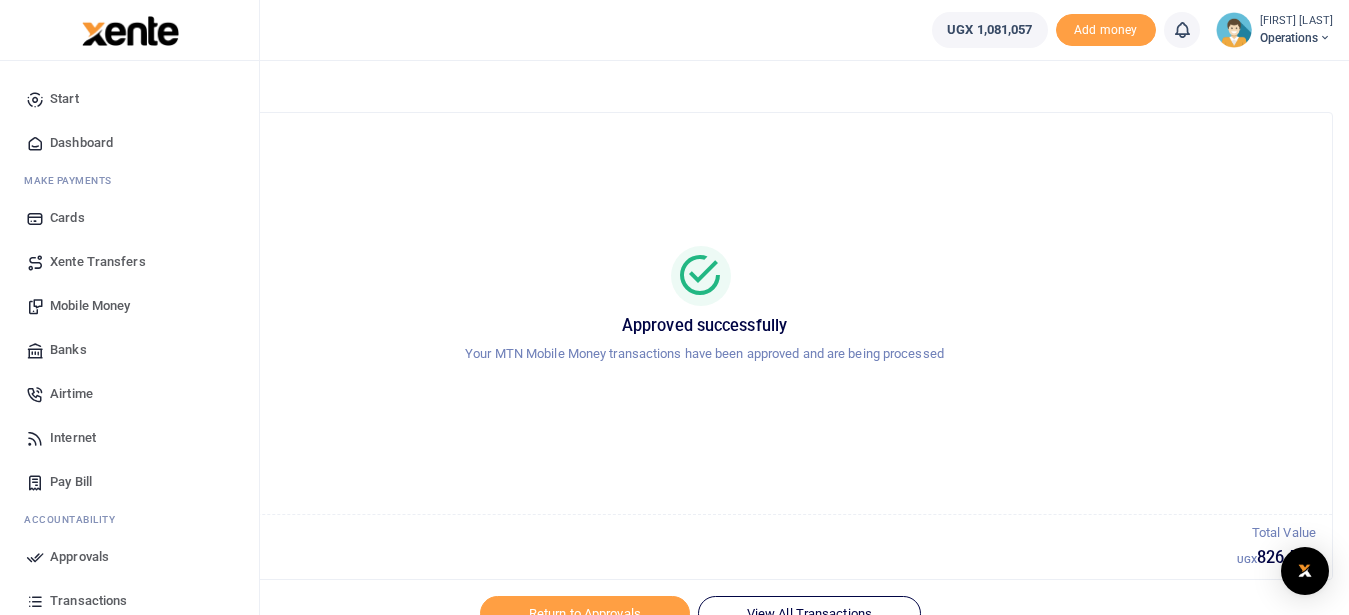 click on "Mobile Money" at bounding box center [90, 306] 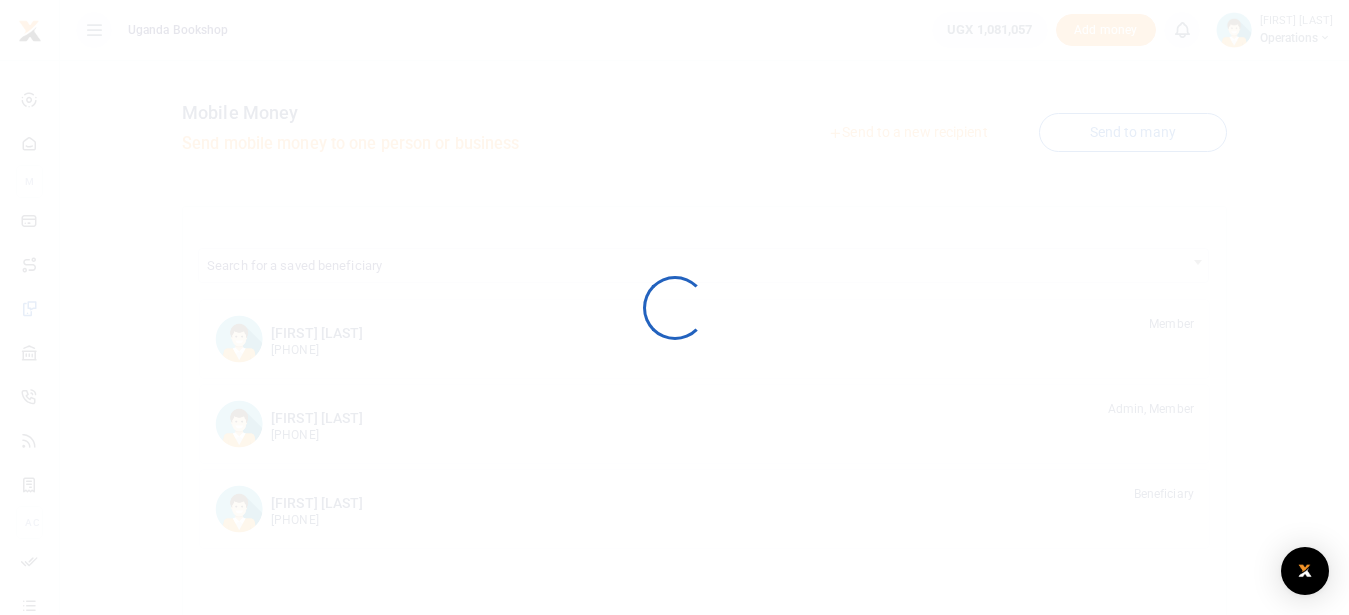 scroll, scrollTop: 0, scrollLeft: 0, axis: both 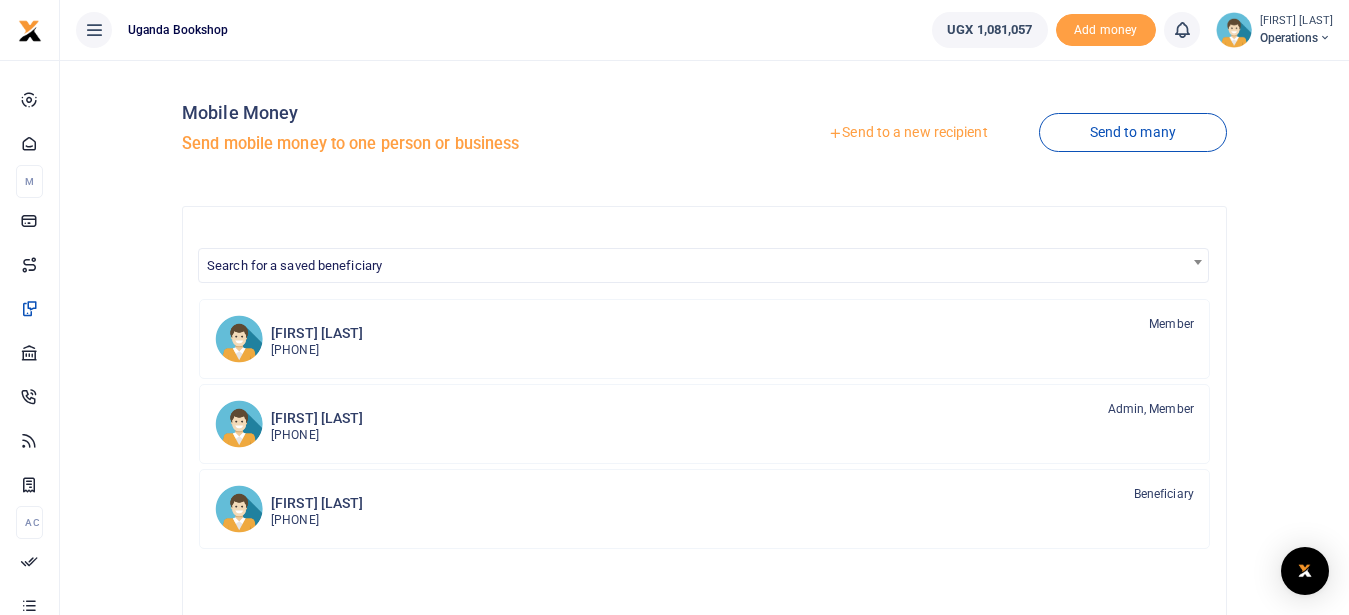 click on "Send to a new recipient" at bounding box center (907, 133) 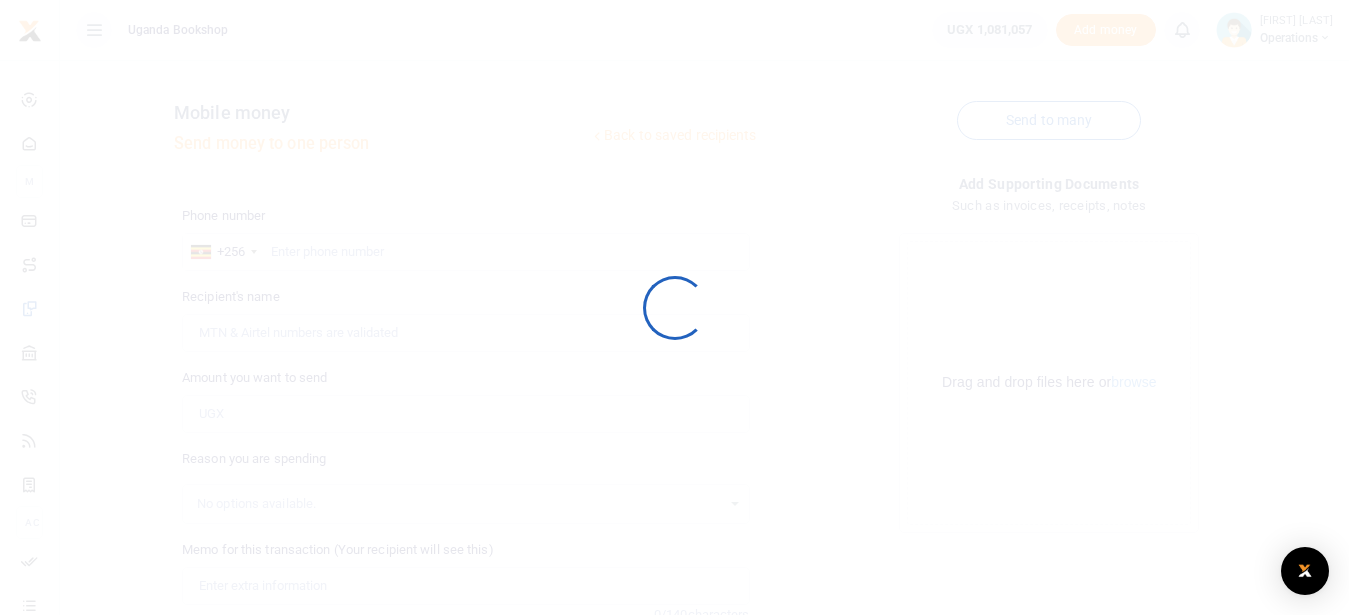 scroll, scrollTop: 0, scrollLeft: 0, axis: both 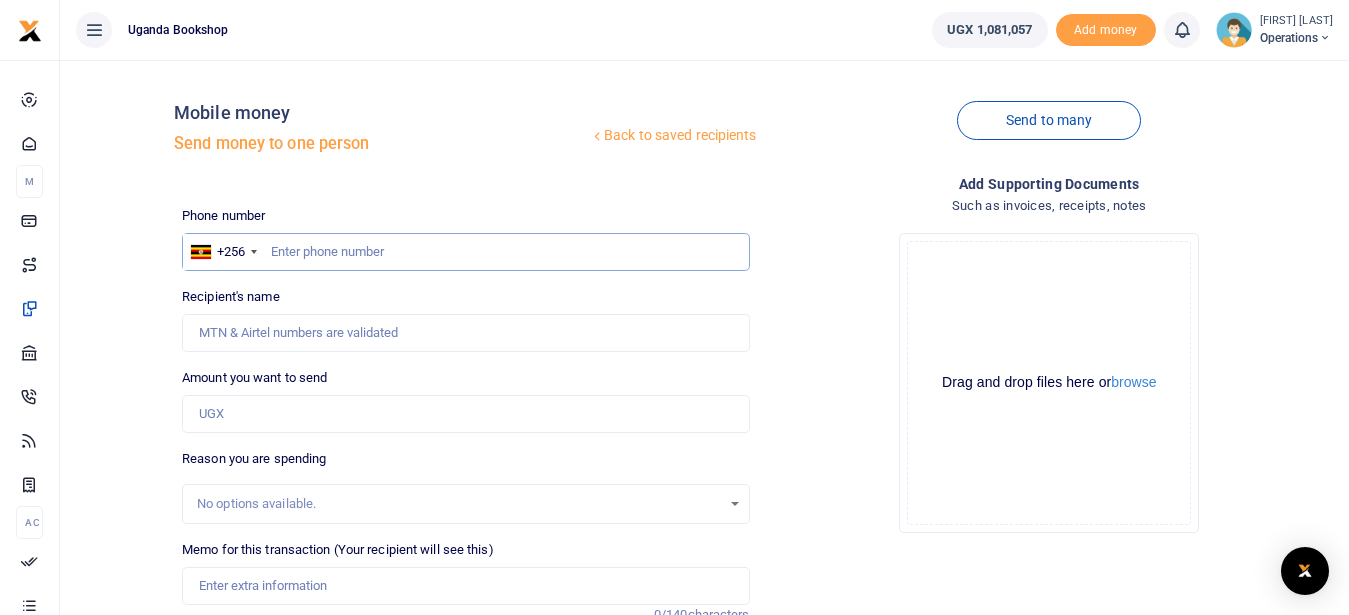 click at bounding box center [465, 252] 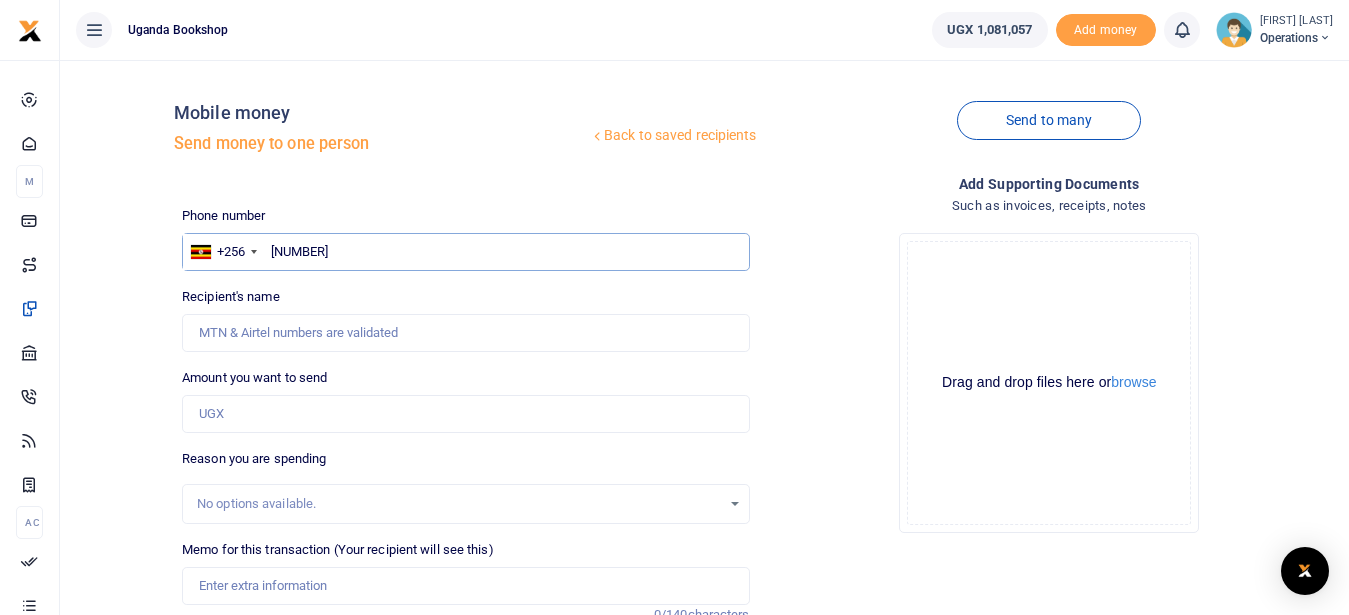 type on "782378485" 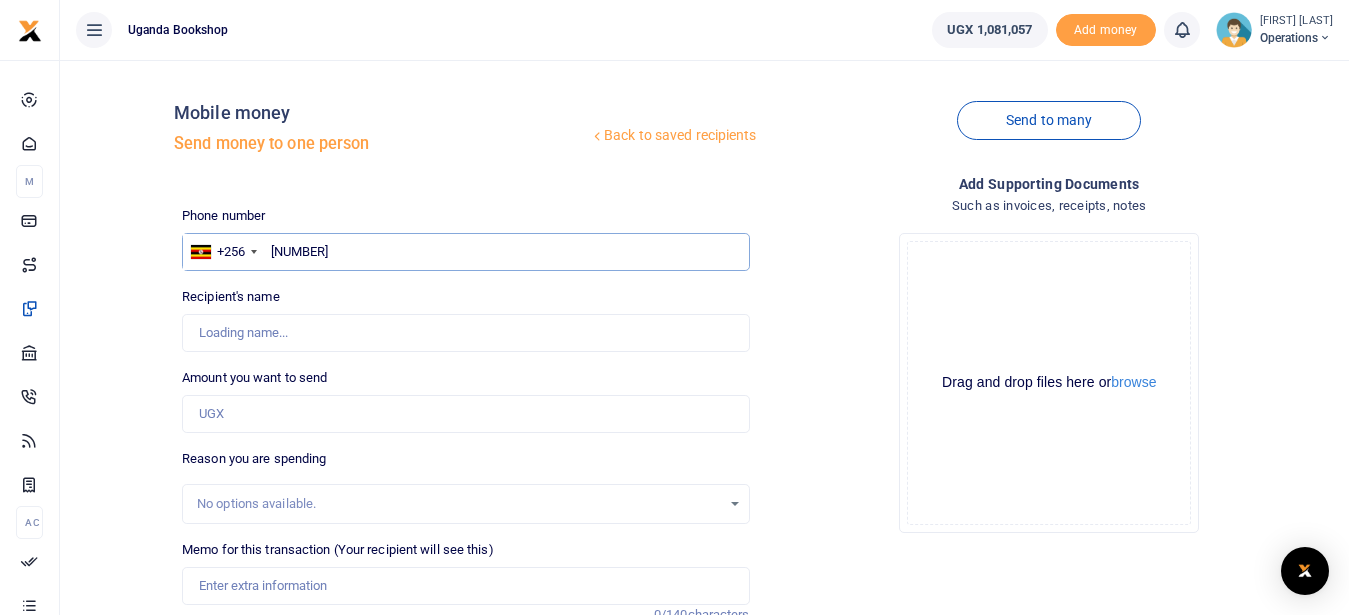 type on "Henry Ssengonge" 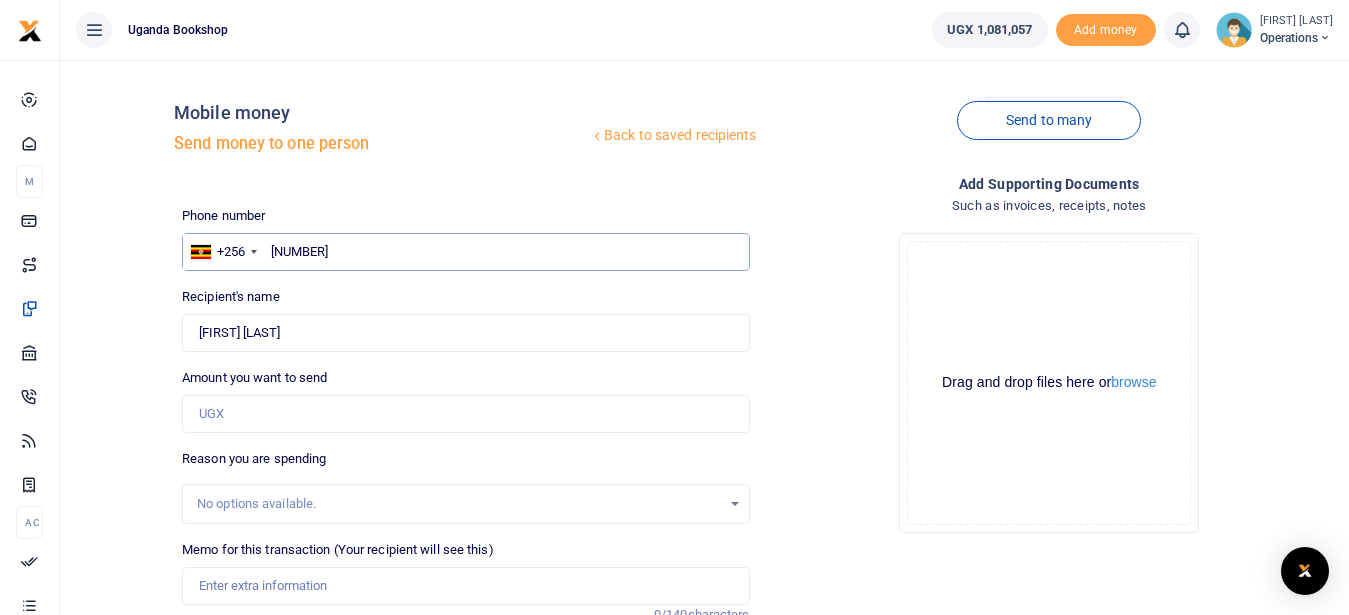 type on "782378485" 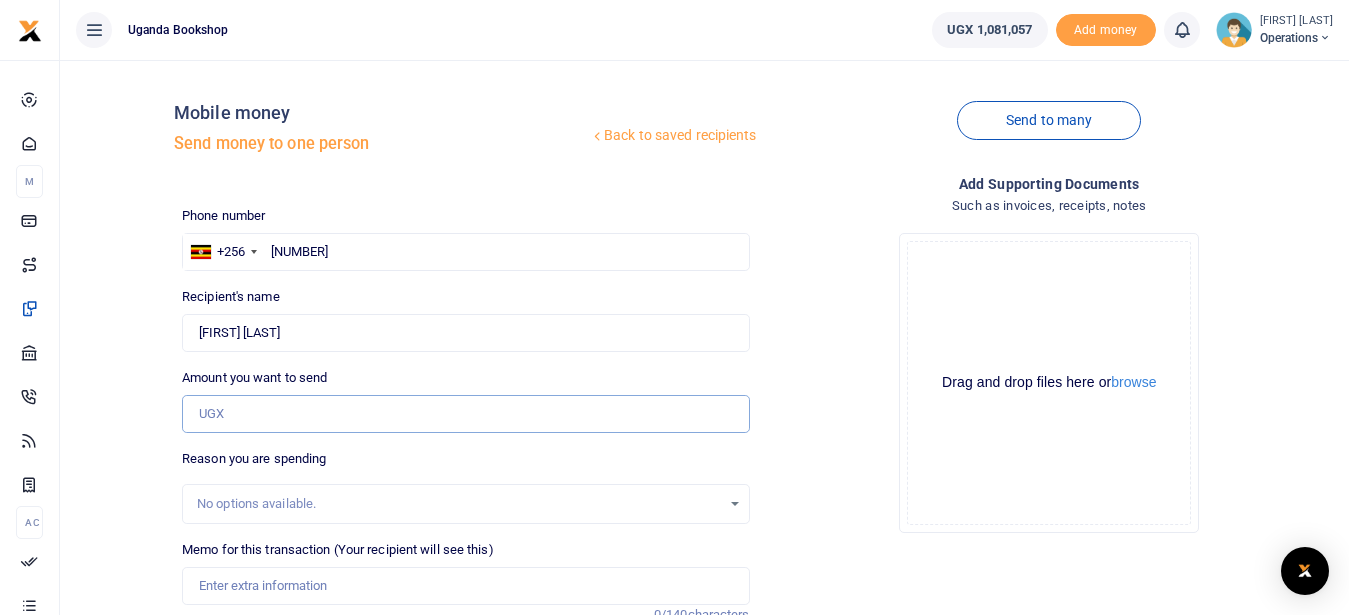 click on "Amount you want to send" at bounding box center [465, 414] 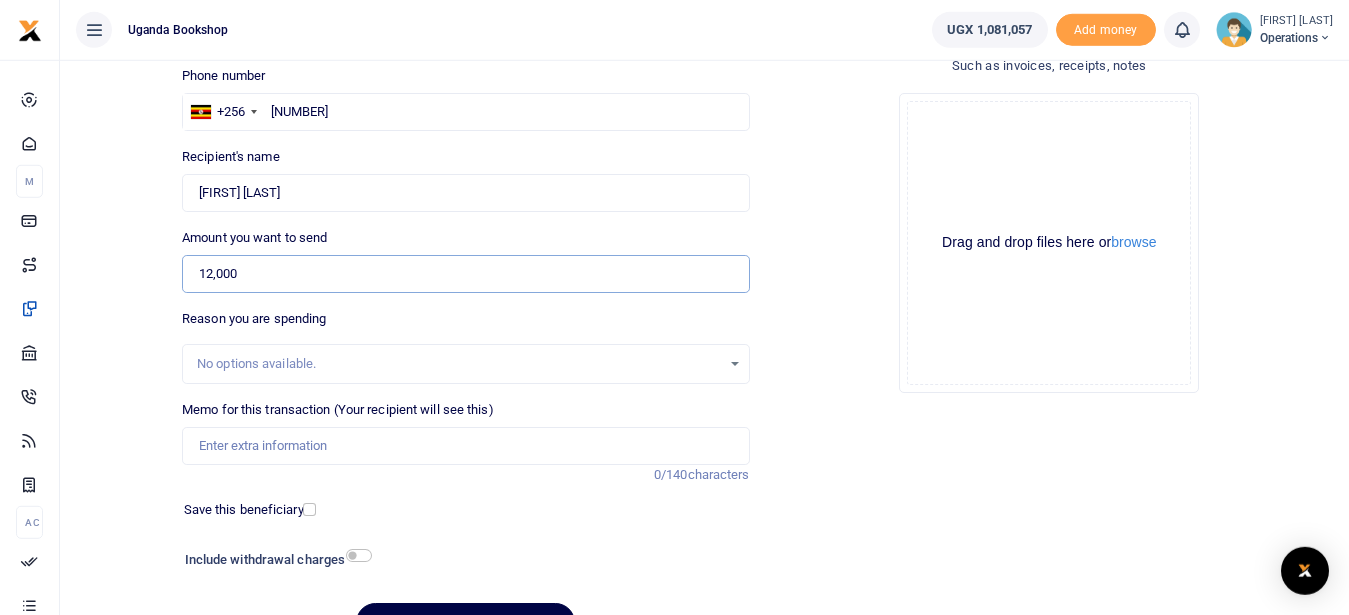 scroll, scrollTop: 142, scrollLeft: 0, axis: vertical 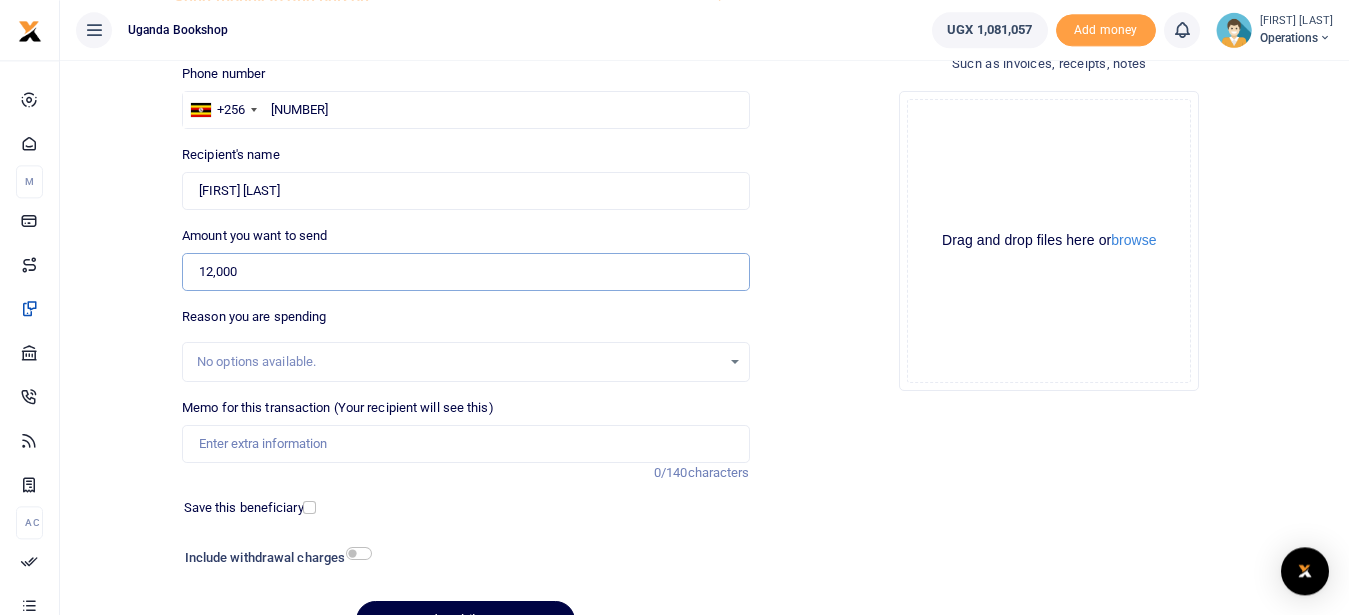 type on "12,000" 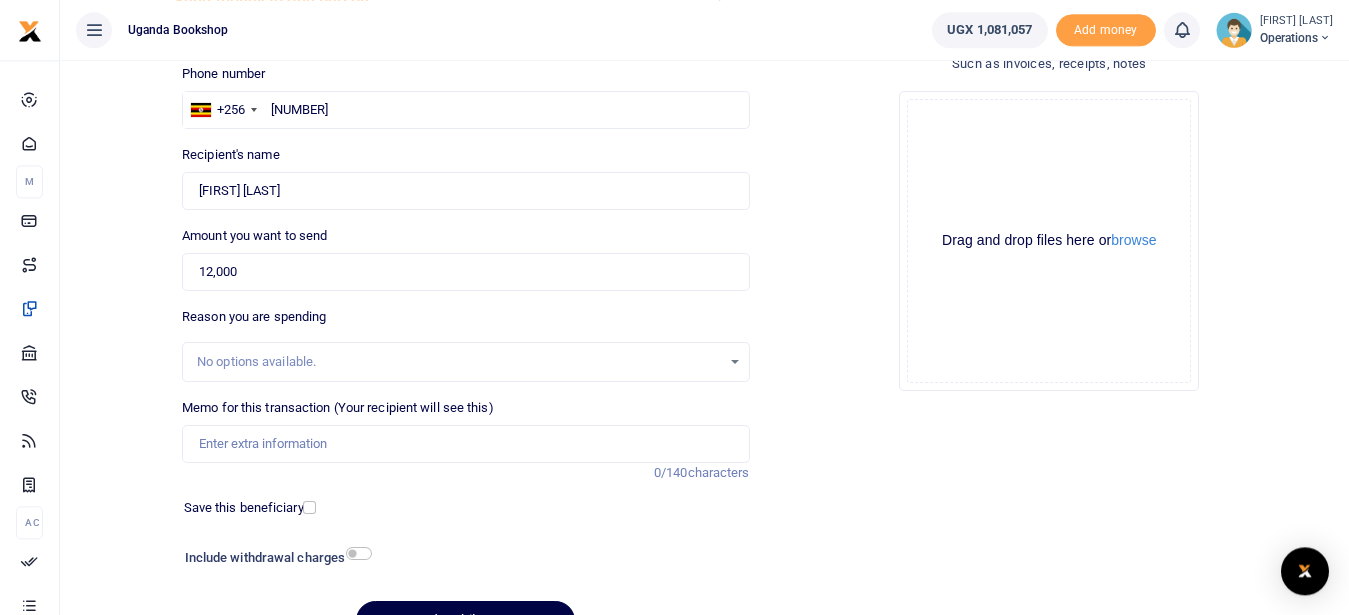 click on "Drag and drop files here or  browse Powered by  Uppy" 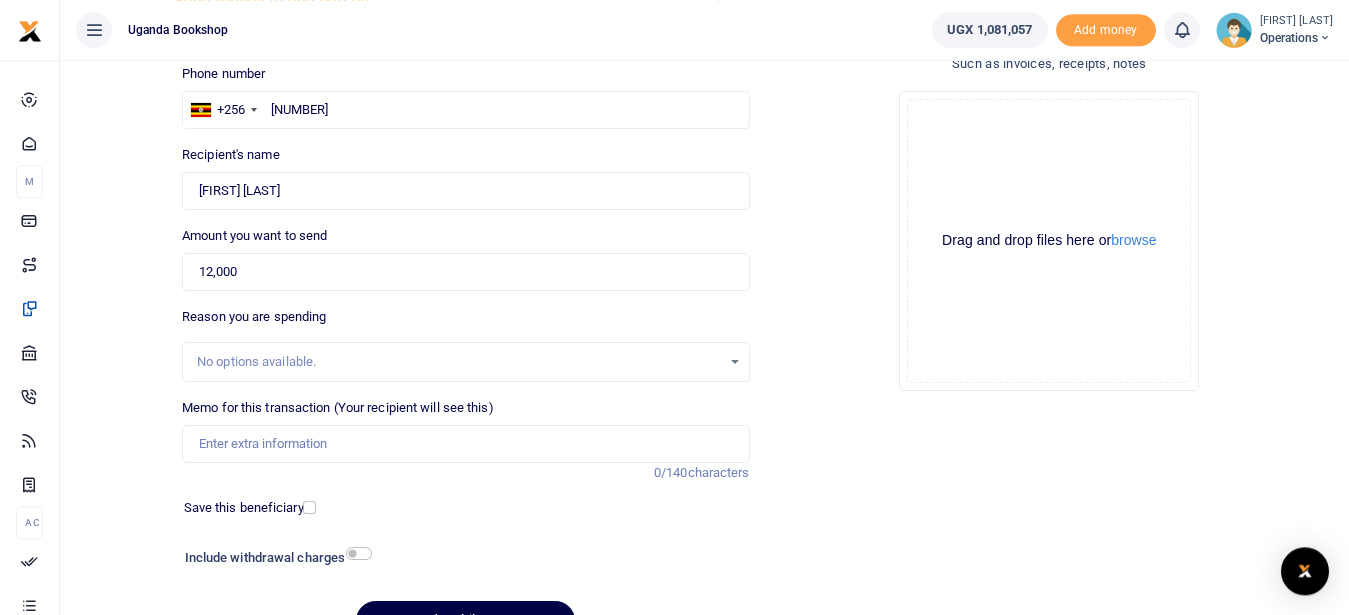 click on "No options available." at bounding box center (458, 362) 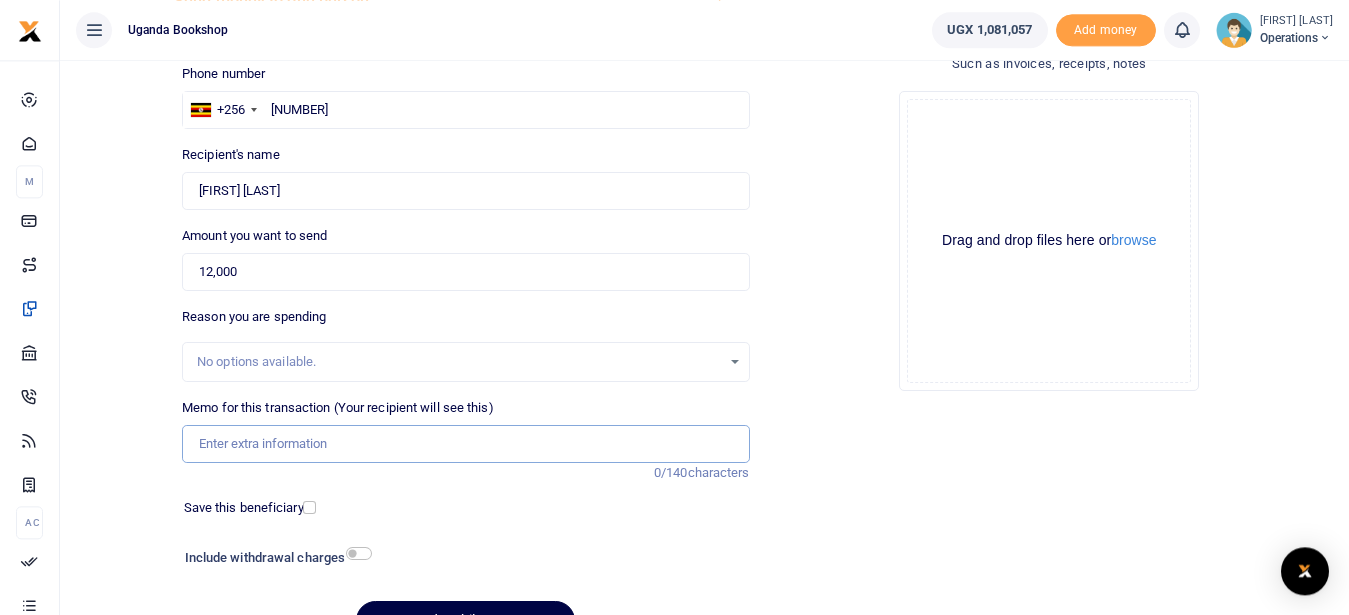 click on "Memo for this transaction (Your recipient will see this)" at bounding box center [465, 444] 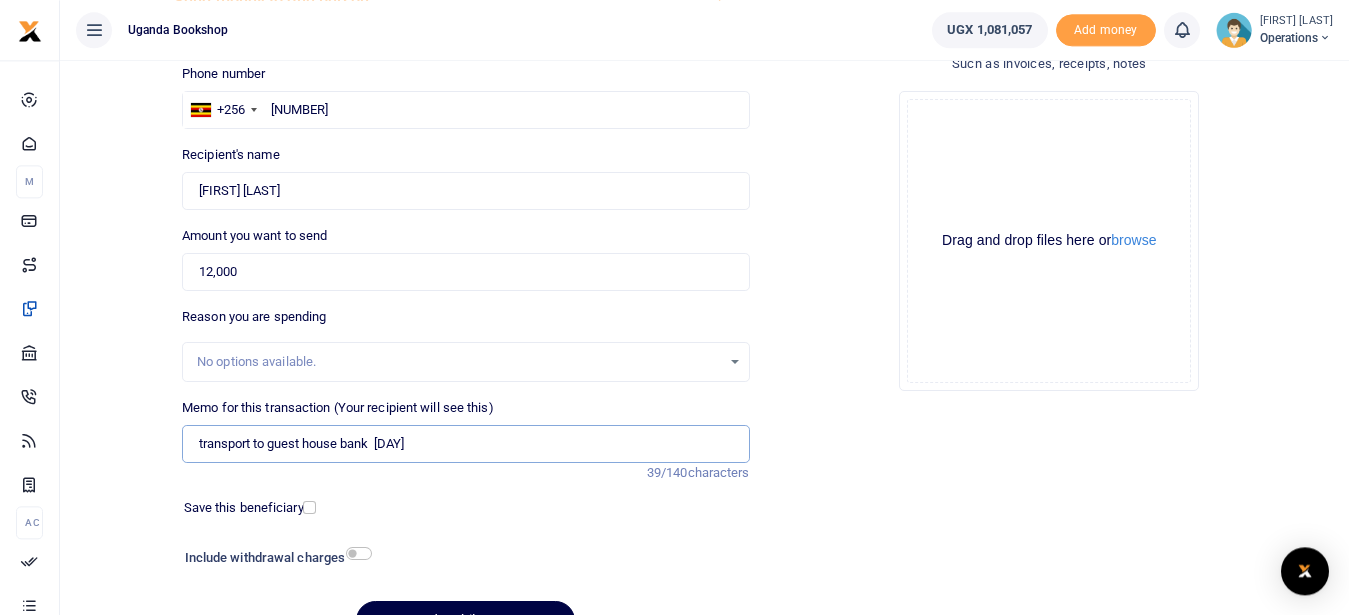 type on "transport to guest house bank  saturday" 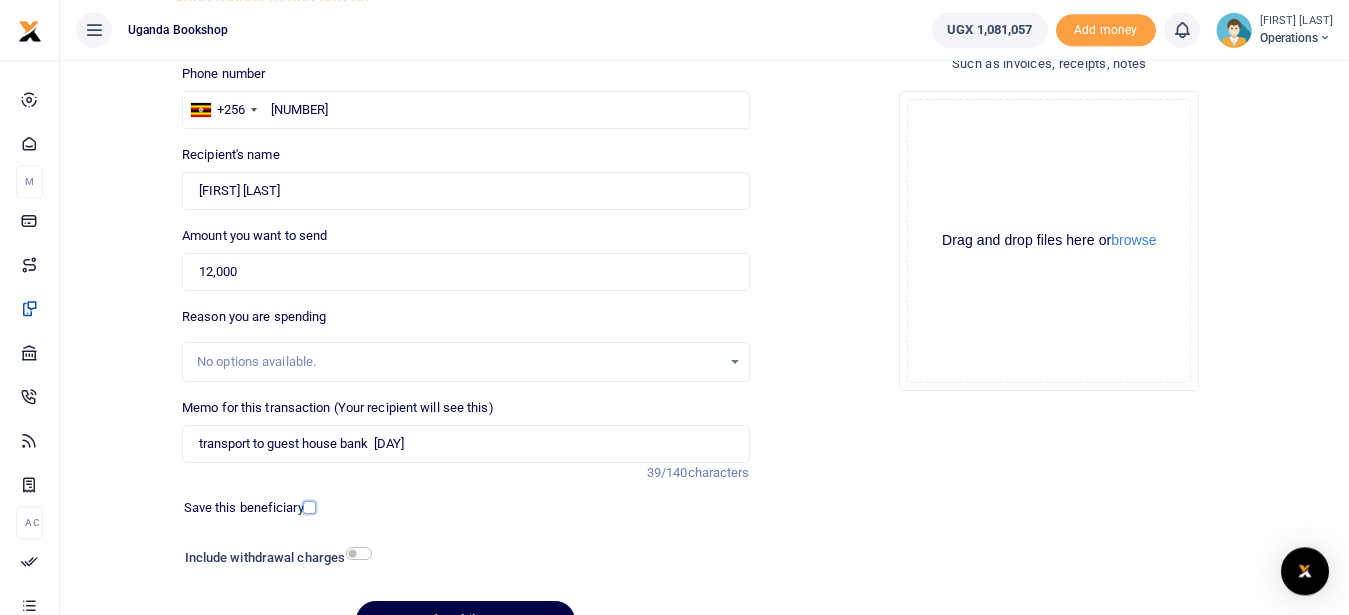 click at bounding box center (309, 507) 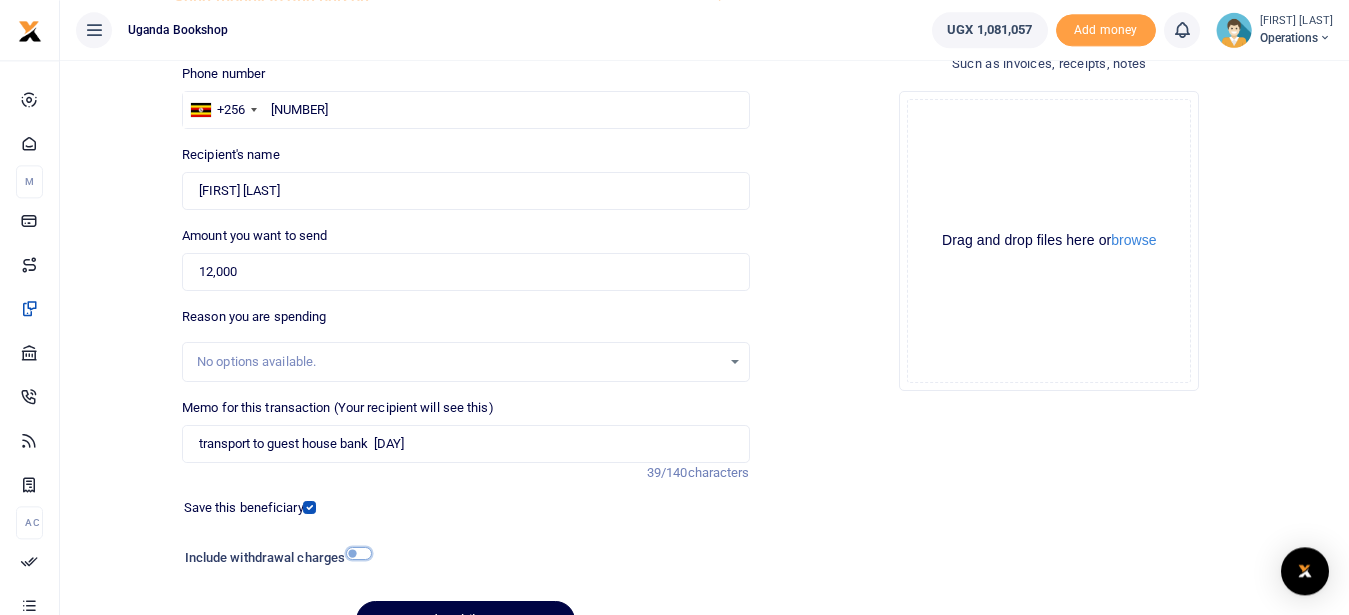 click at bounding box center (359, 553) 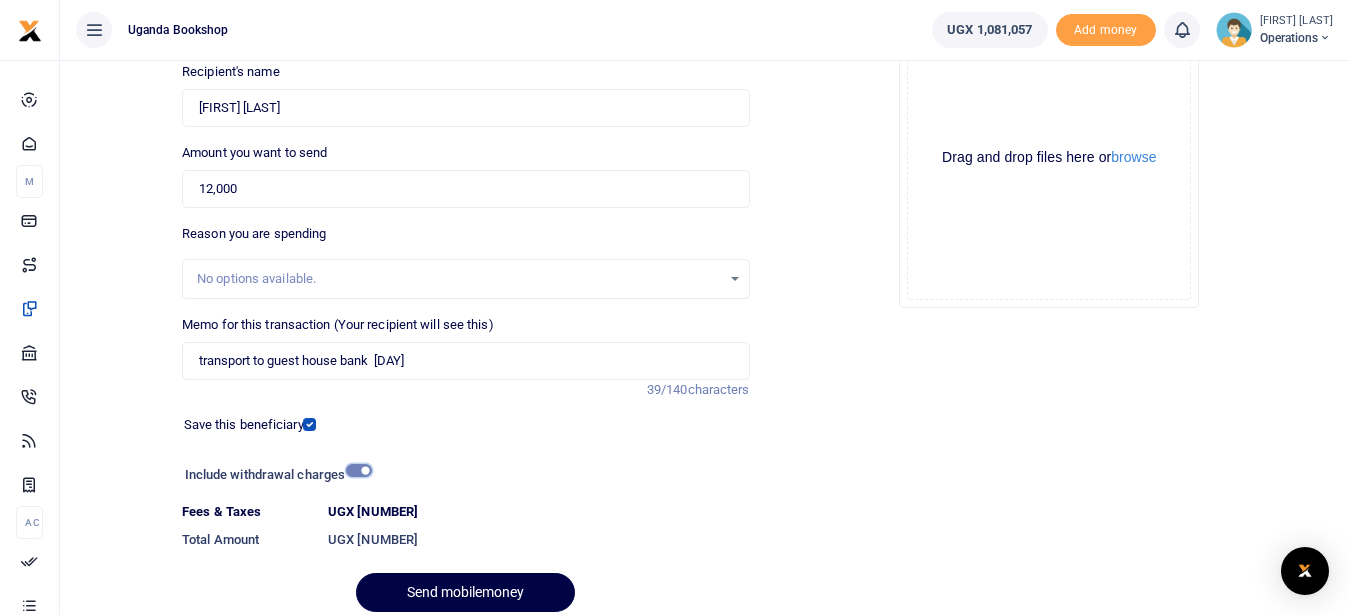scroll, scrollTop: 306, scrollLeft: 0, axis: vertical 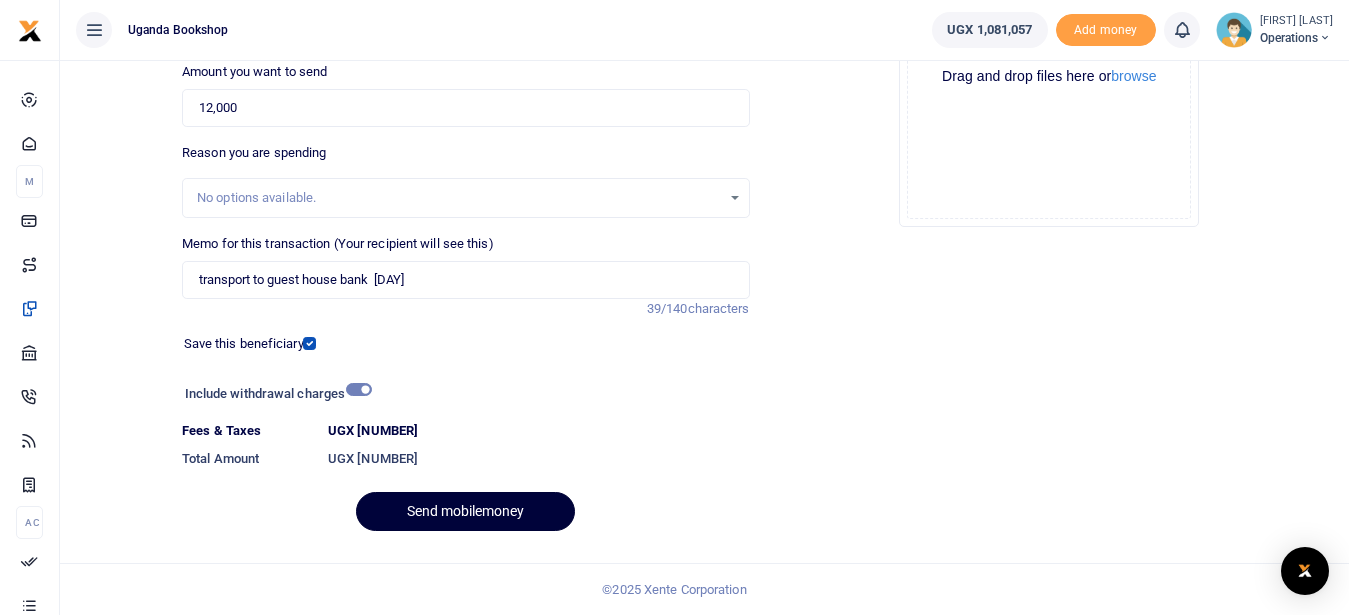 click on "Send mobilemoney" at bounding box center (465, 511) 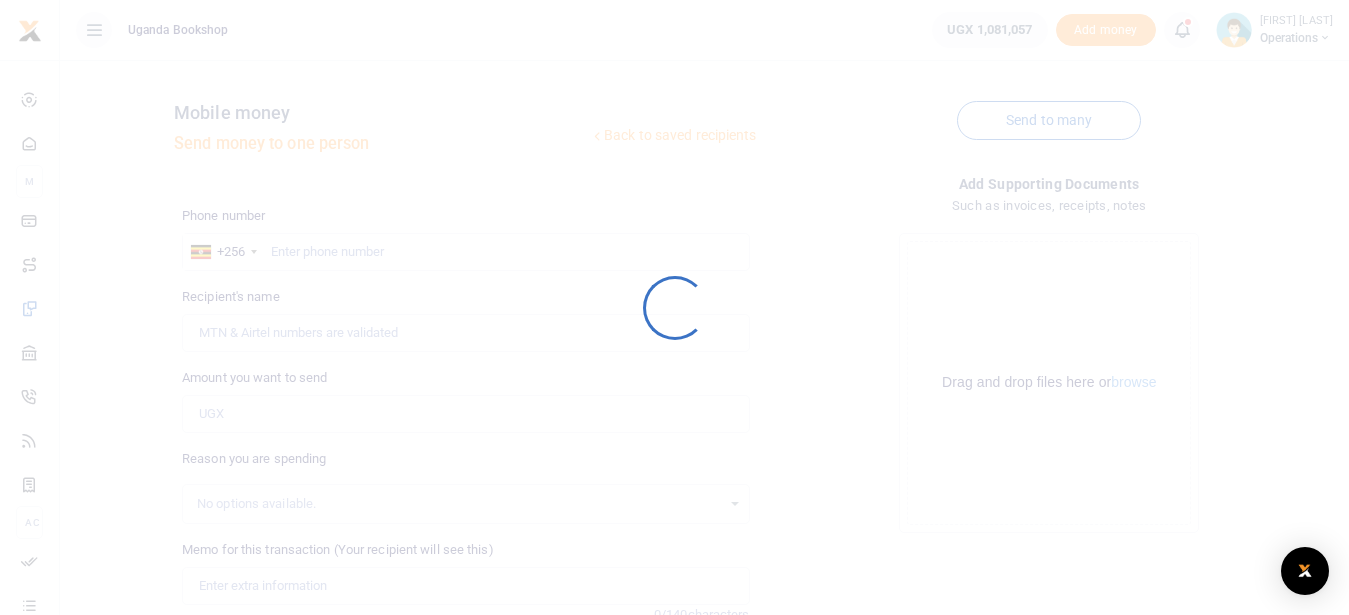 scroll, scrollTop: 0, scrollLeft: 0, axis: both 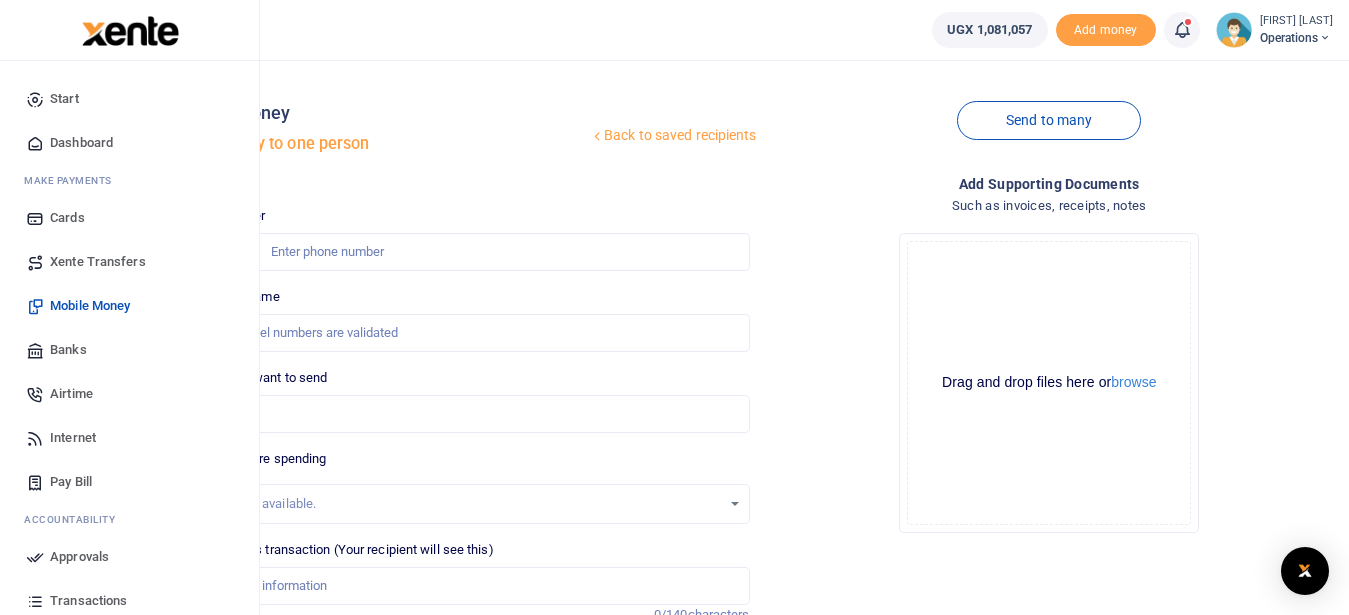 click on "Dashboard" at bounding box center (81, 143) 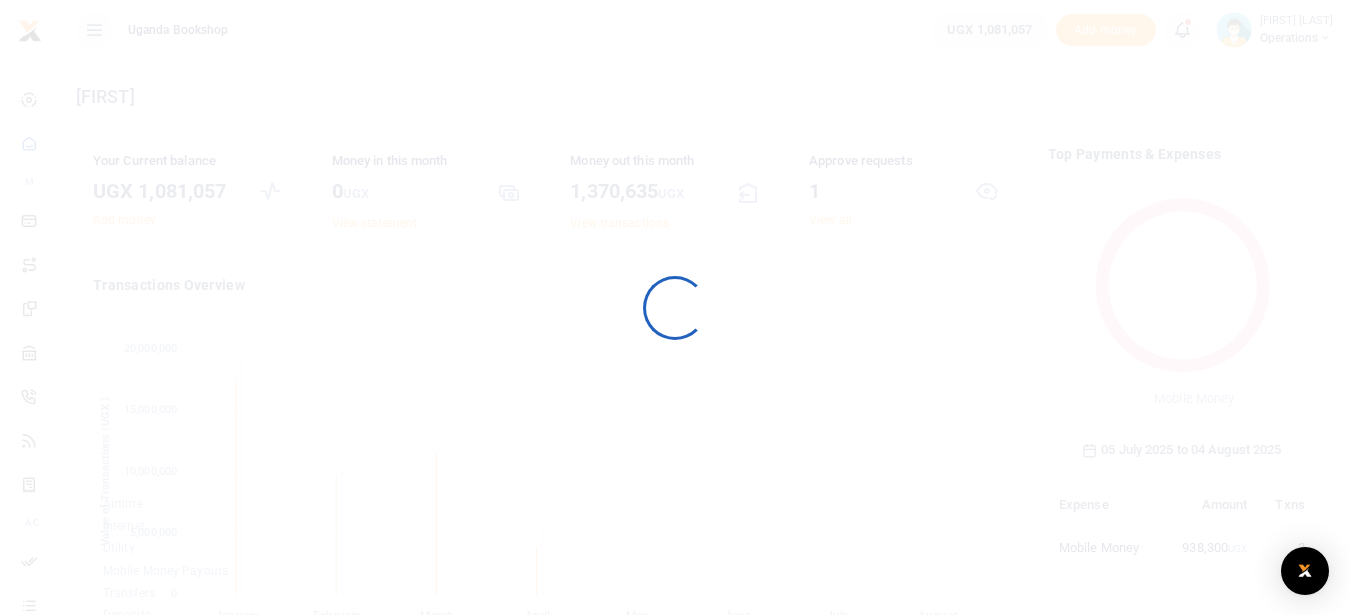 scroll, scrollTop: 0, scrollLeft: 0, axis: both 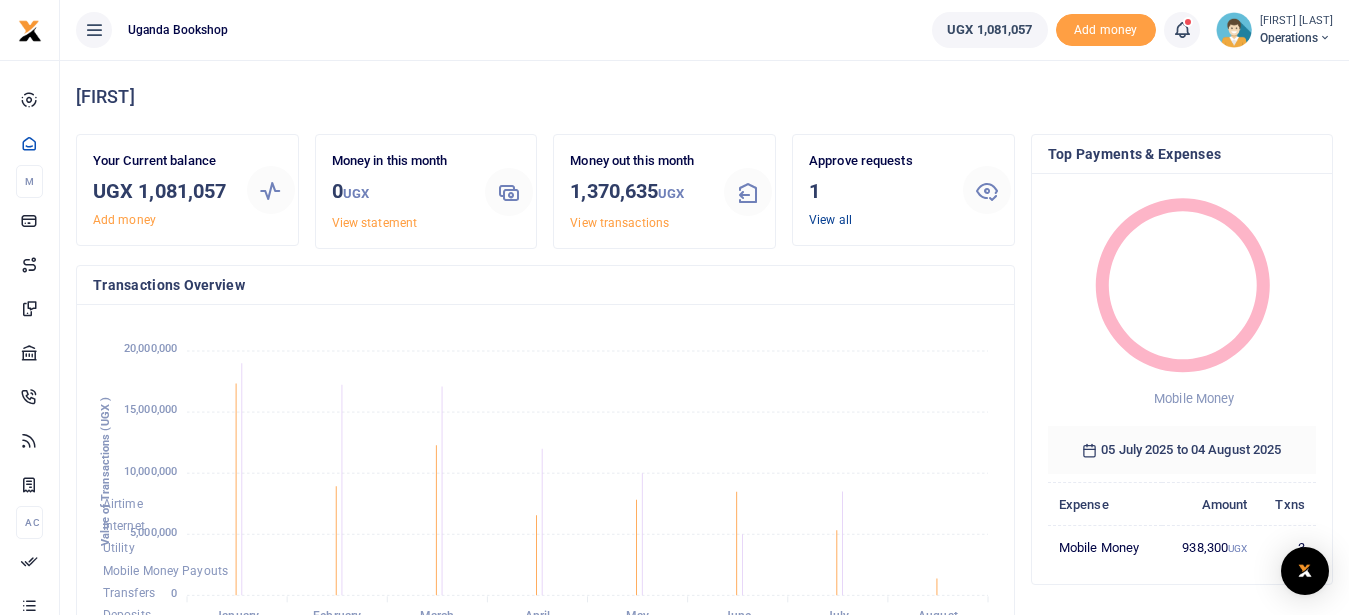 click on "View all" at bounding box center [830, 220] 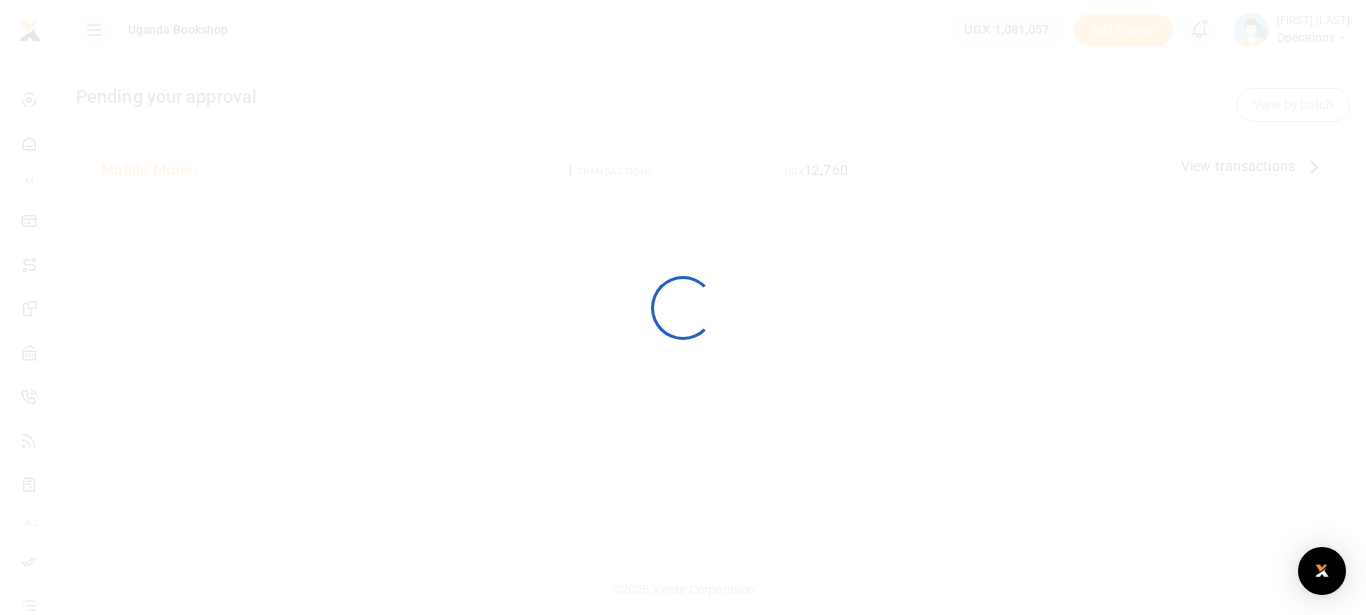 scroll, scrollTop: 0, scrollLeft: 0, axis: both 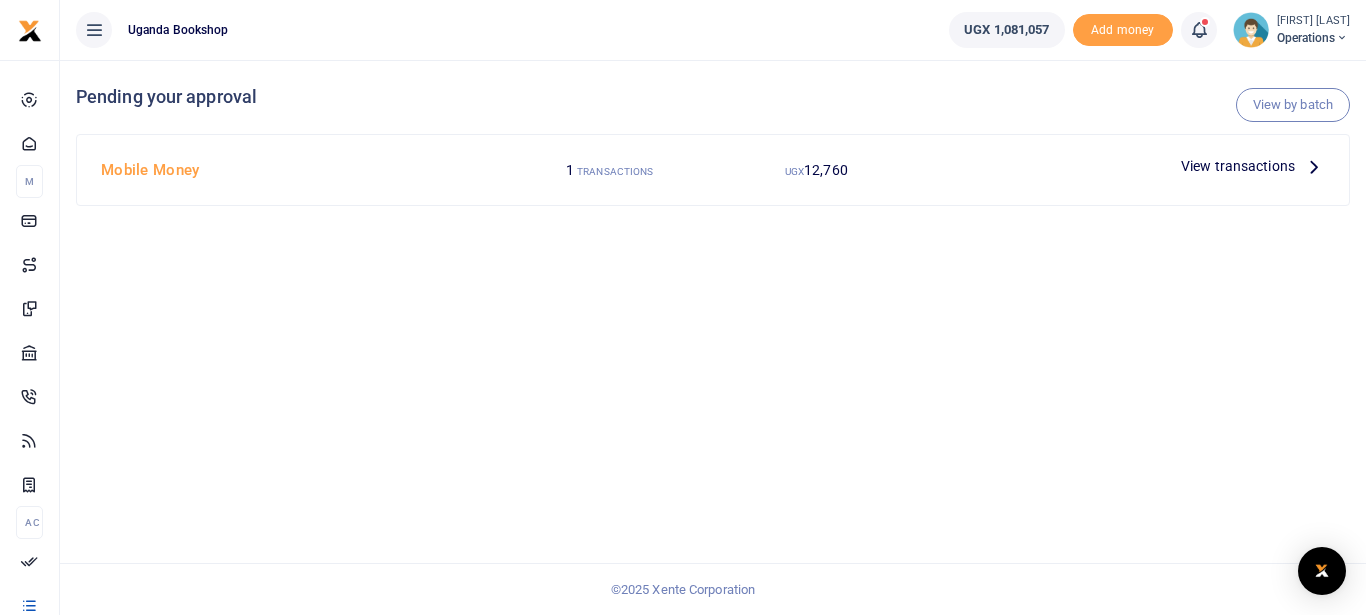 click on "View transactions" at bounding box center (1253, 166) 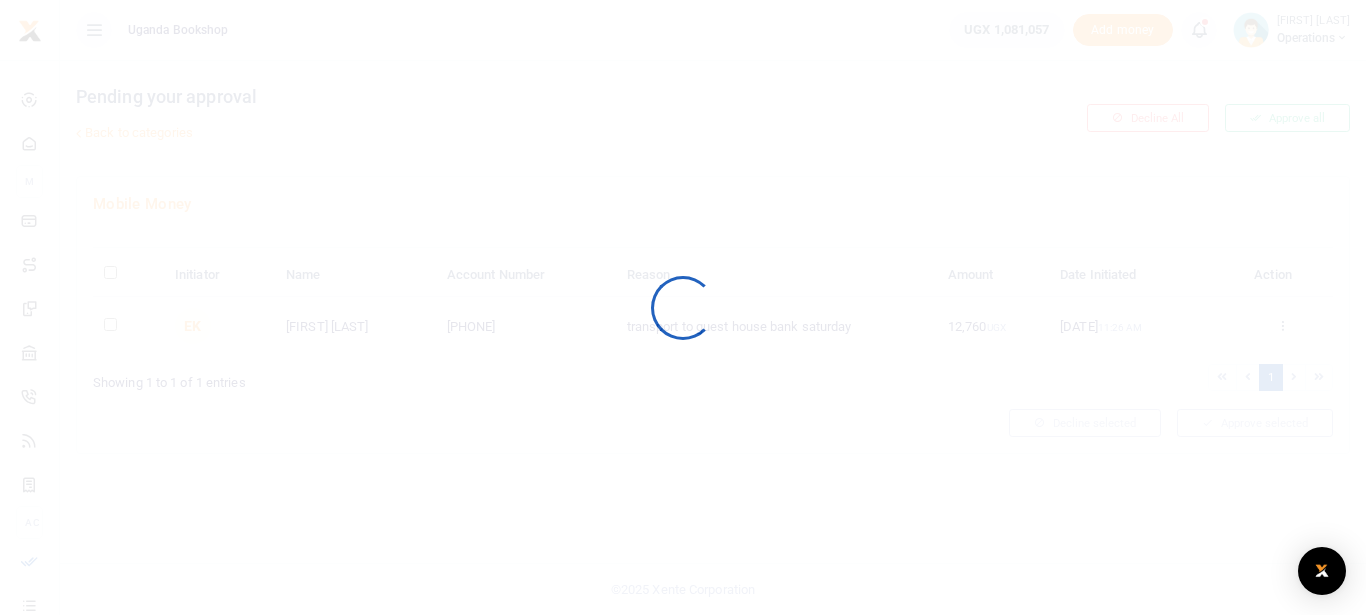 scroll, scrollTop: 0, scrollLeft: 0, axis: both 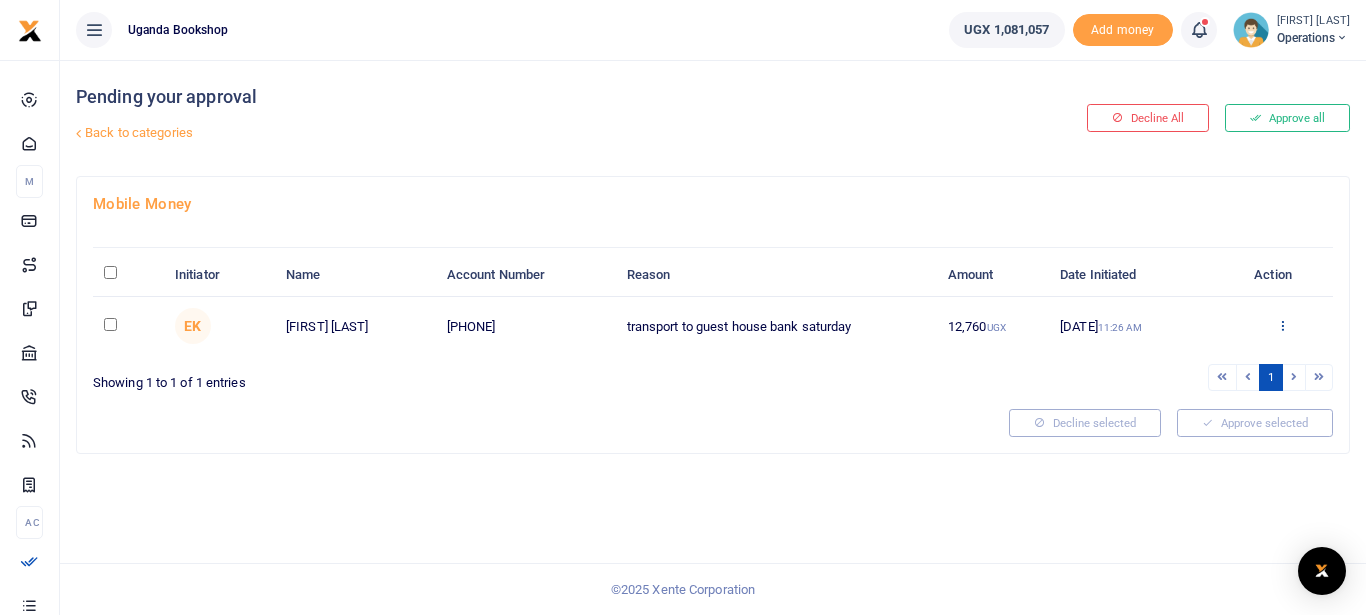 click at bounding box center (1282, 325) 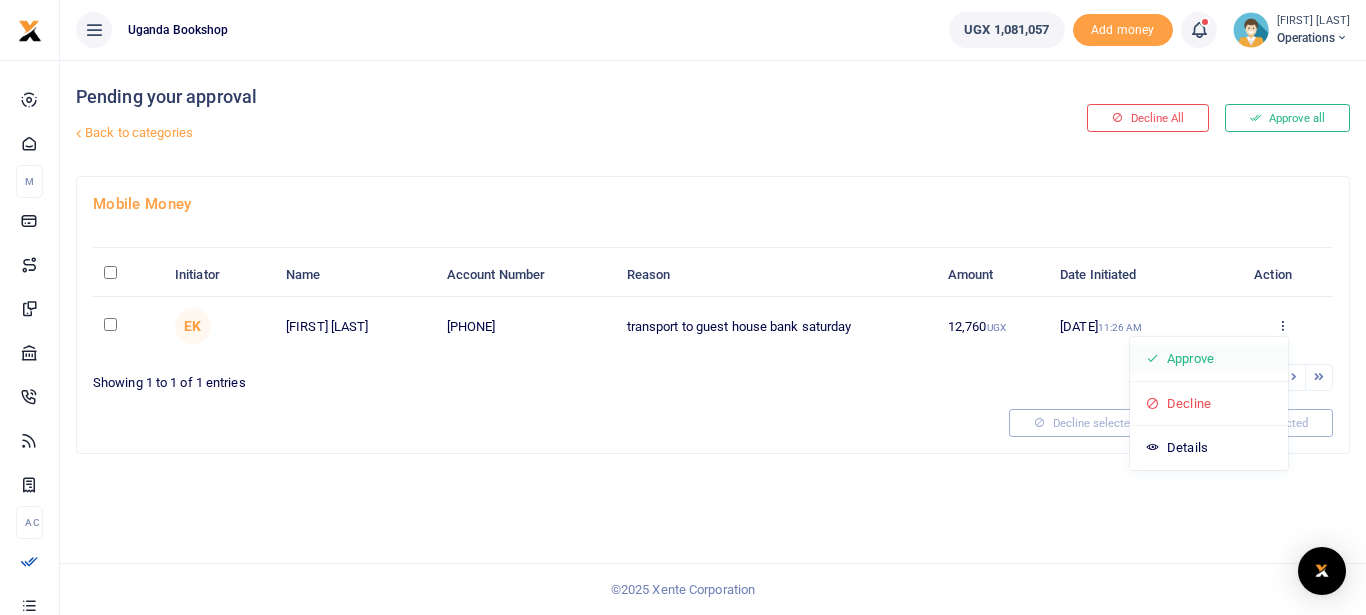 click on "Approve" at bounding box center [1209, 359] 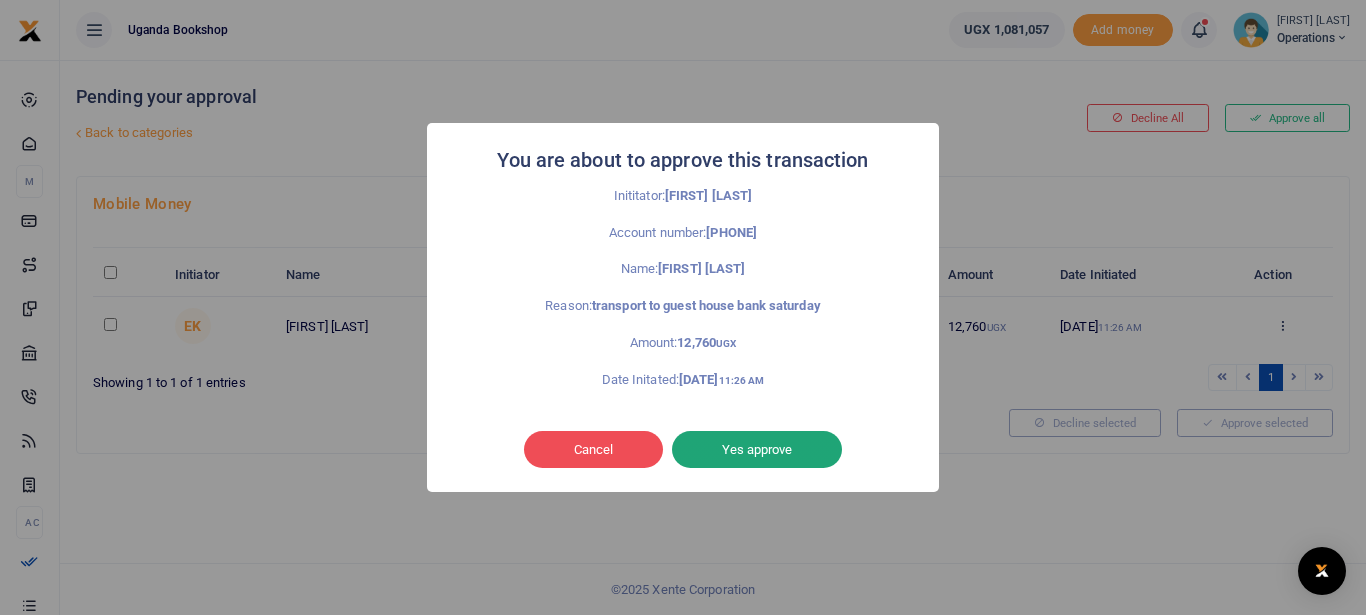 click on "Yes approve" at bounding box center (757, 450) 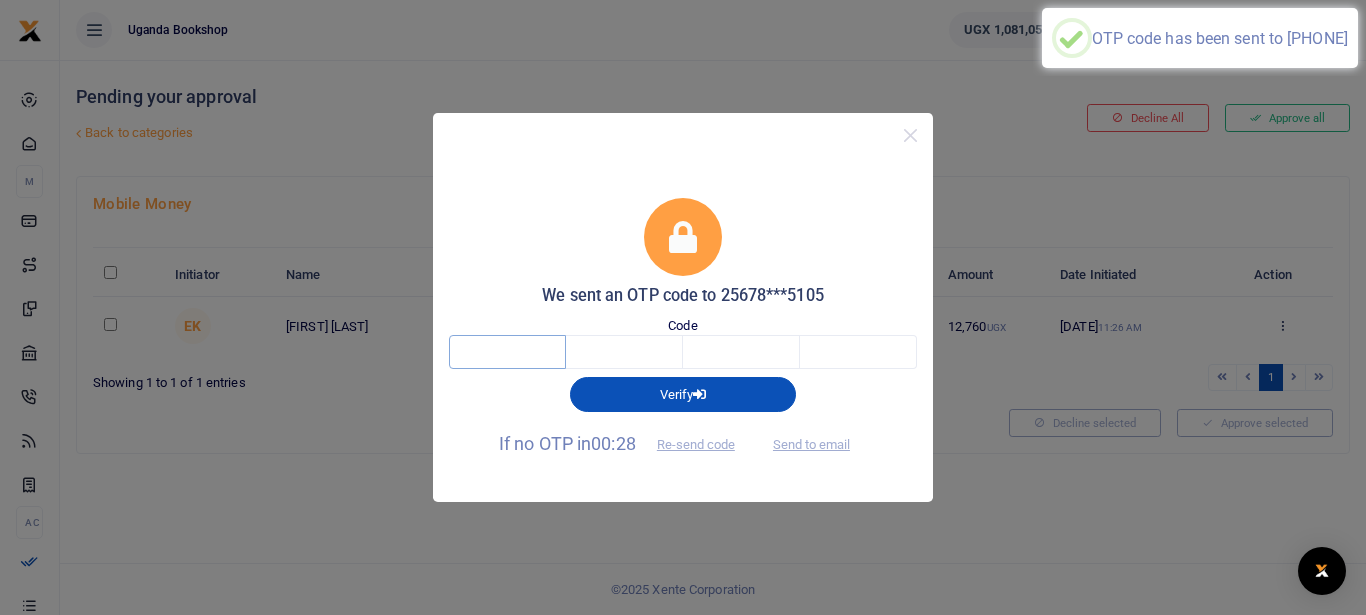 click at bounding box center (507, 352) 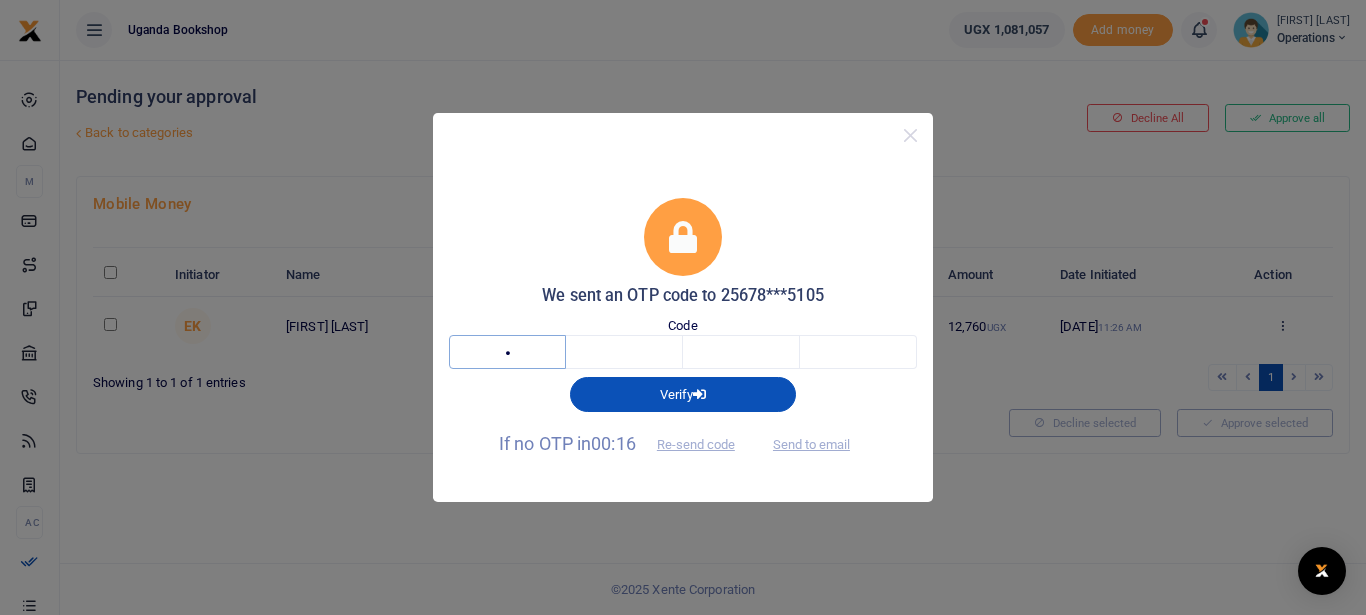 type on "7" 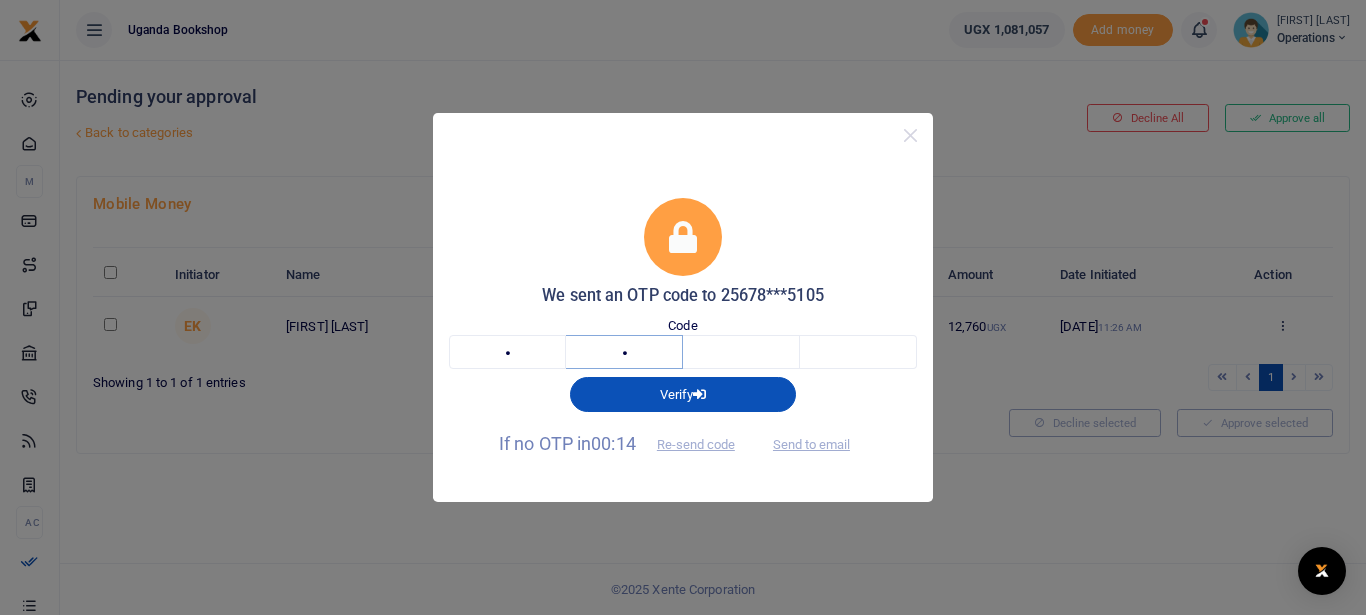 type on "9" 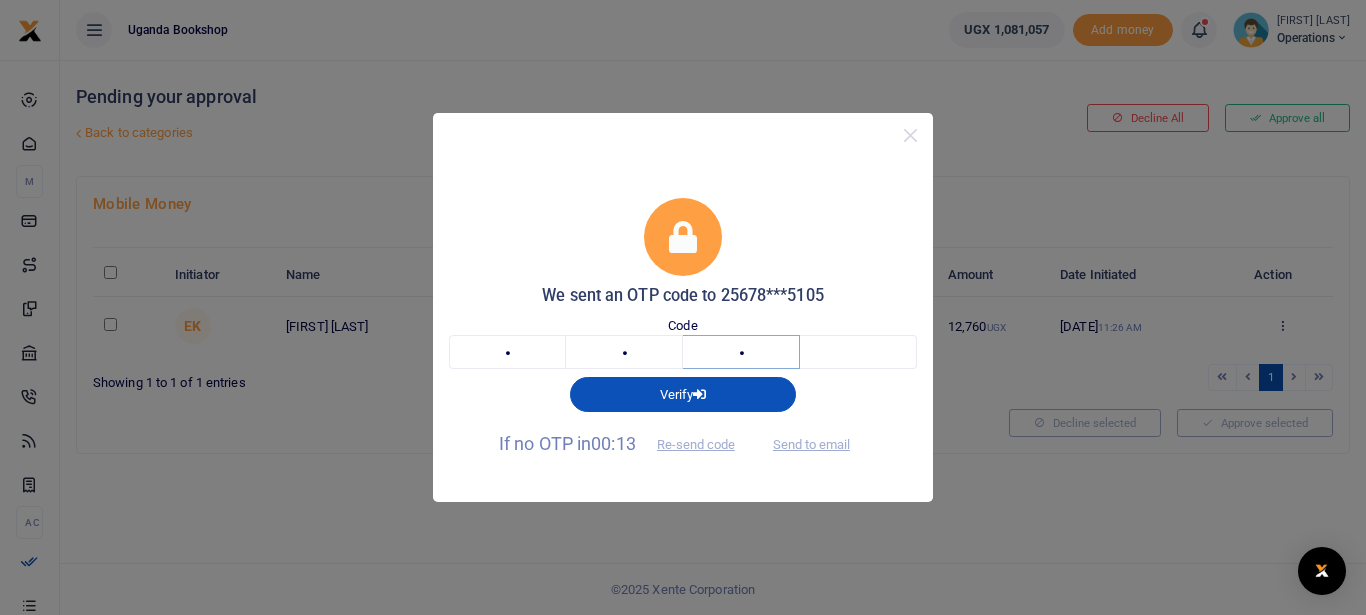 type on "5" 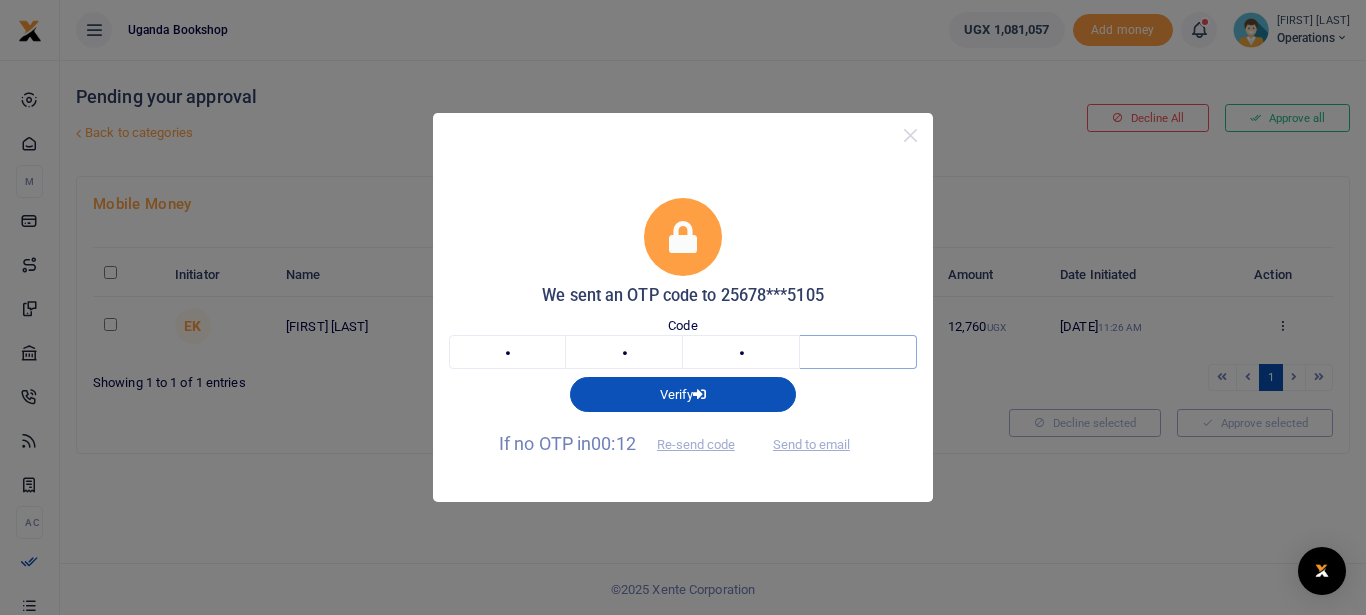 type on "2" 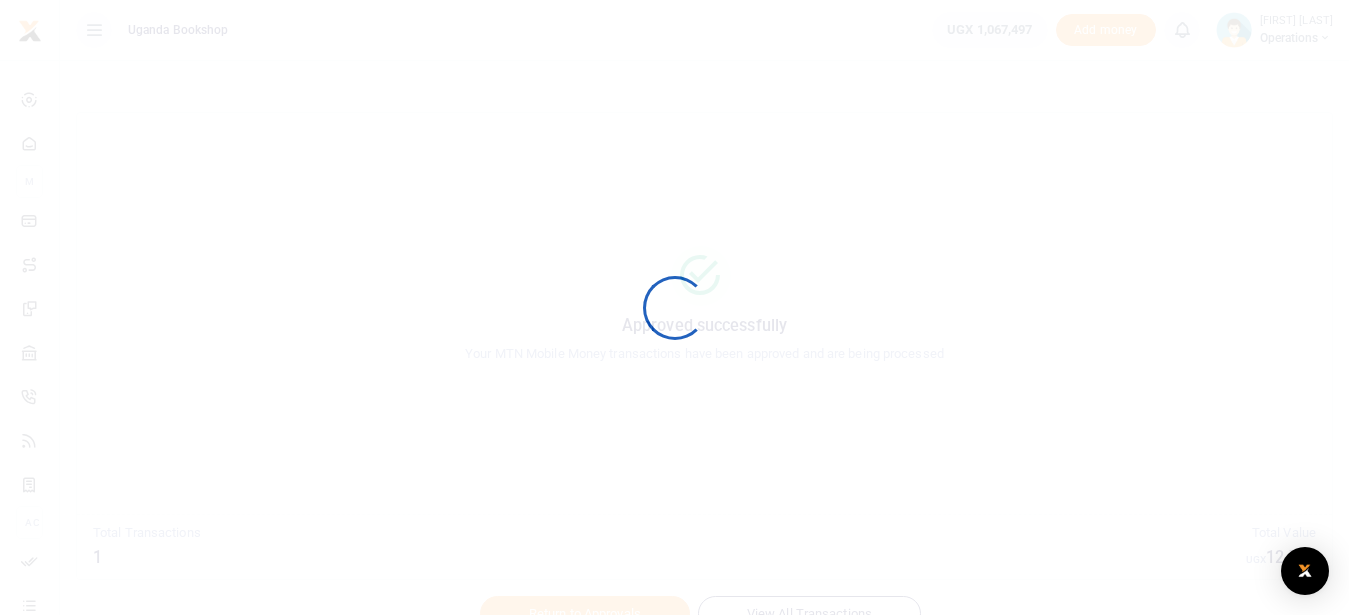scroll, scrollTop: 0, scrollLeft: 0, axis: both 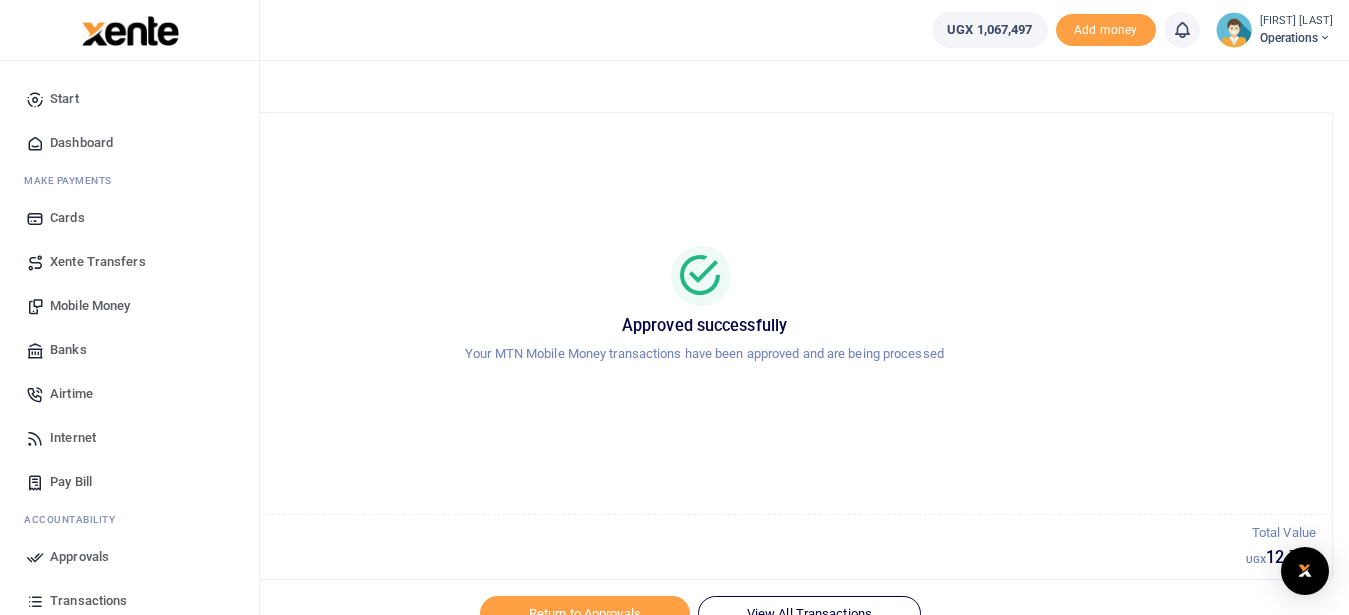click on "Dashboard" at bounding box center (81, 143) 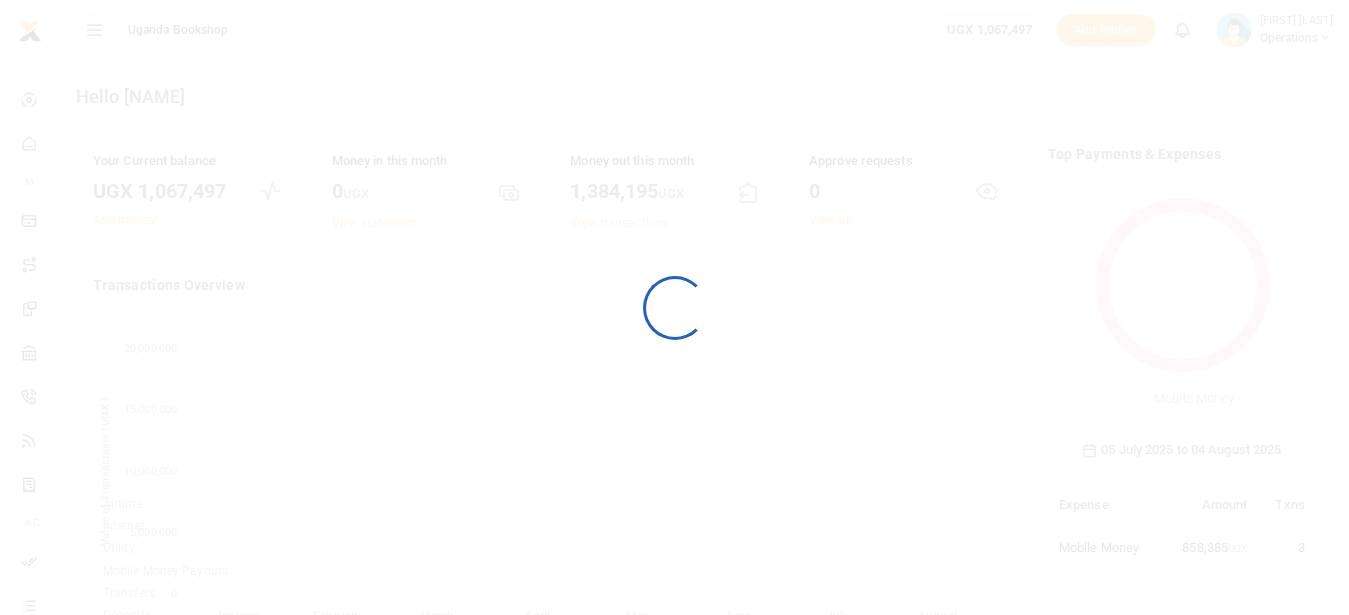 scroll, scrollTop: 0, scrollLeft: 0, axis: both 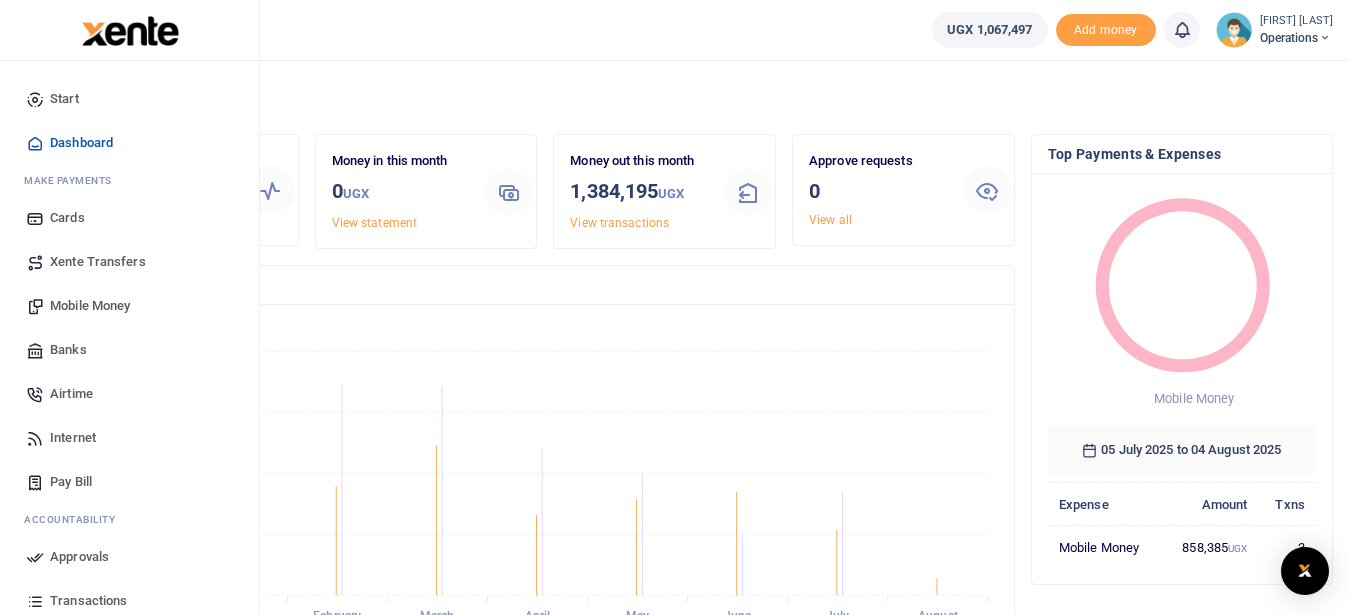 click on "Mobile Money" at bounding box center [90, 306] 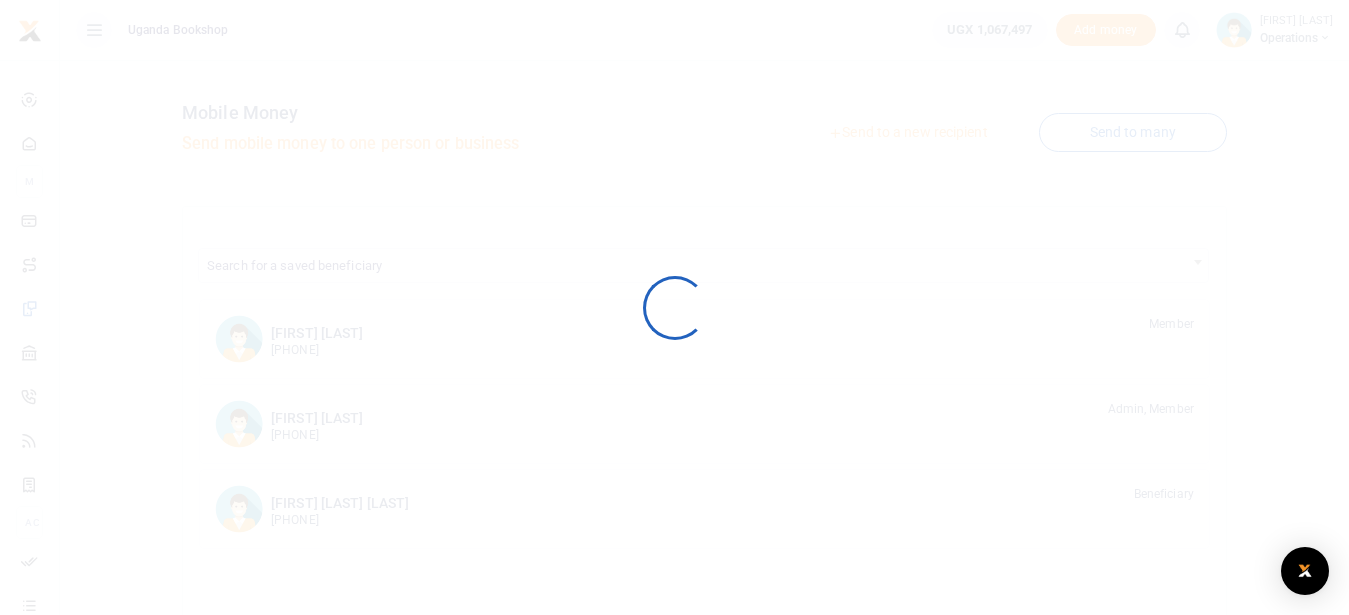 scroll, scrollTop: 0, scrollLeft: 0, axis: both 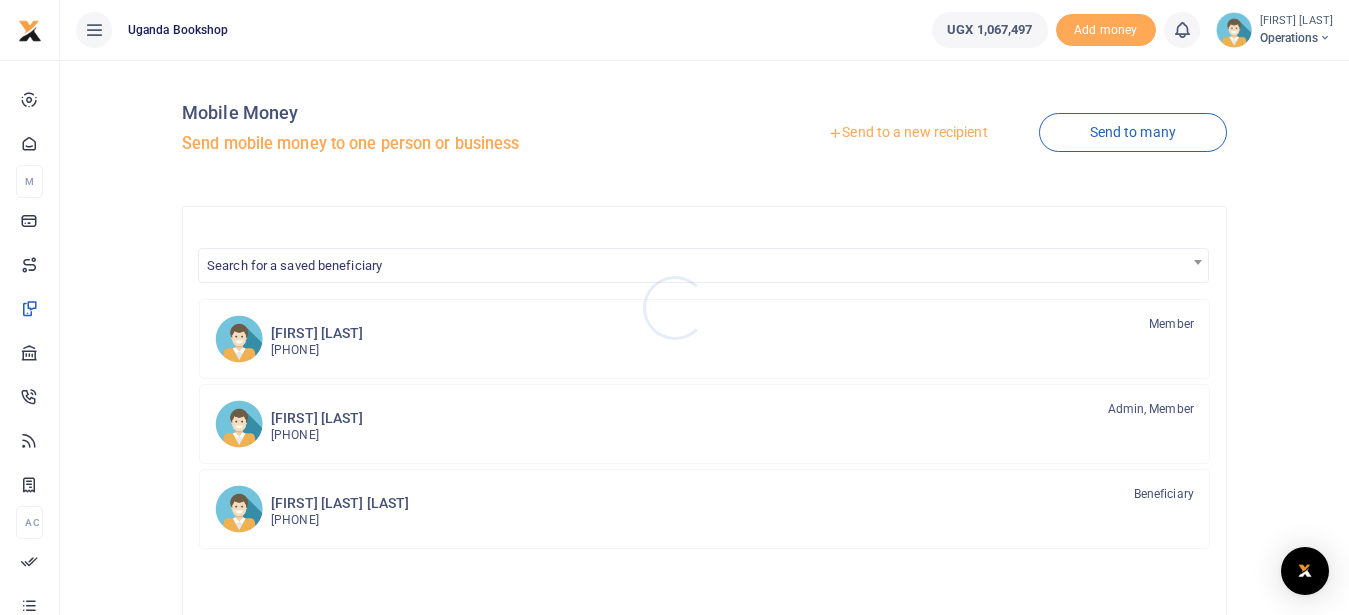 click at bounding box center (674, 307) 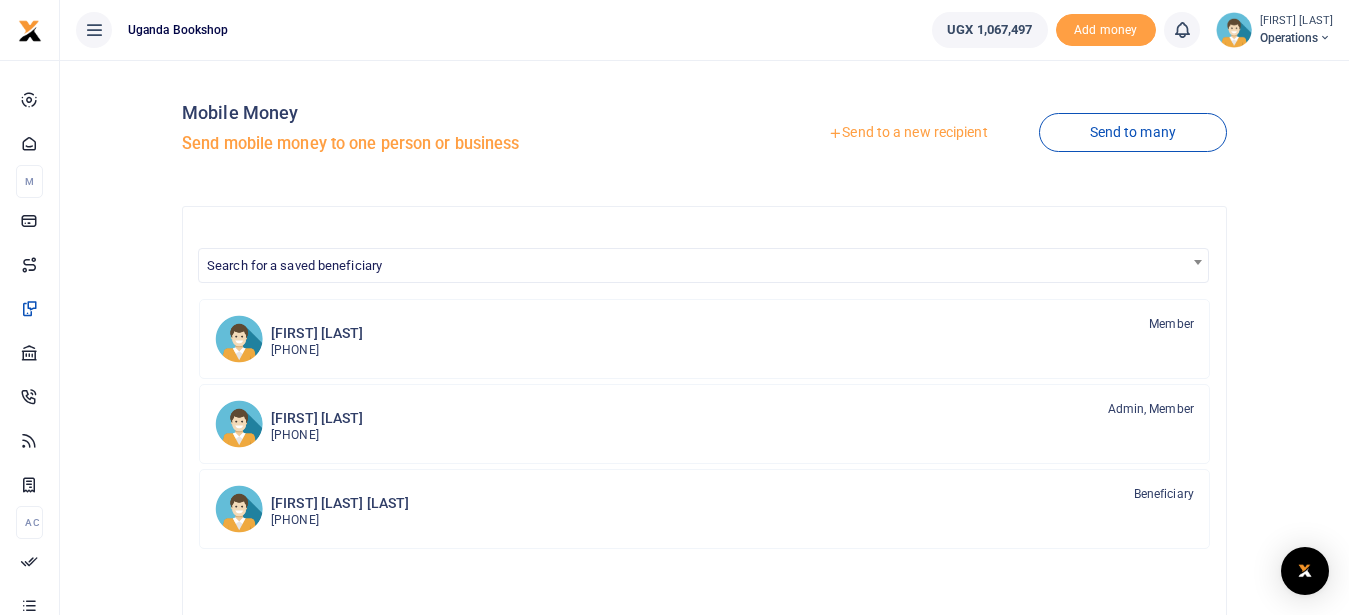 click on "Send to a new recipient" at bounding box center [907, 133] 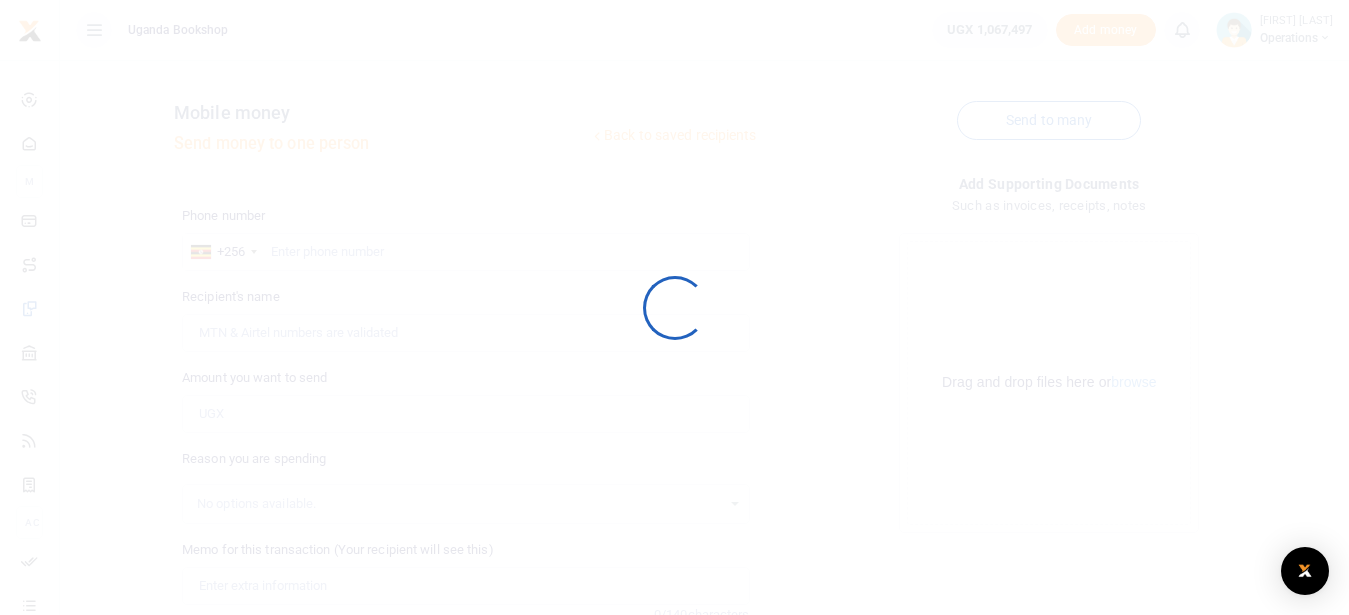 scroll, scrollTop: 0, scrollLeft: 0, axis: both 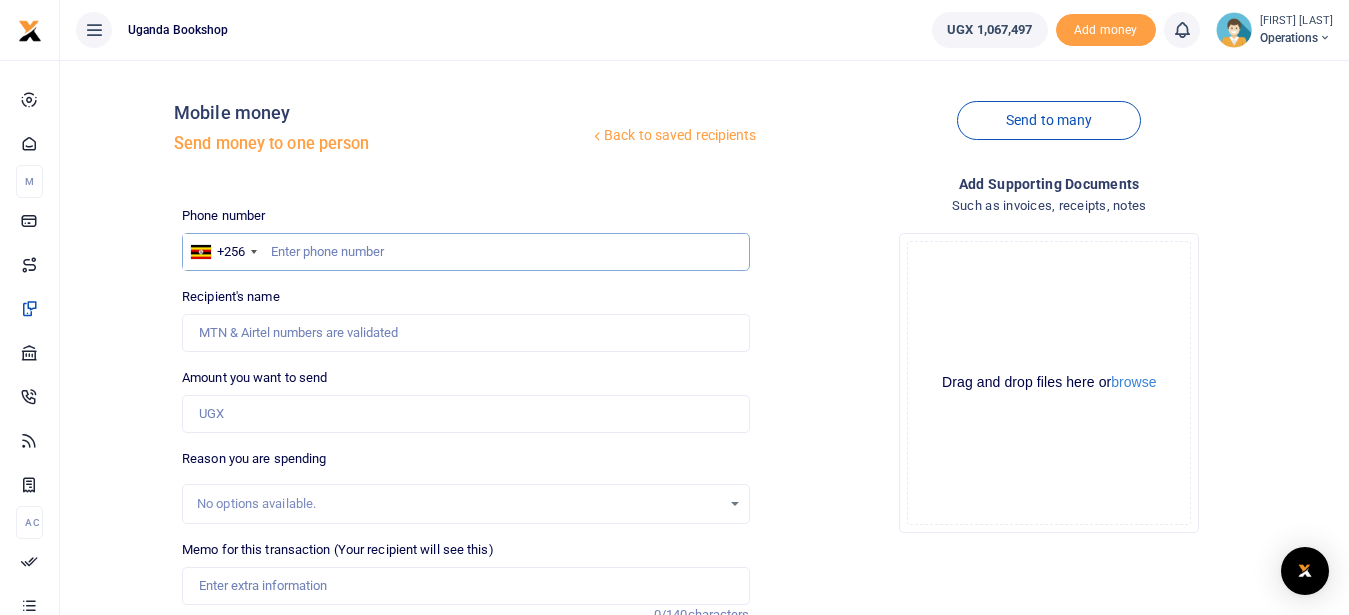 click at bounding box center (465, 252) 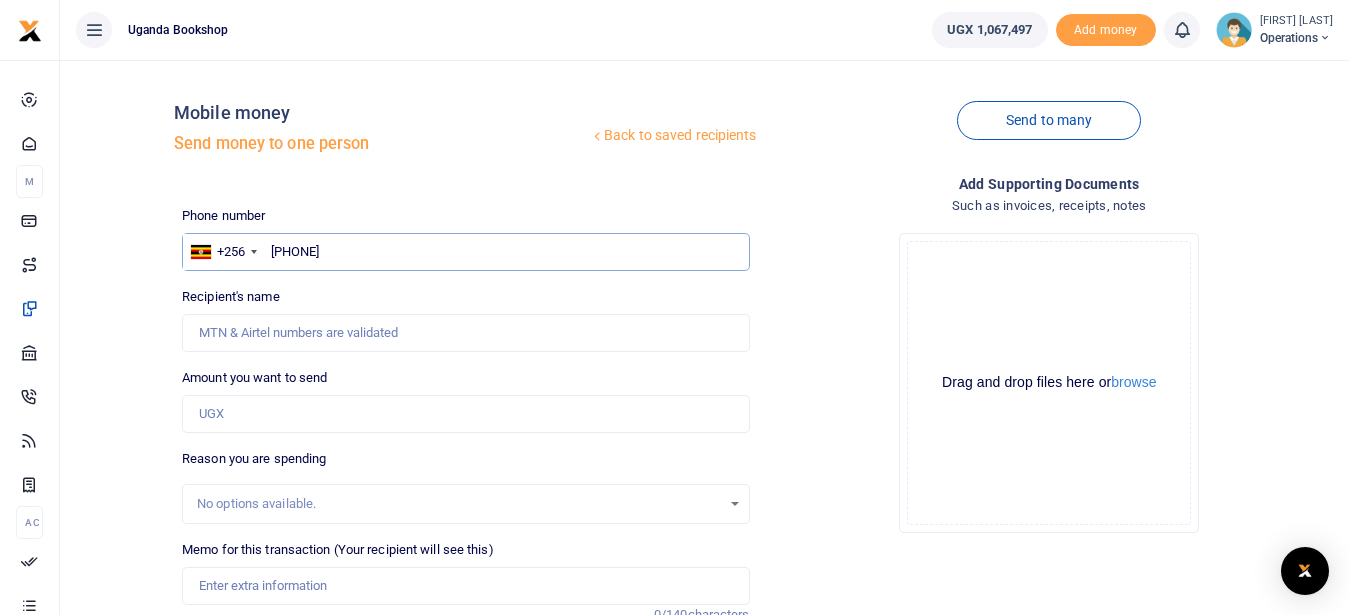 type on "[PHONE]" 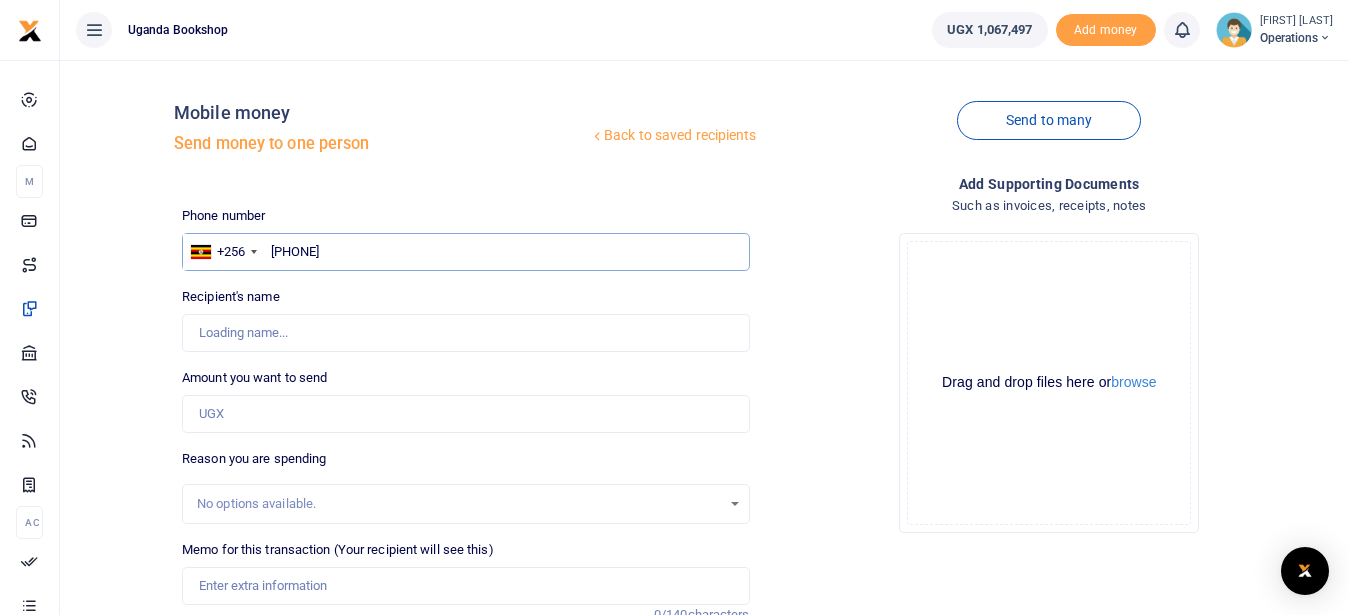 type on "[FIRST] [LAST]" 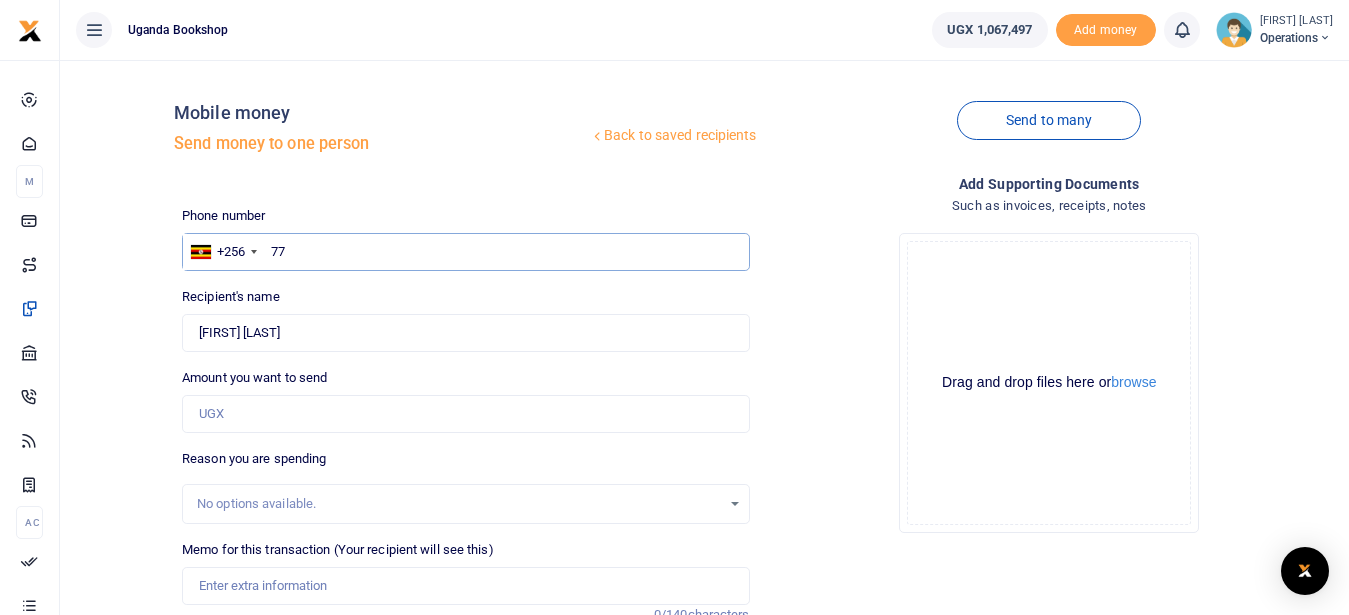 type on "7" 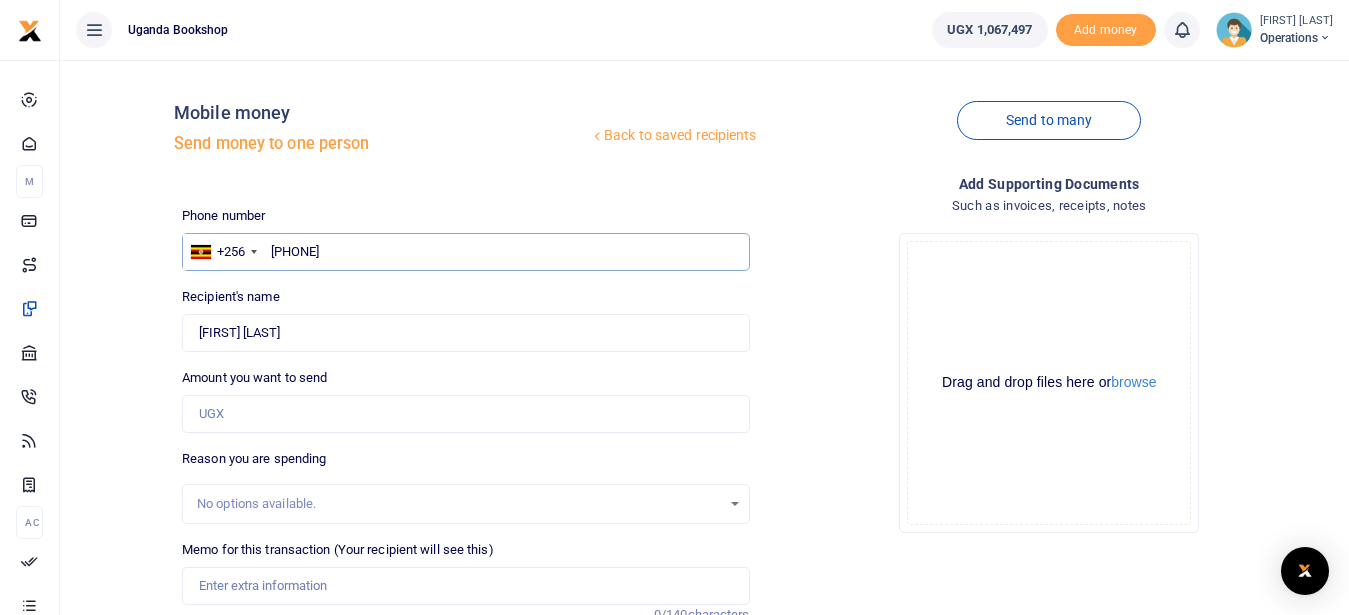 type on "[PHONE]" 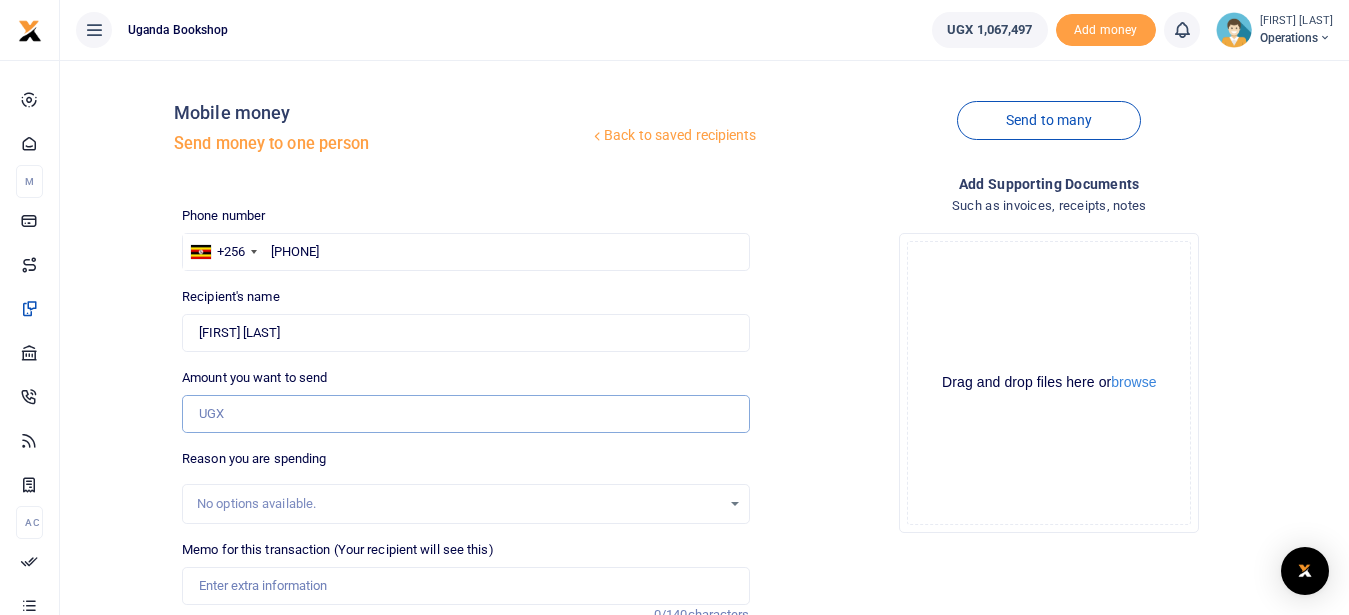 click on "Amount you want to send" at bounding box center (465, 414) 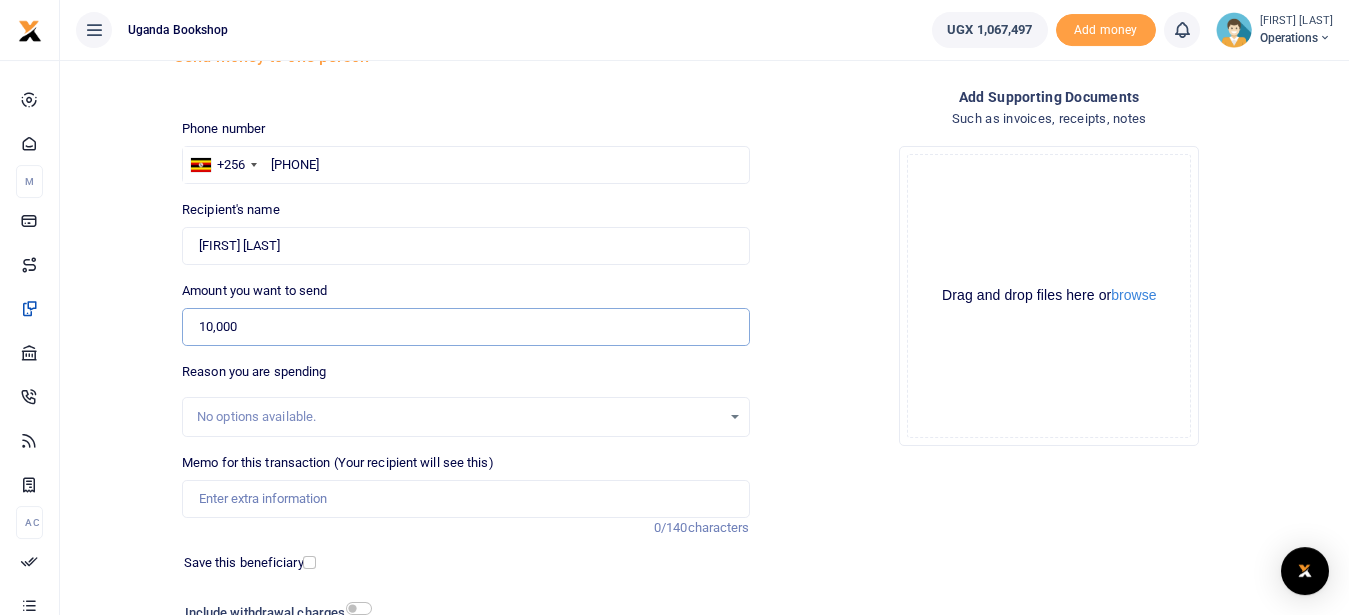 scroll, scrollTop: 101, scrollLeft: 0, axis: vertical 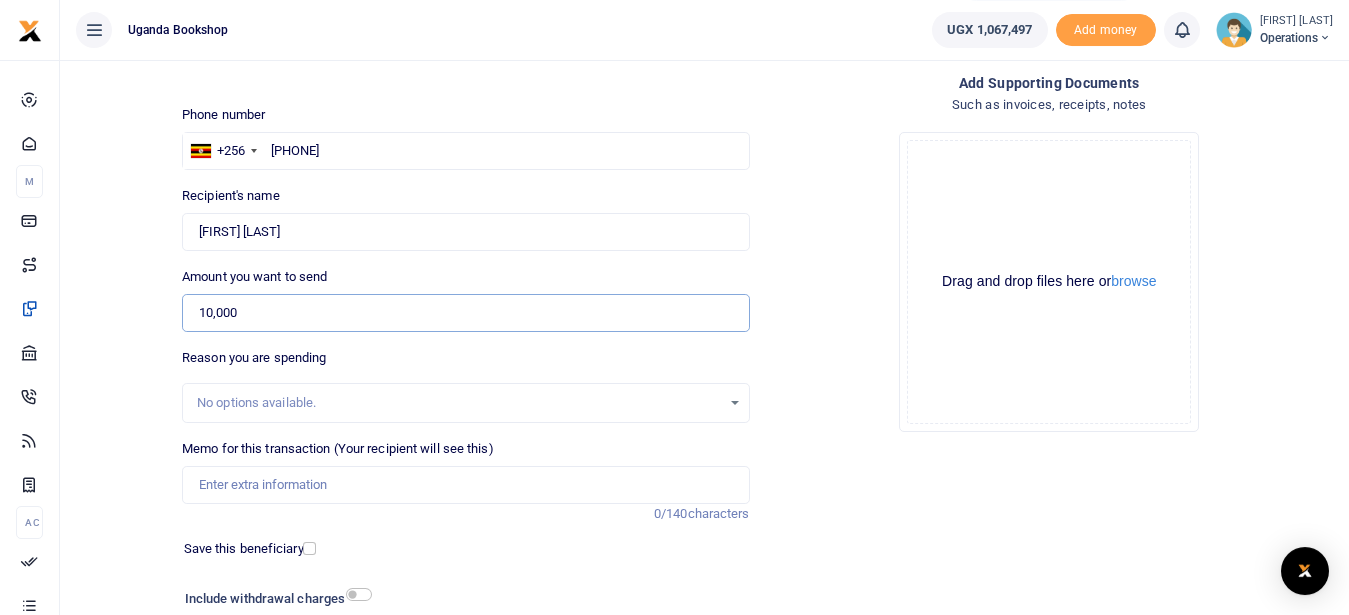 type on "10,000" 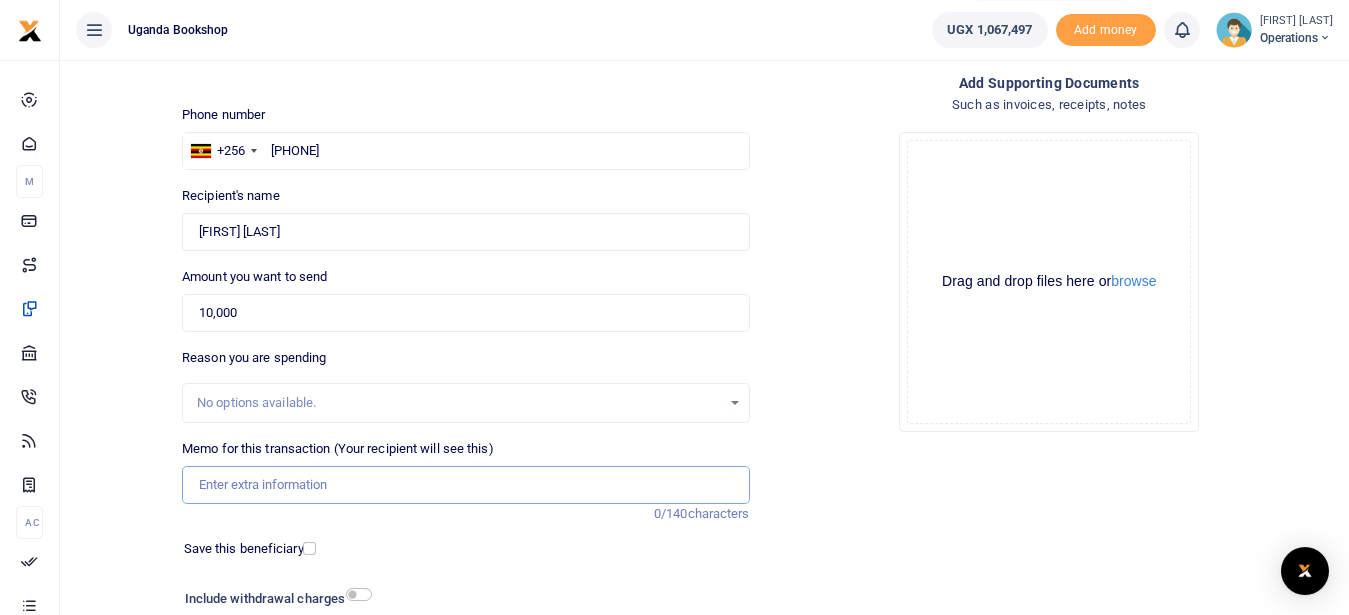 click on "Memo for this transaction (Your recipient will see this)" at bounding box center (465, 485) 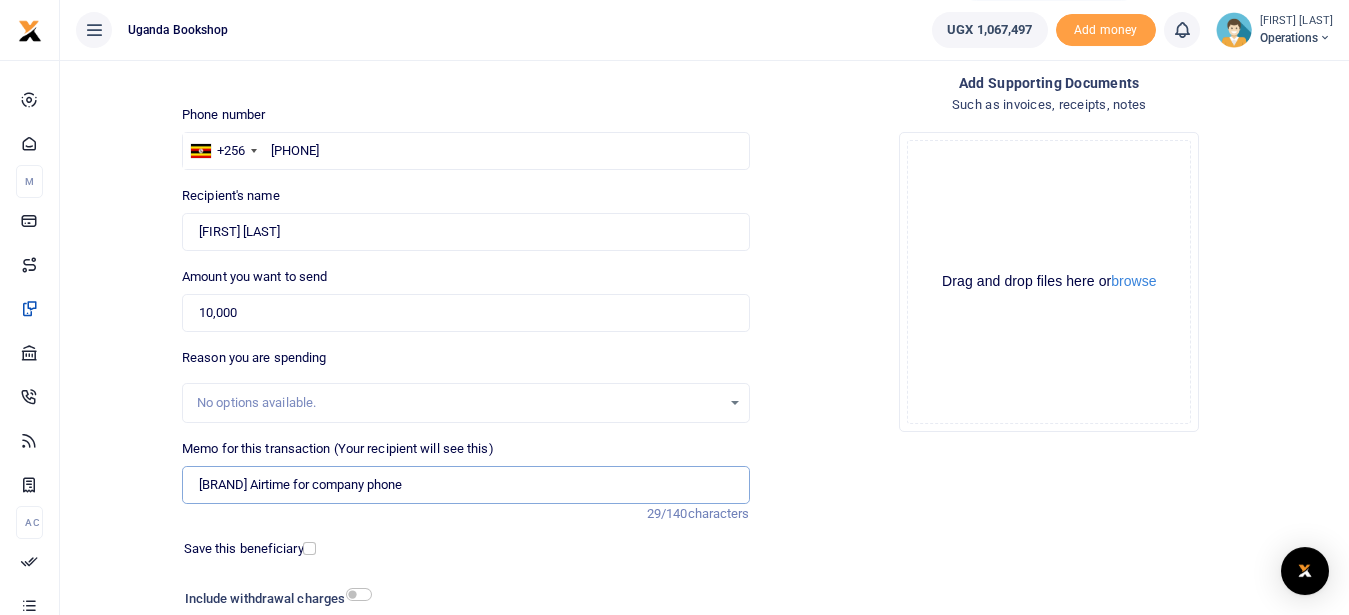 type on "[BRAND] Airtime for company phone" 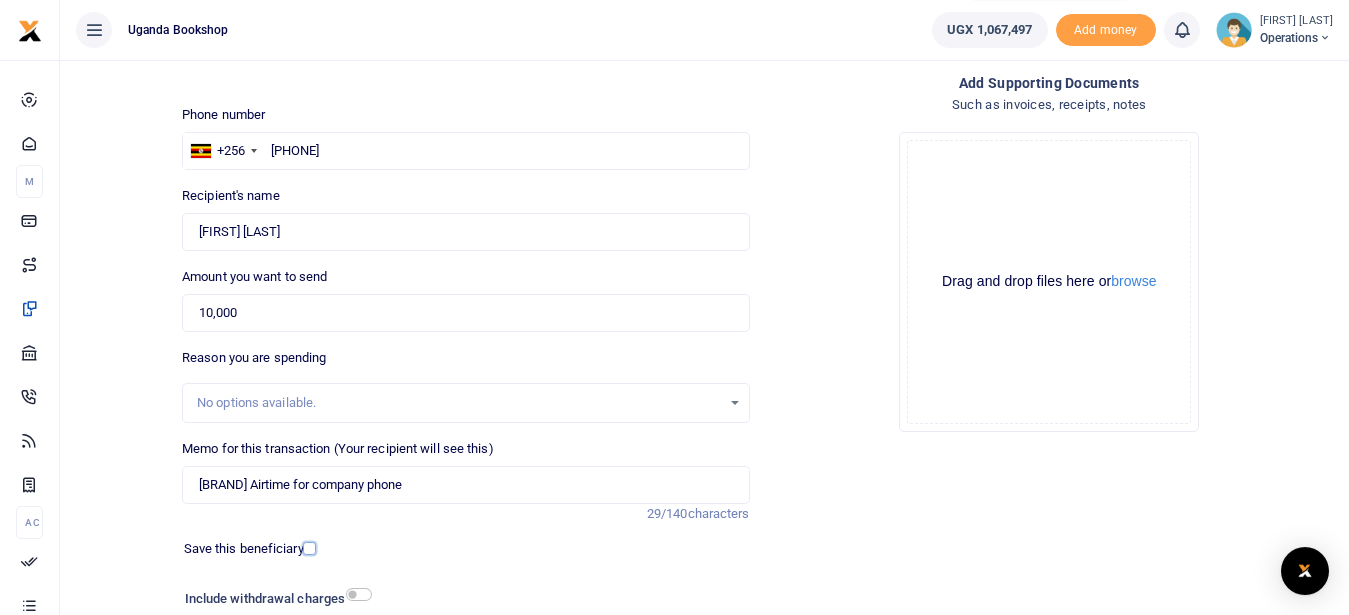 click at bounding box center (309, 548) 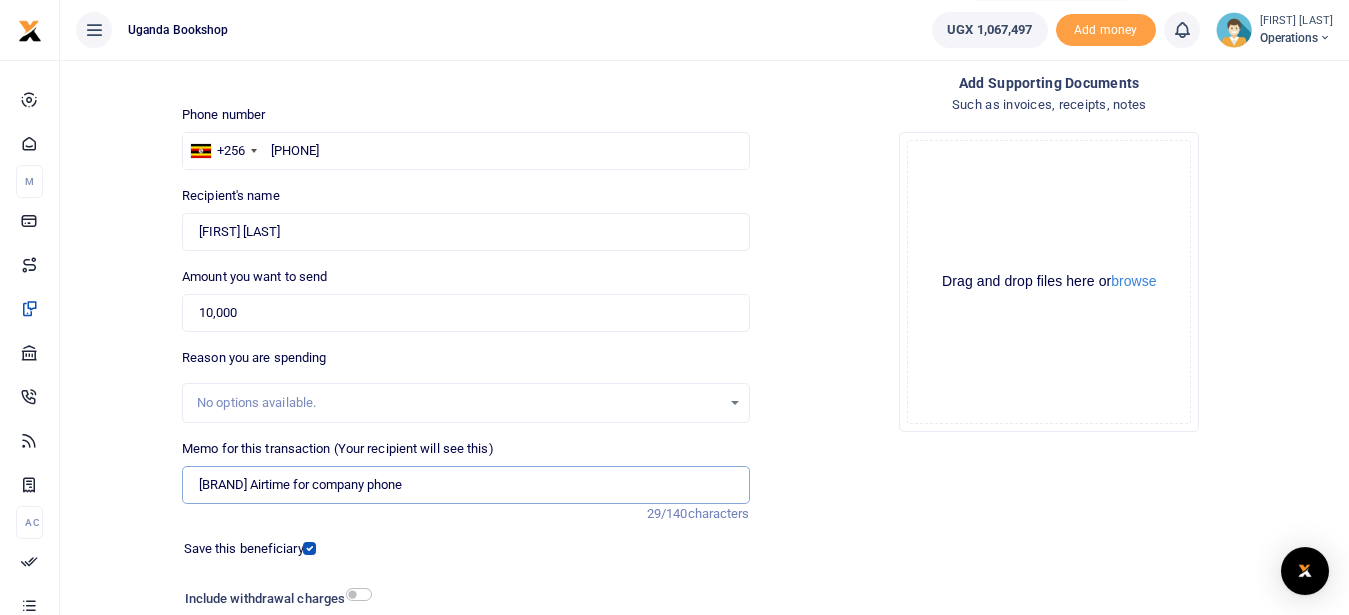 click on "[BRAND] Airtime for company phone" at bounding box center (465, 485) 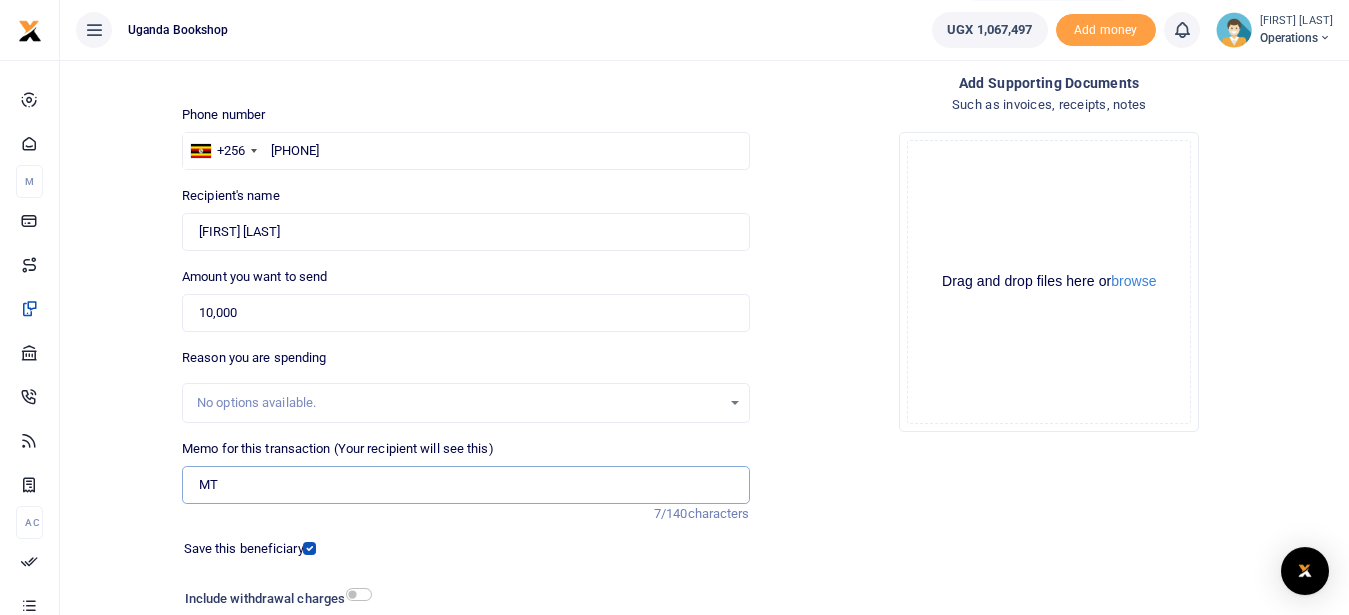 type on "M" 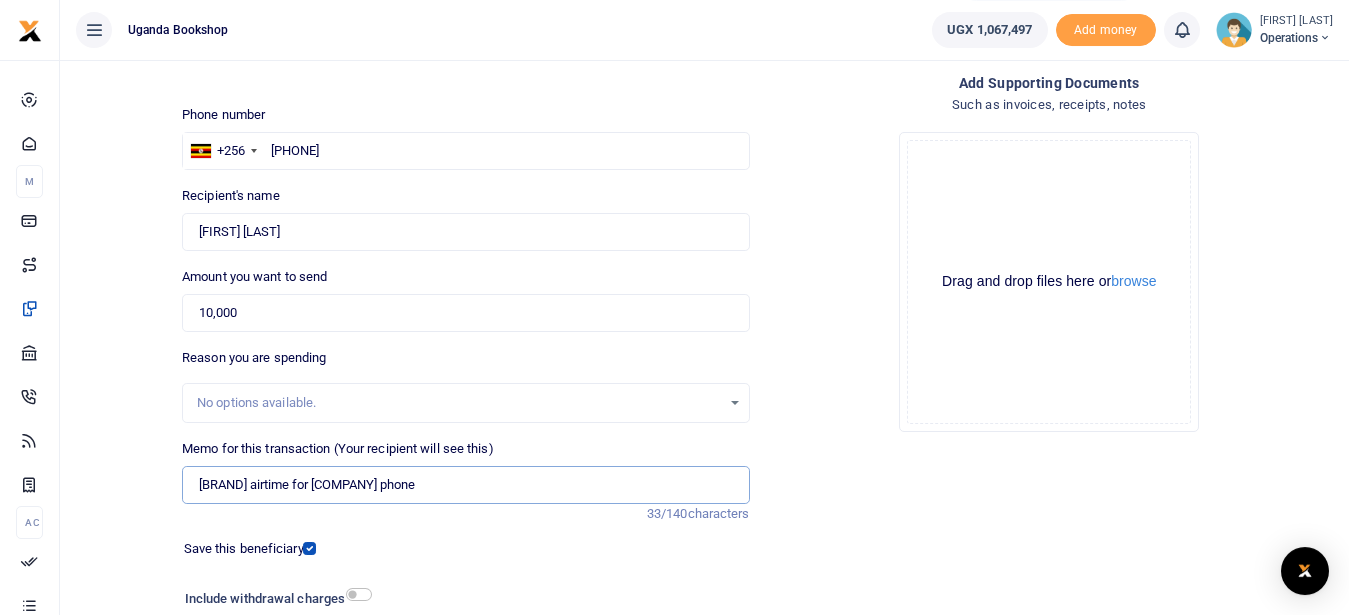 type on "[BRAND] airtime for [COMPANY] phone" 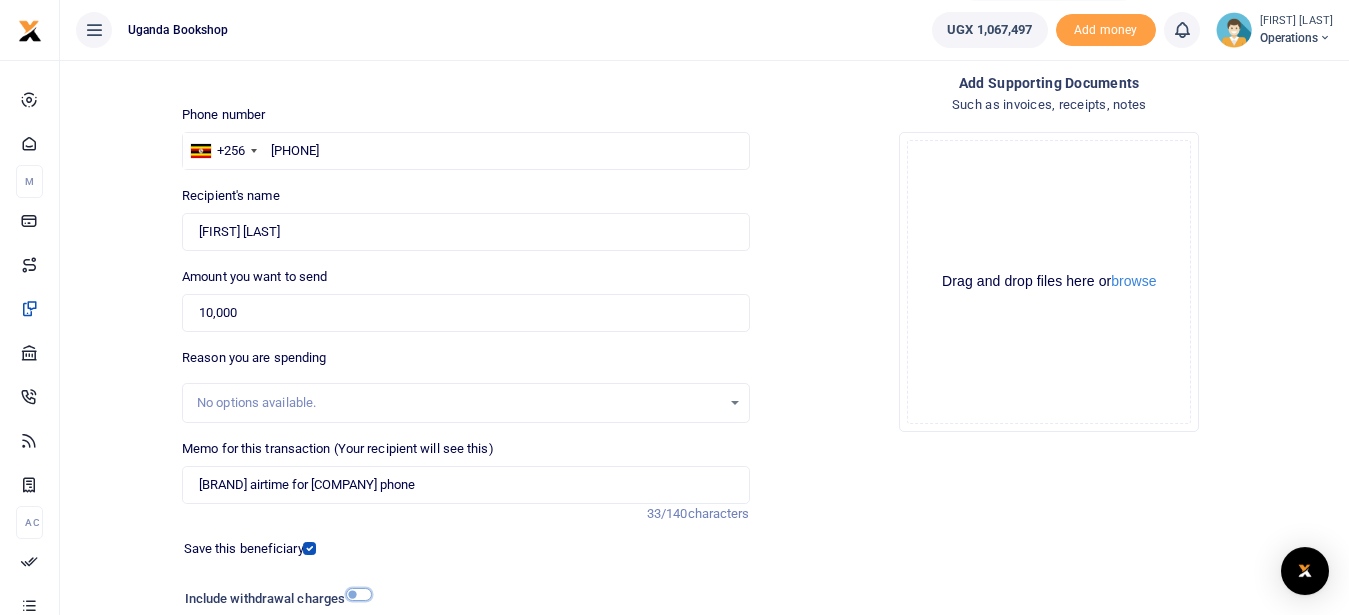 click at bounding box center (359, 594) 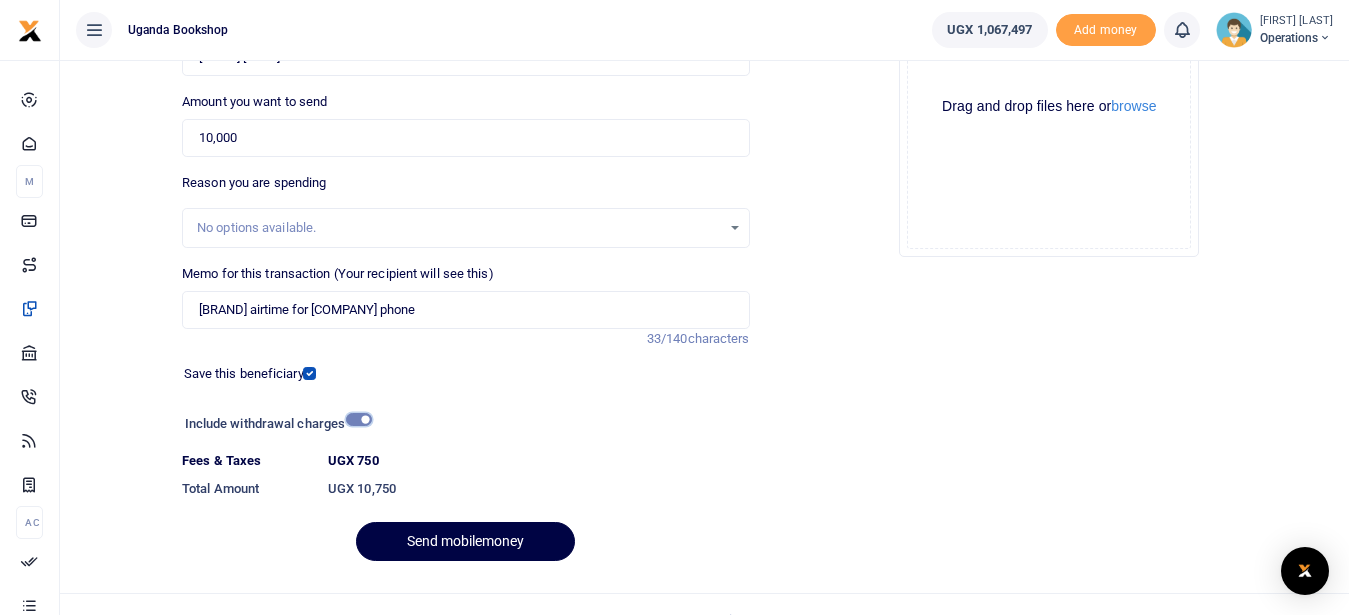 scroll, scrollTop: 278, scrollLeft: 0, axis: vertical 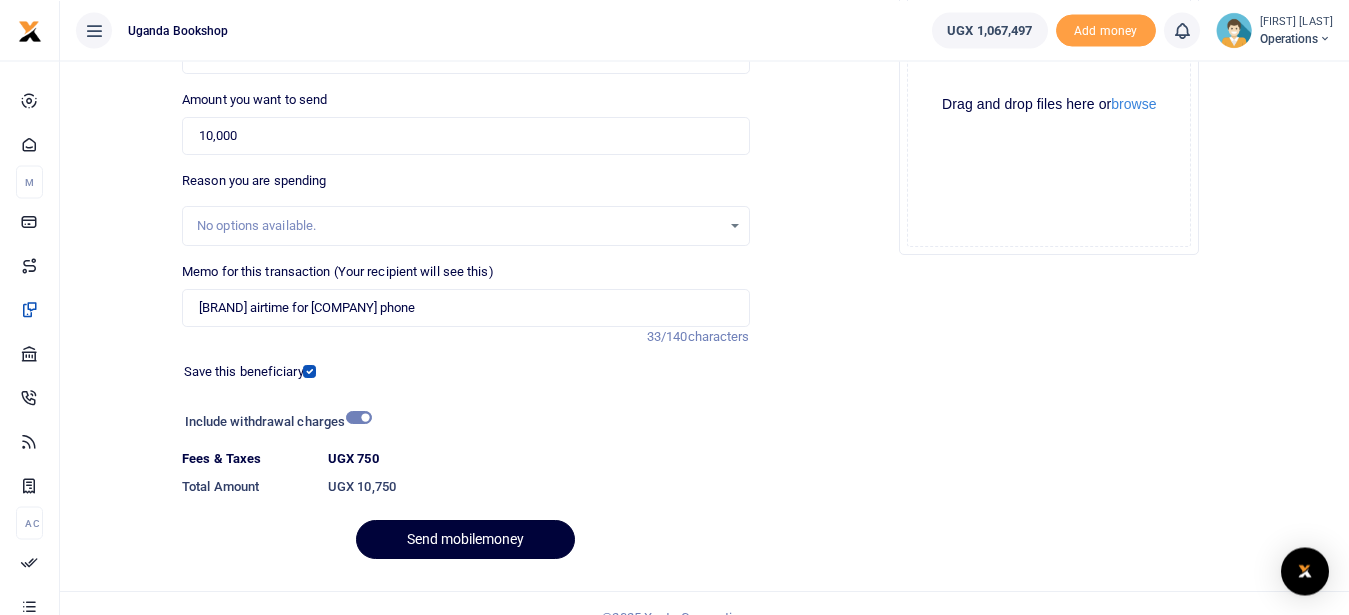 click on "Send mobilemoney" at bounding box center [465, 539] 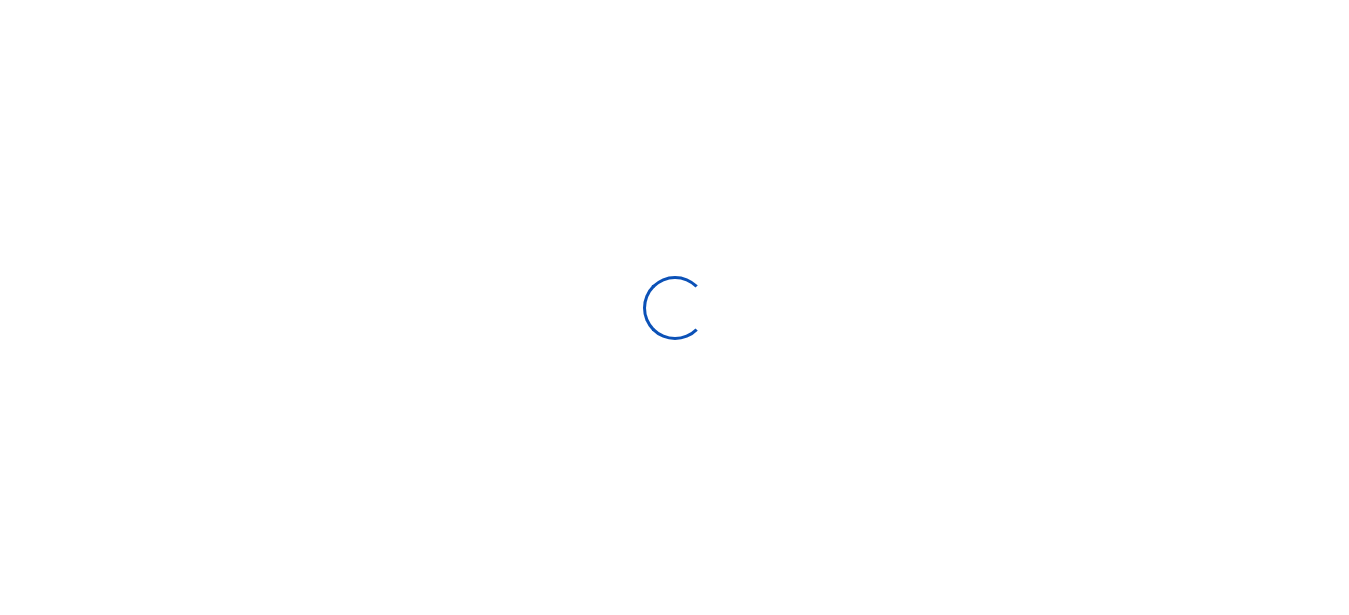 scroll, scrollTop: 0, scrollLeft: 0, axis: both 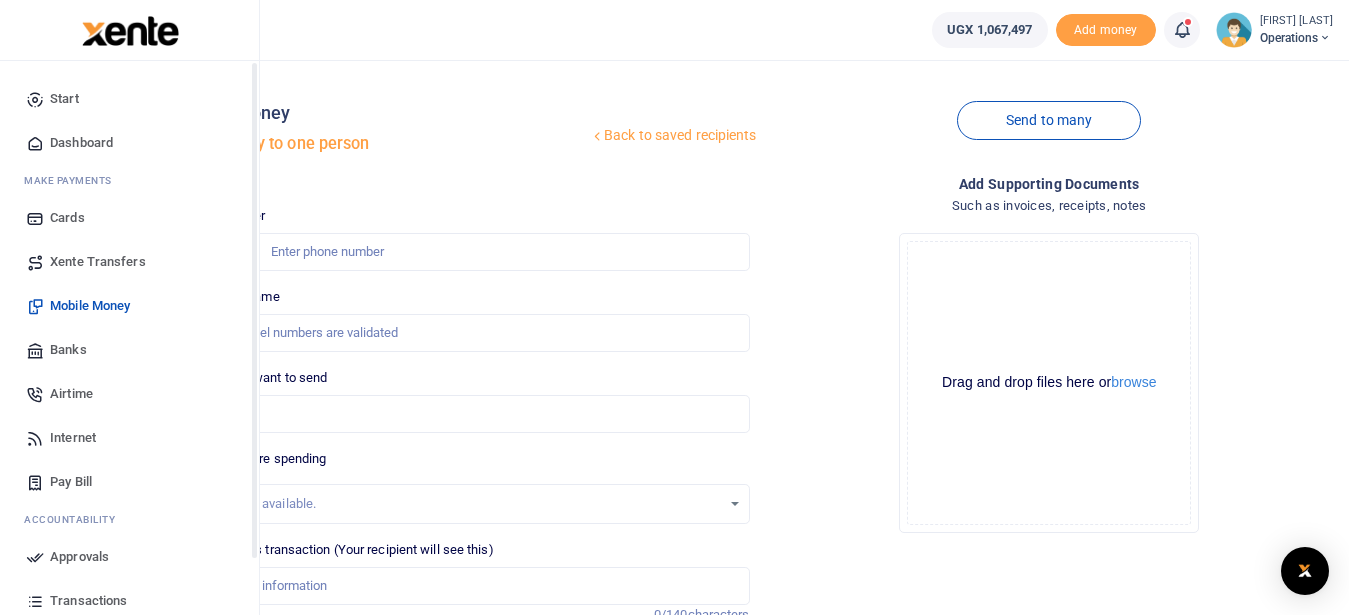 click on "Dashboard" at bounding box center [129, 143] 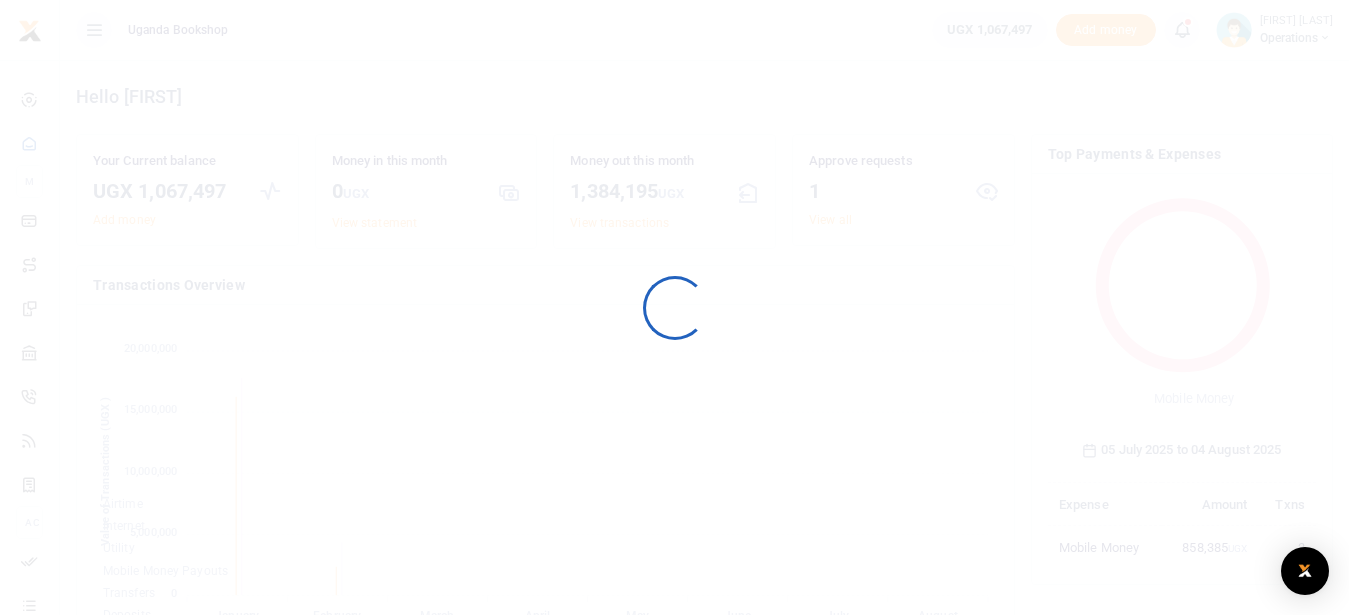 scroll, scrollTop: 0, scrollLeft: 0, axis: both 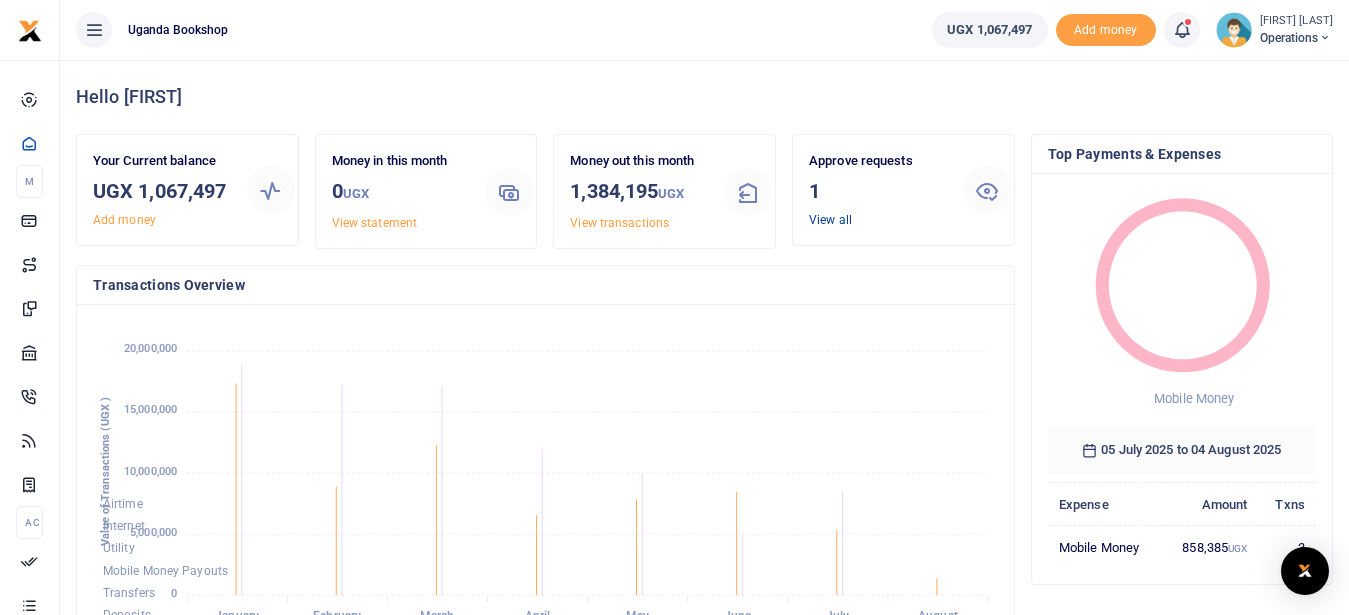 click on "View all" at bounding box center (830, 220) 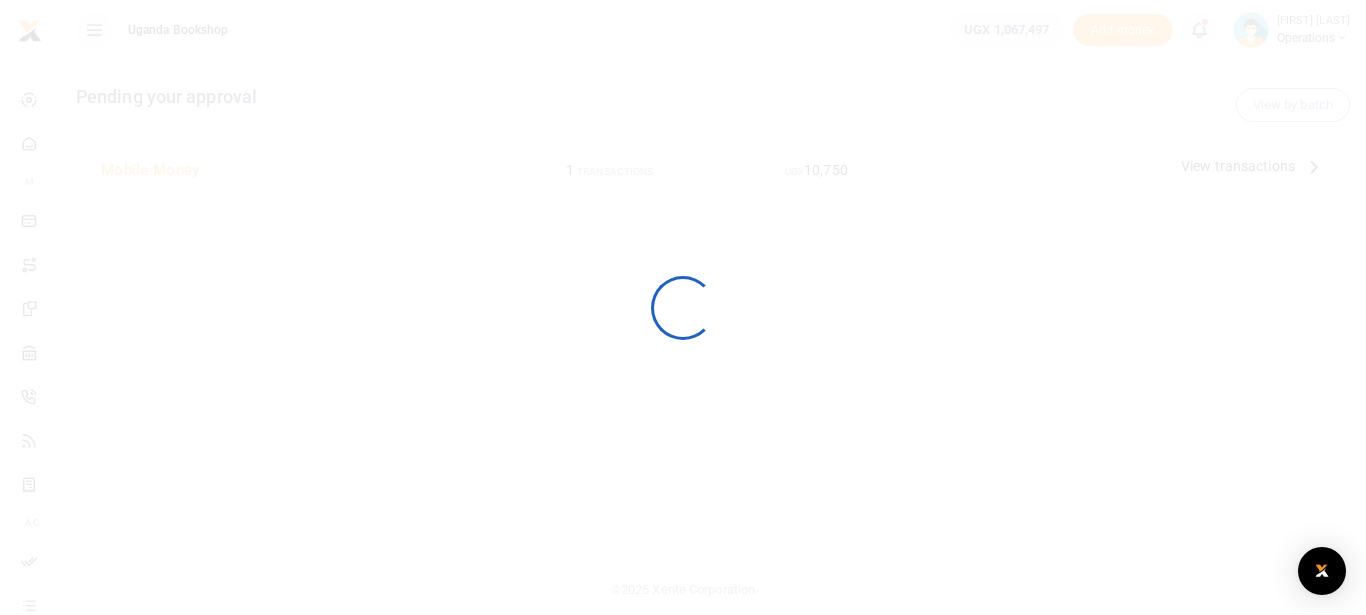 scroll, scrollTop: 0, scrollLeft: 0, axis: both 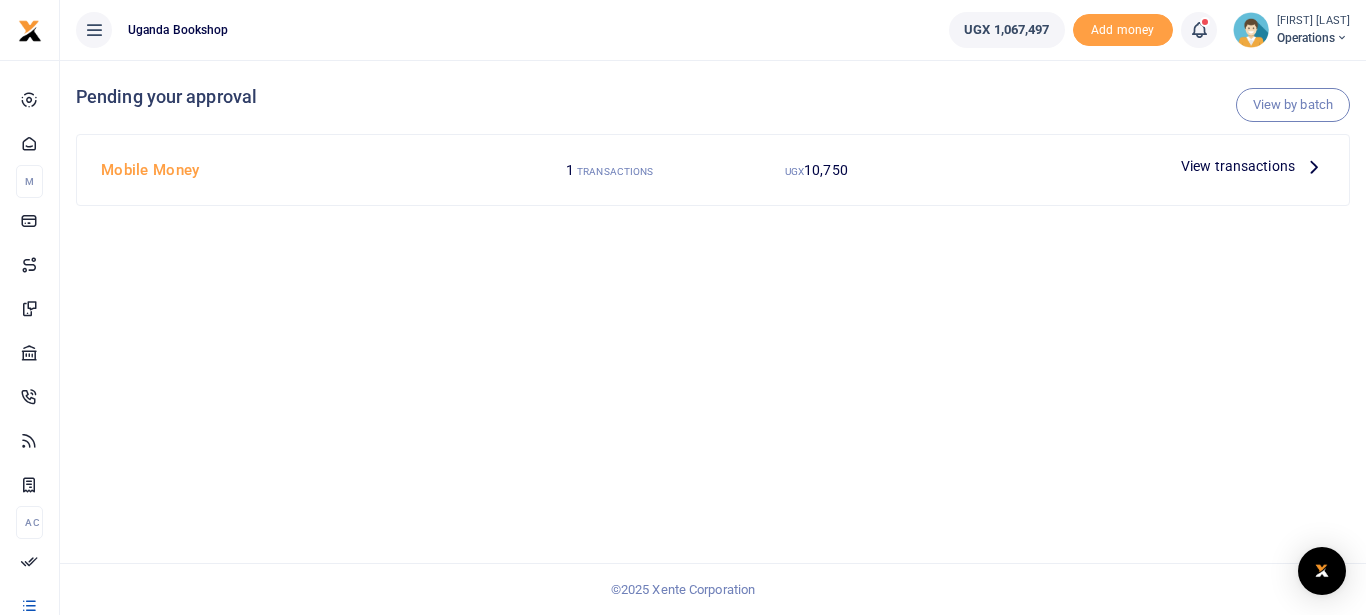click at bounding box center [1314, 166] 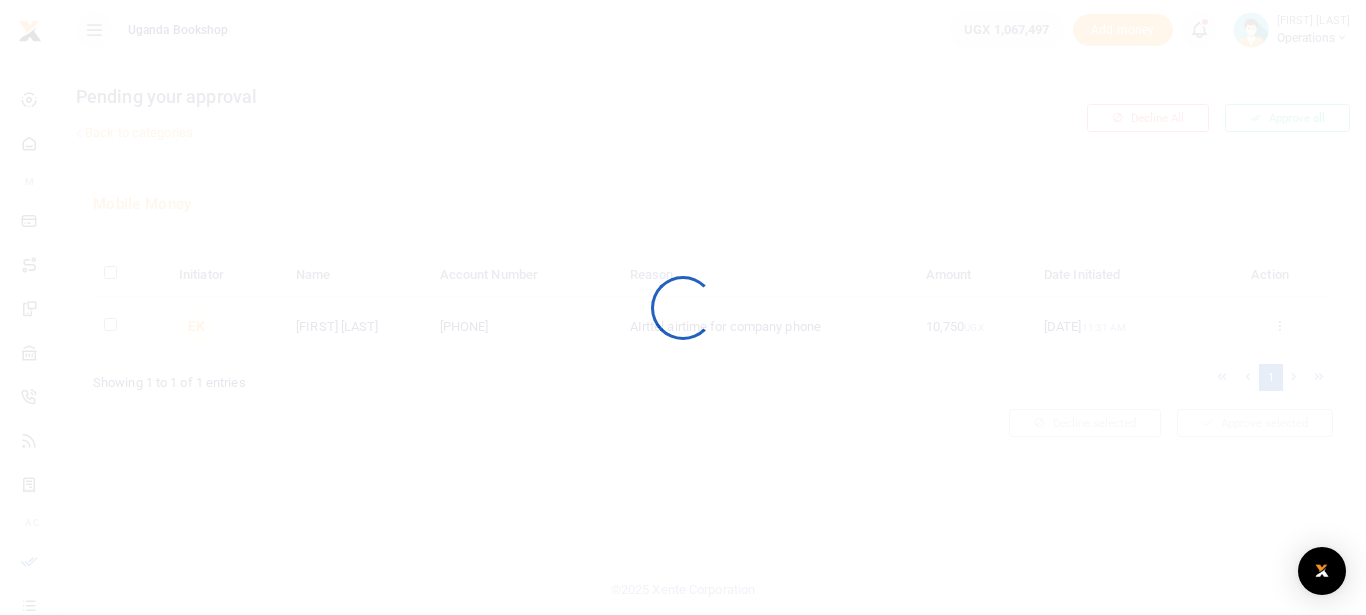 scroll, scrollTop: 0, scrollLeft: 0, axis: both 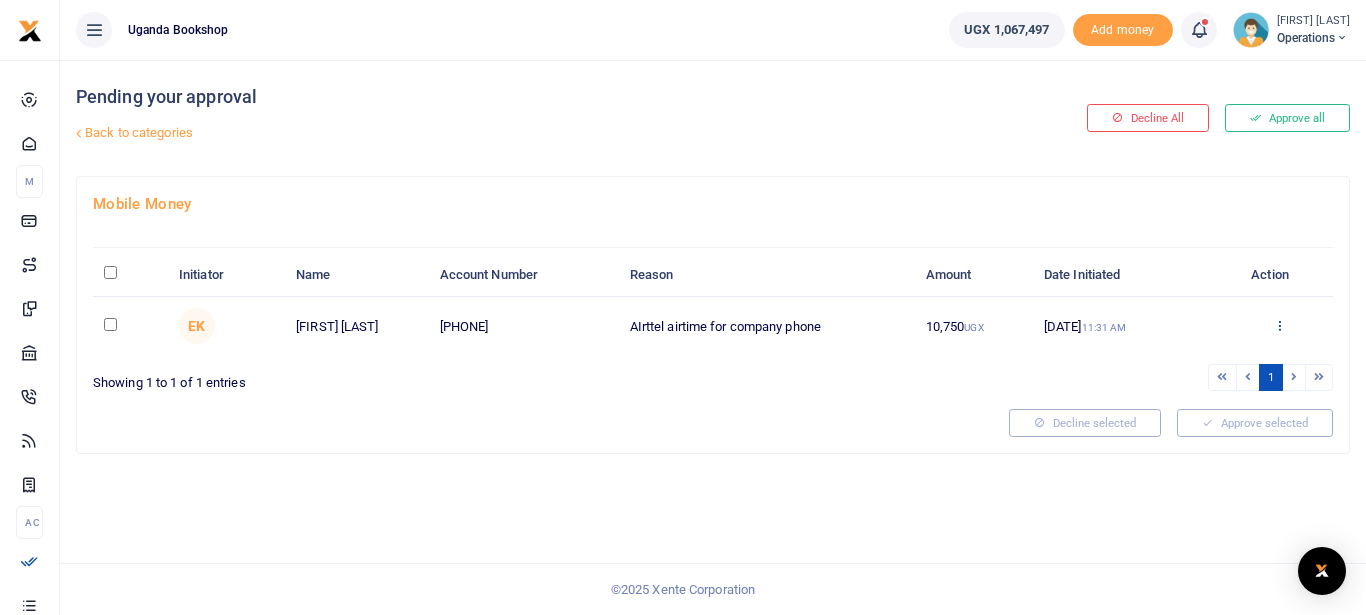 click at bounding box center (1279, 325) 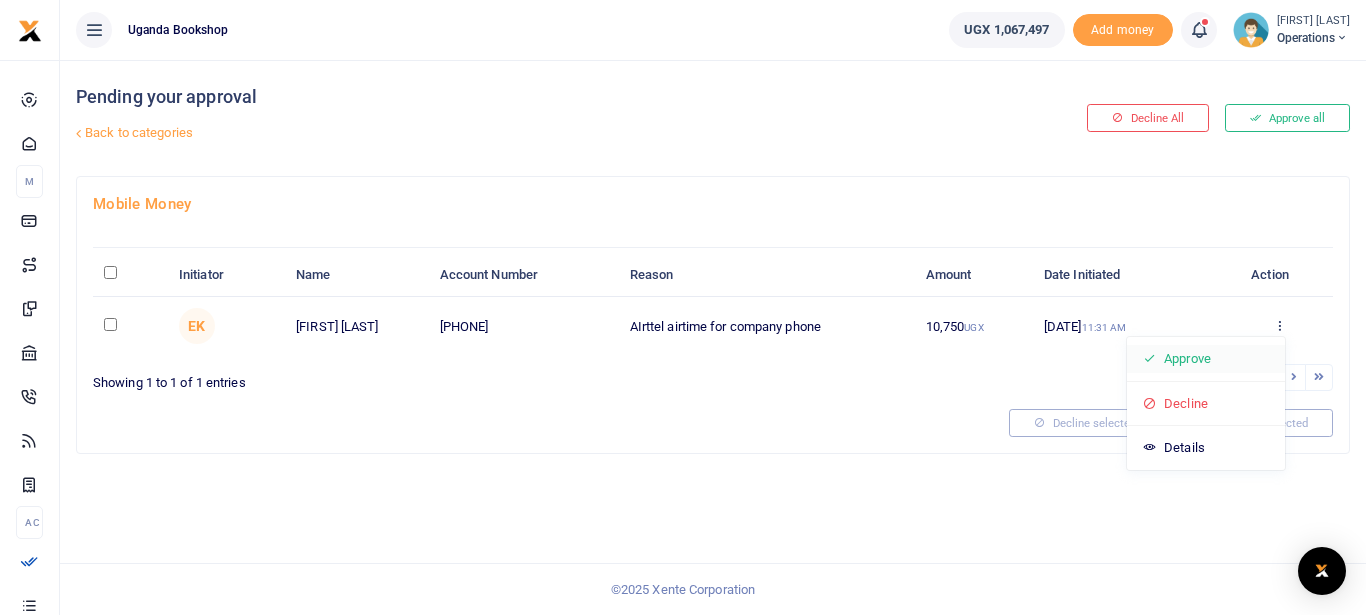 click on "Approve" at bounding box center [1206, 359] 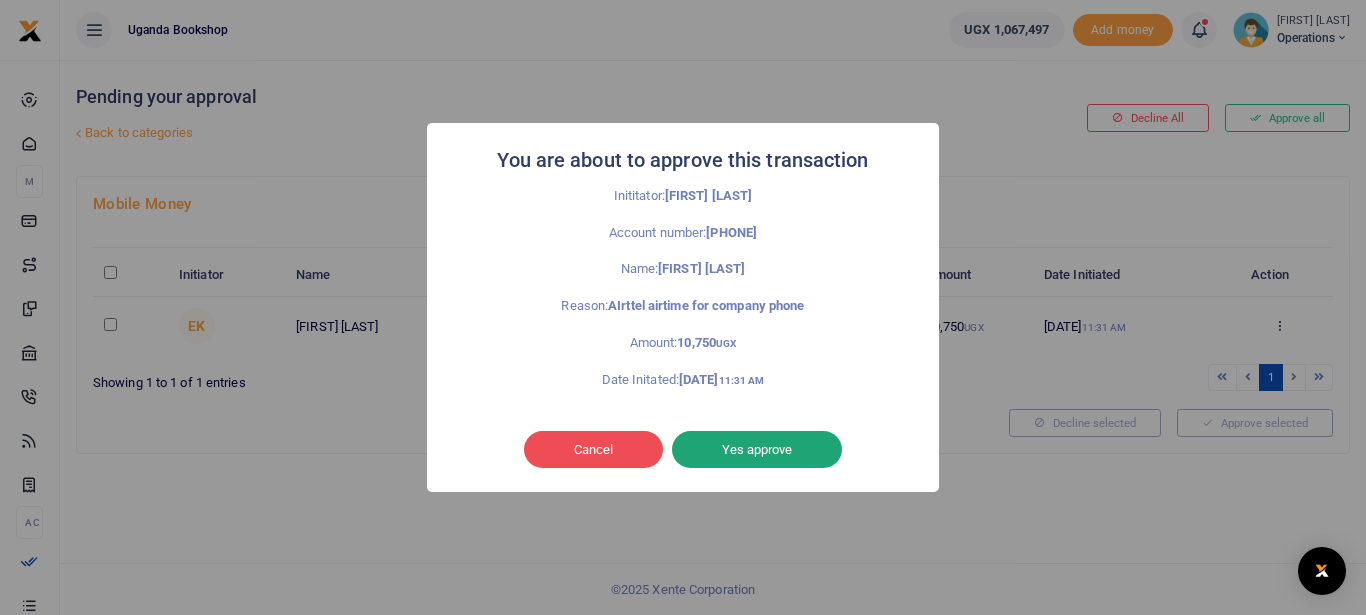 click on "Yes approve" at bounding box center (757, 450) 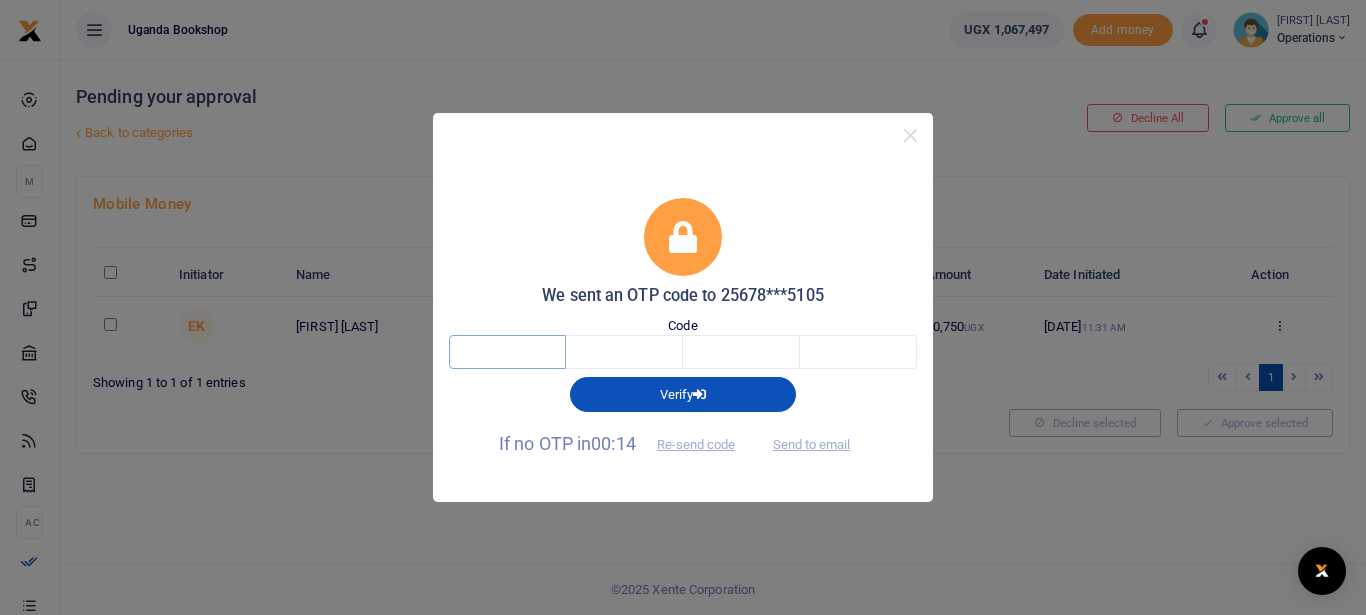 click at bounding box center (507, 352) 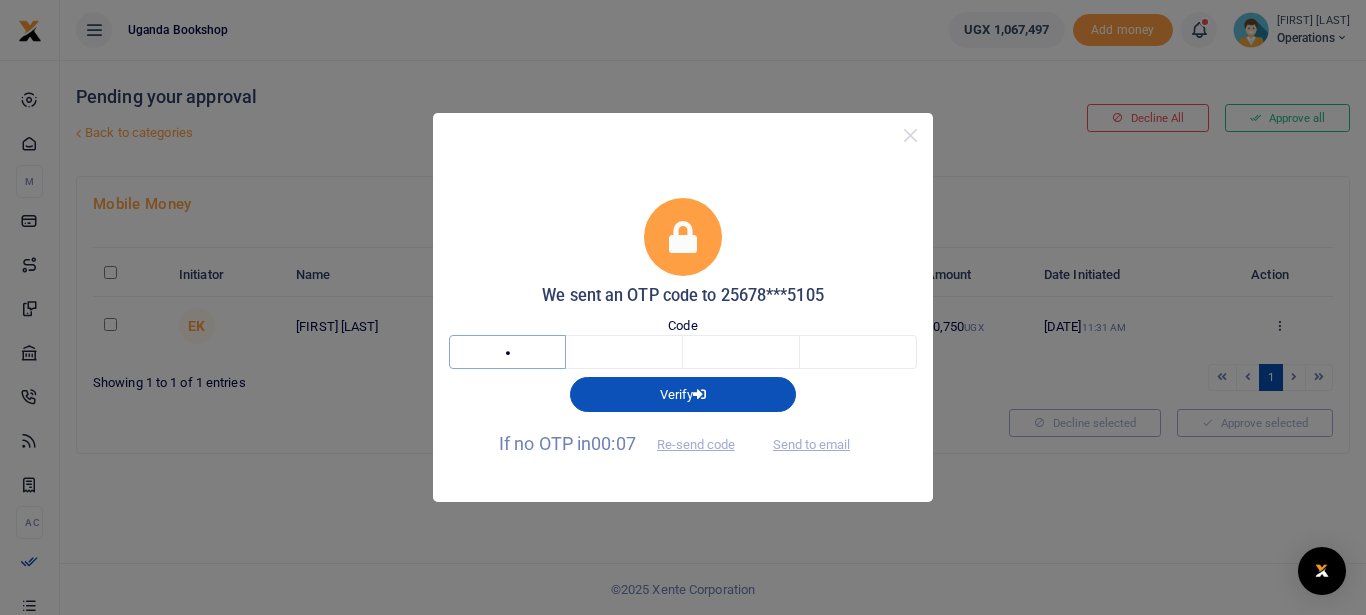 type on "7" 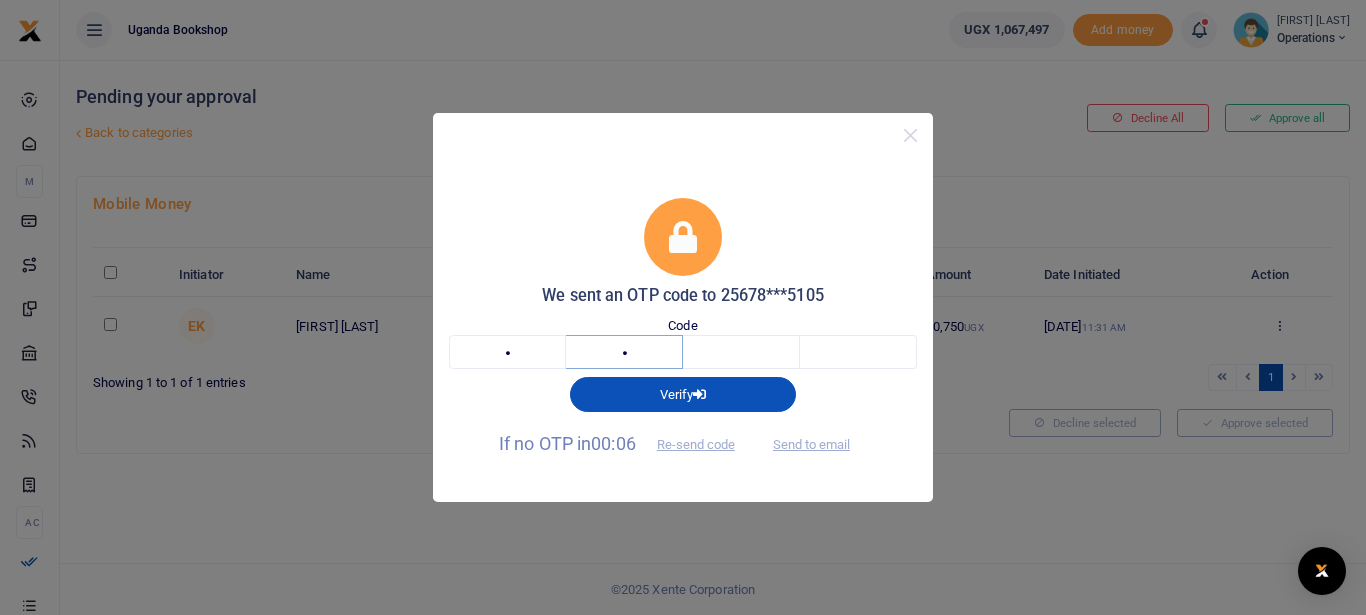 type on "9" 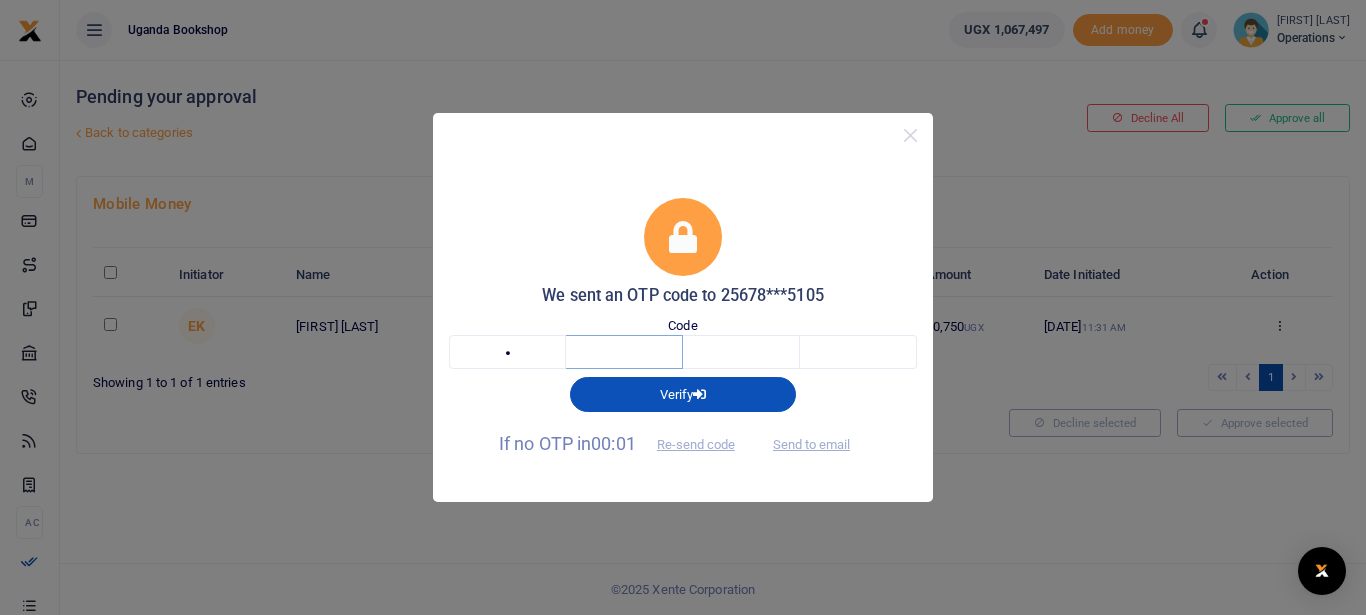 type 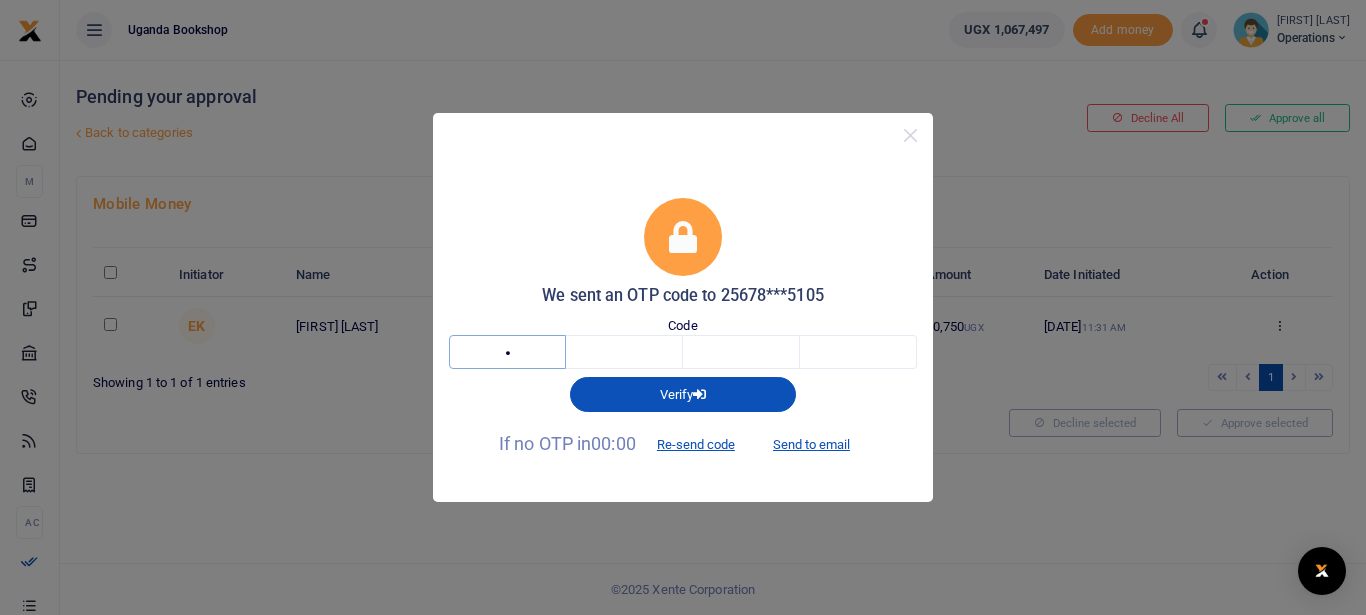 type on "8" 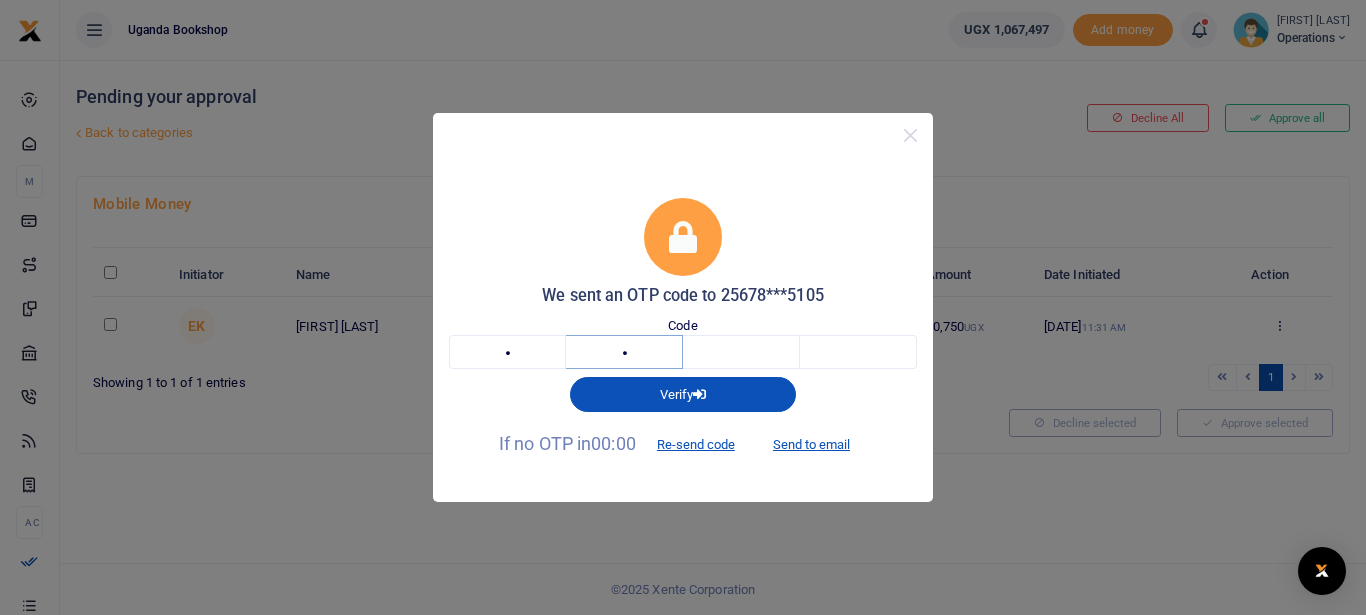 type on "1" 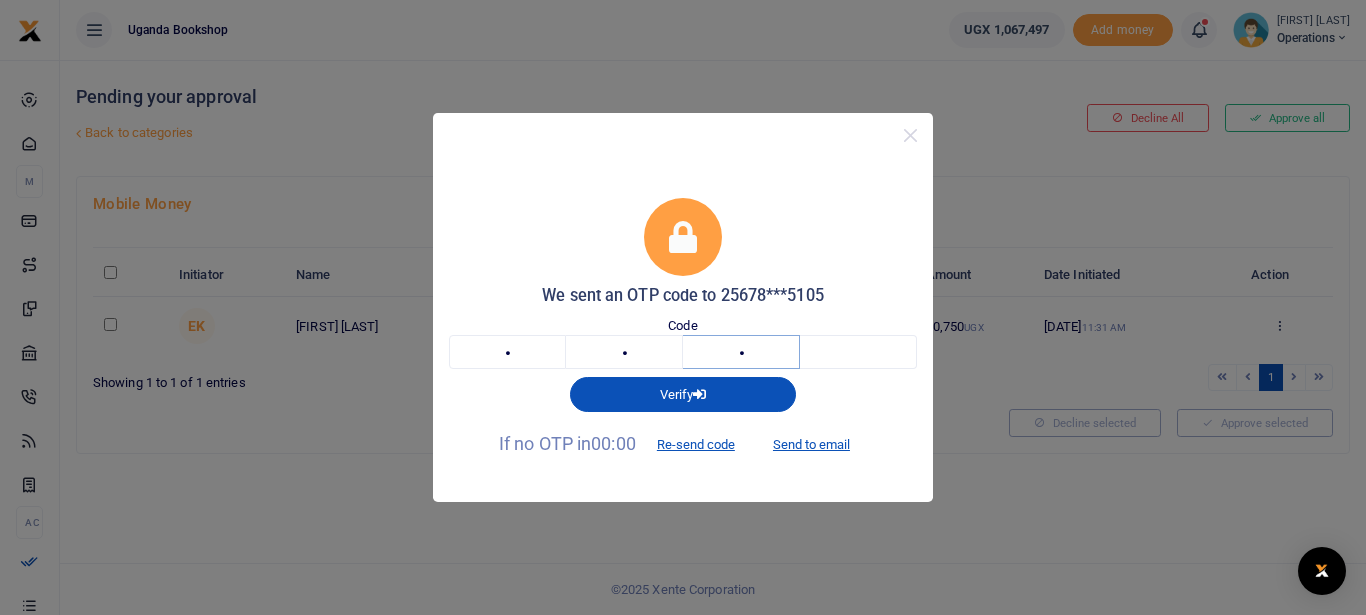 type on "7" 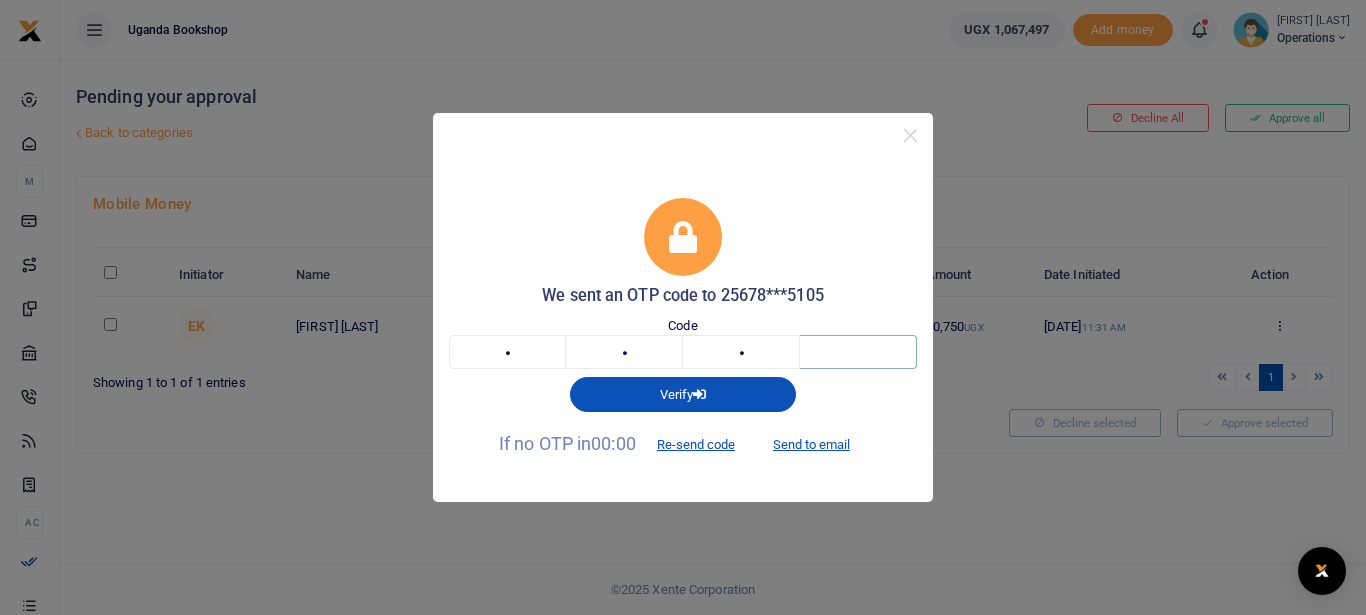 type on "9" 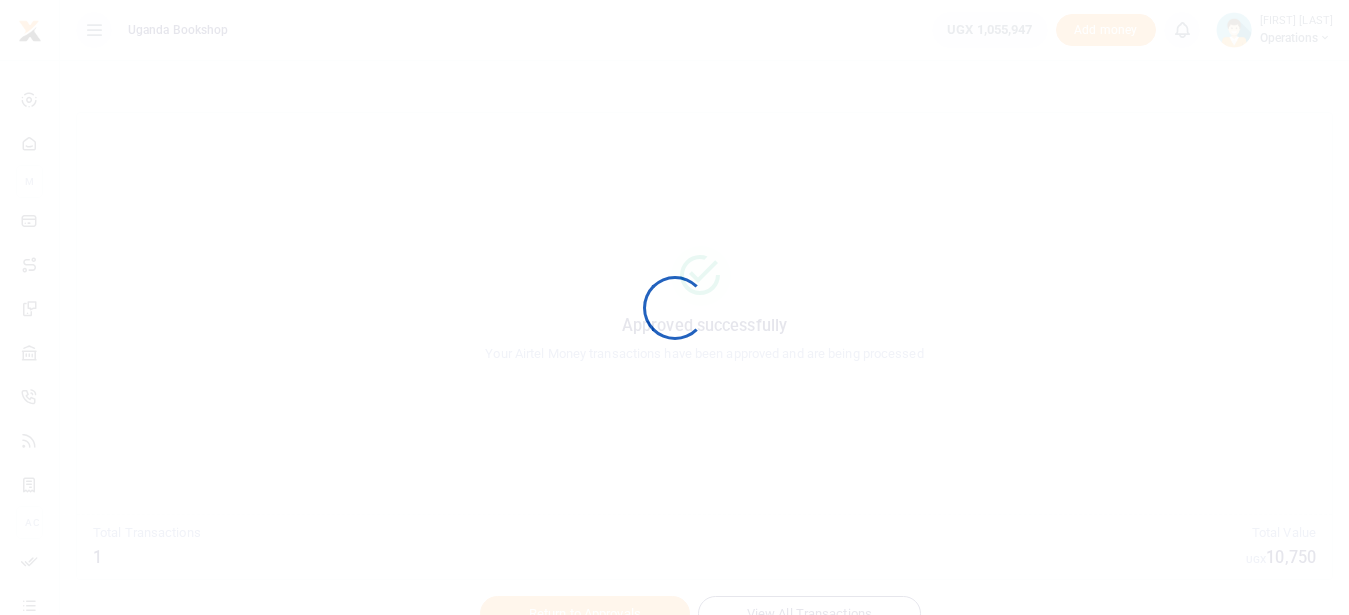 scroll, scrollTop: 0, scrollLeft: 0, axis: both 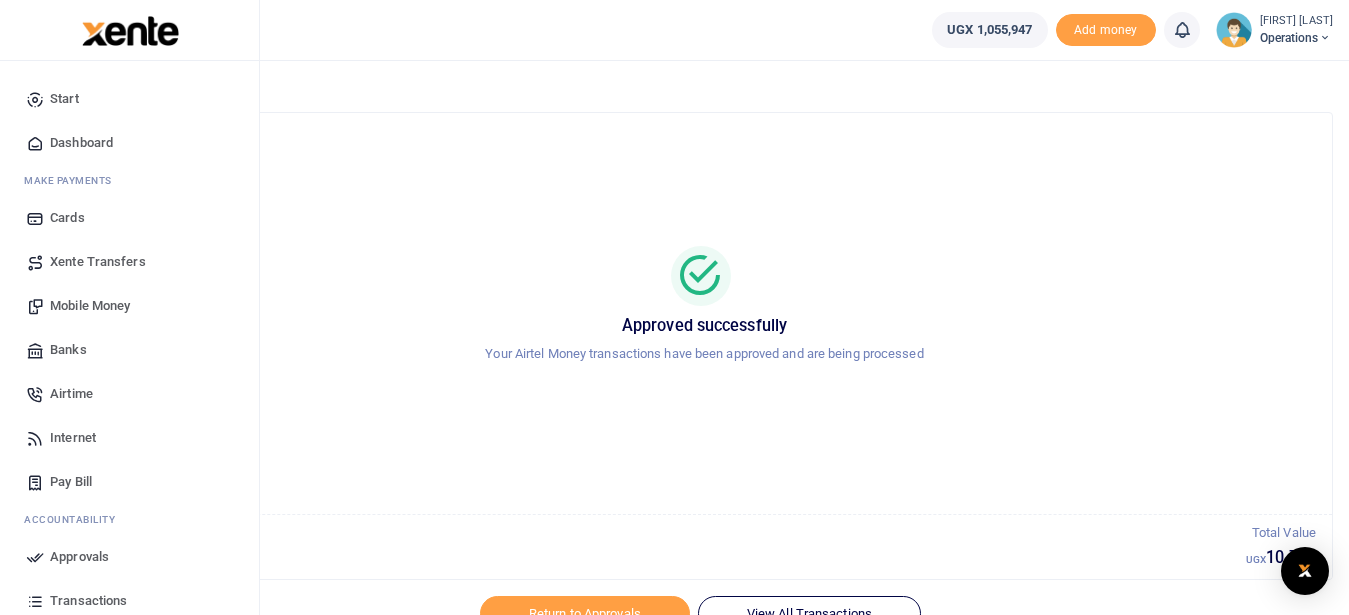 click on "Mobile Money" at bounding box center [90, 306] 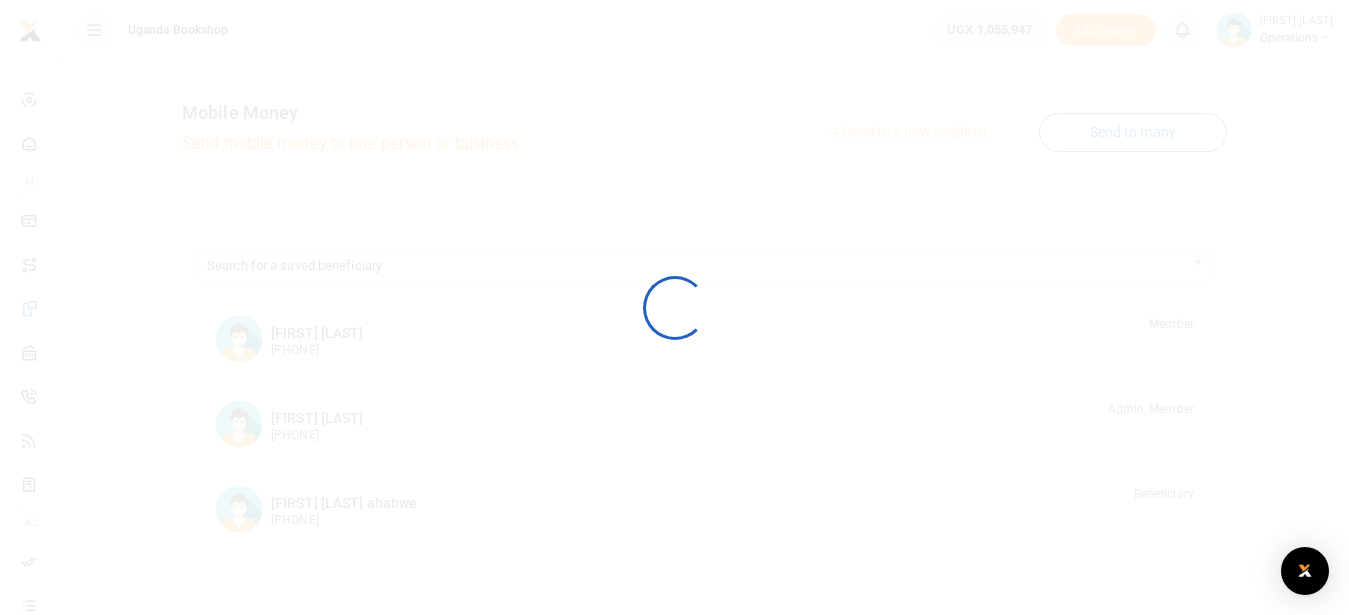 scroll, scrollTop: 0, scrollLeft: 0, axis: both 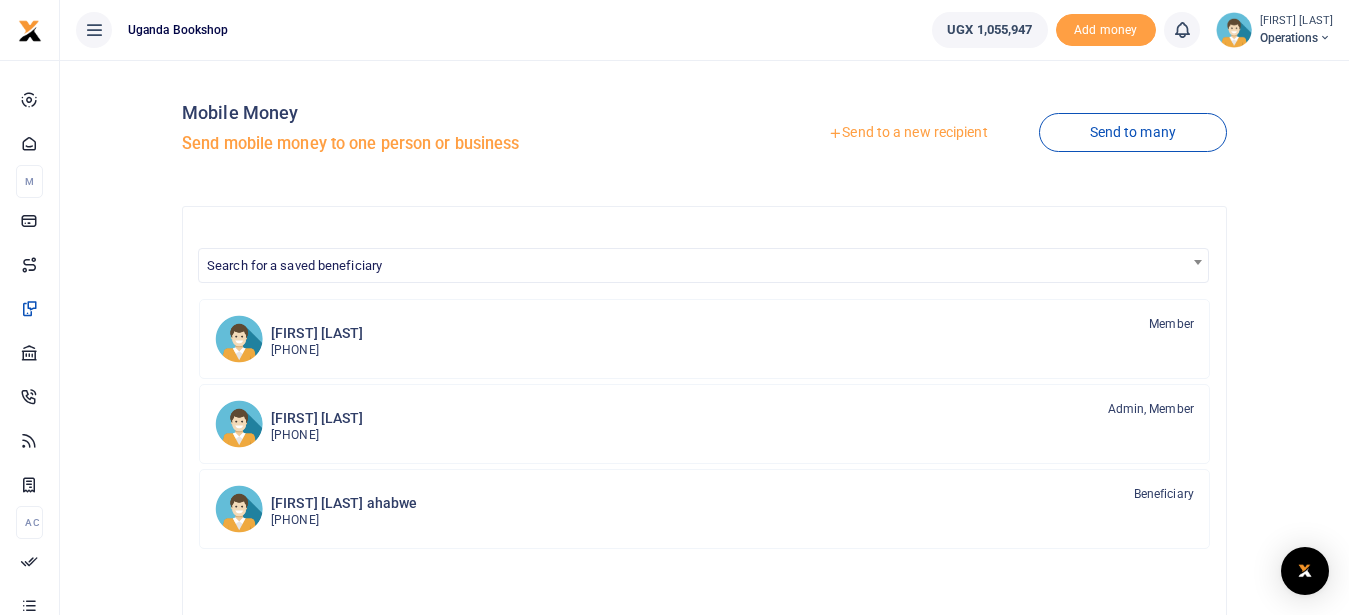 click on "Send to a new recipient" at bounding box center [907, 133] 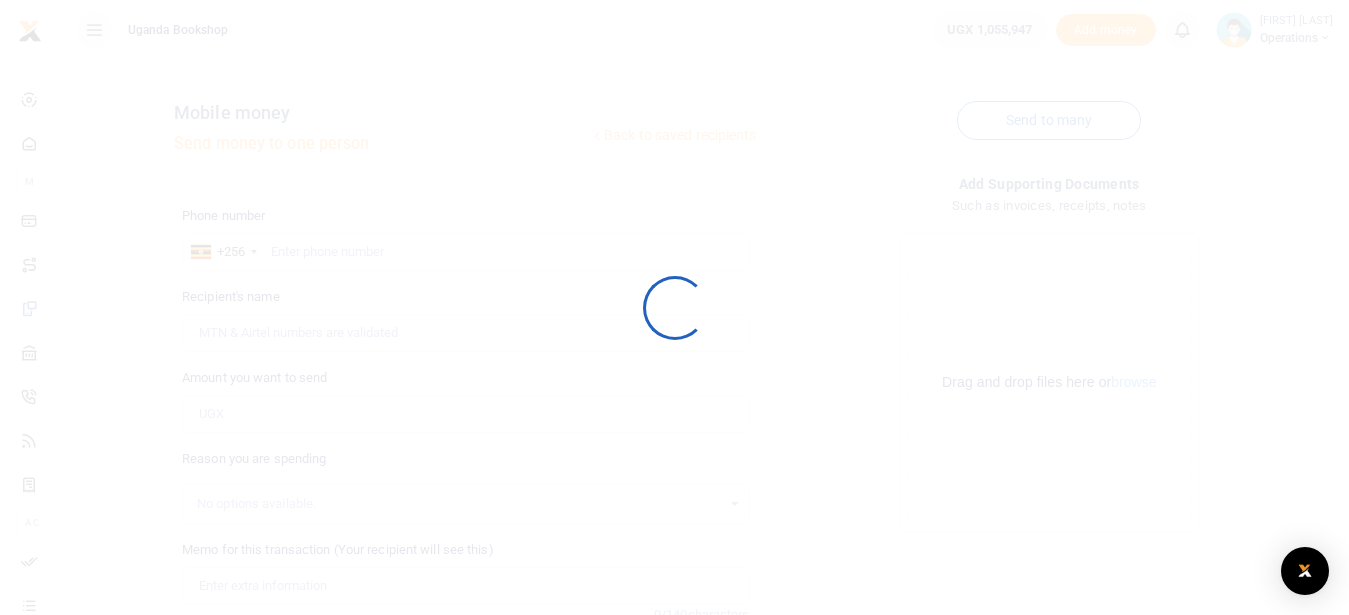 scroll, scrollTop: 0, scrollLeft: 0, axis: both 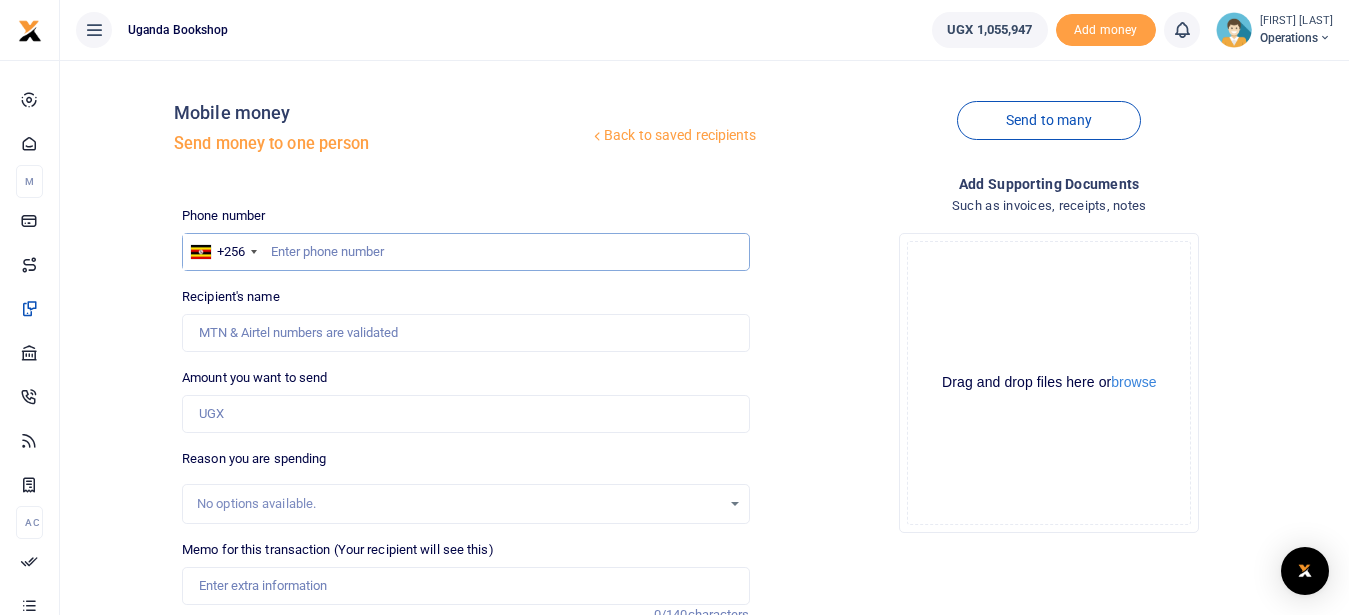 click at bounding box center (465, 252) 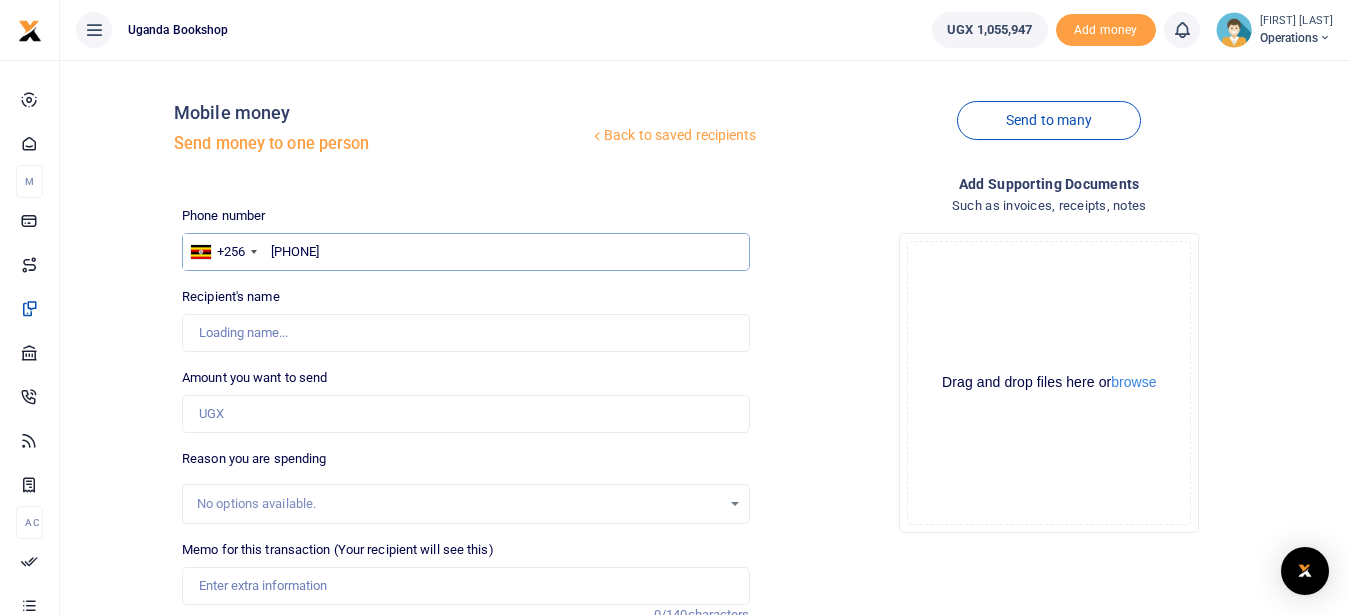type on "[PHONE]" 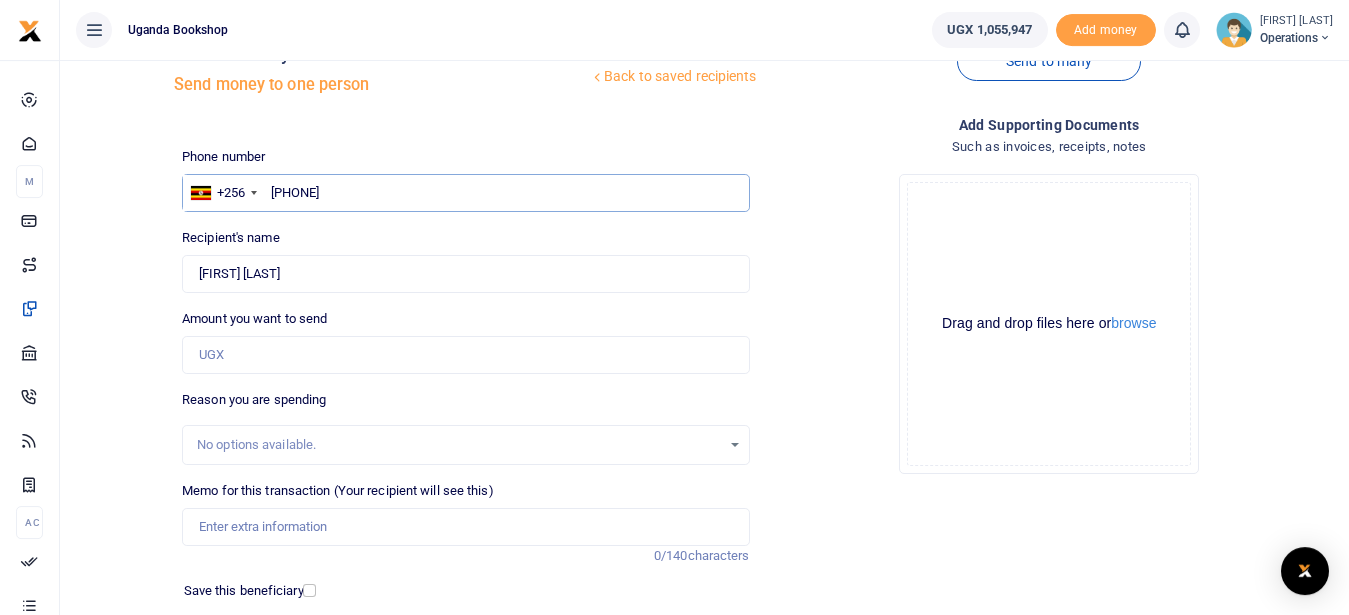 scroll, scrollTop: 62, scrollLeft: 0, axis: vertical 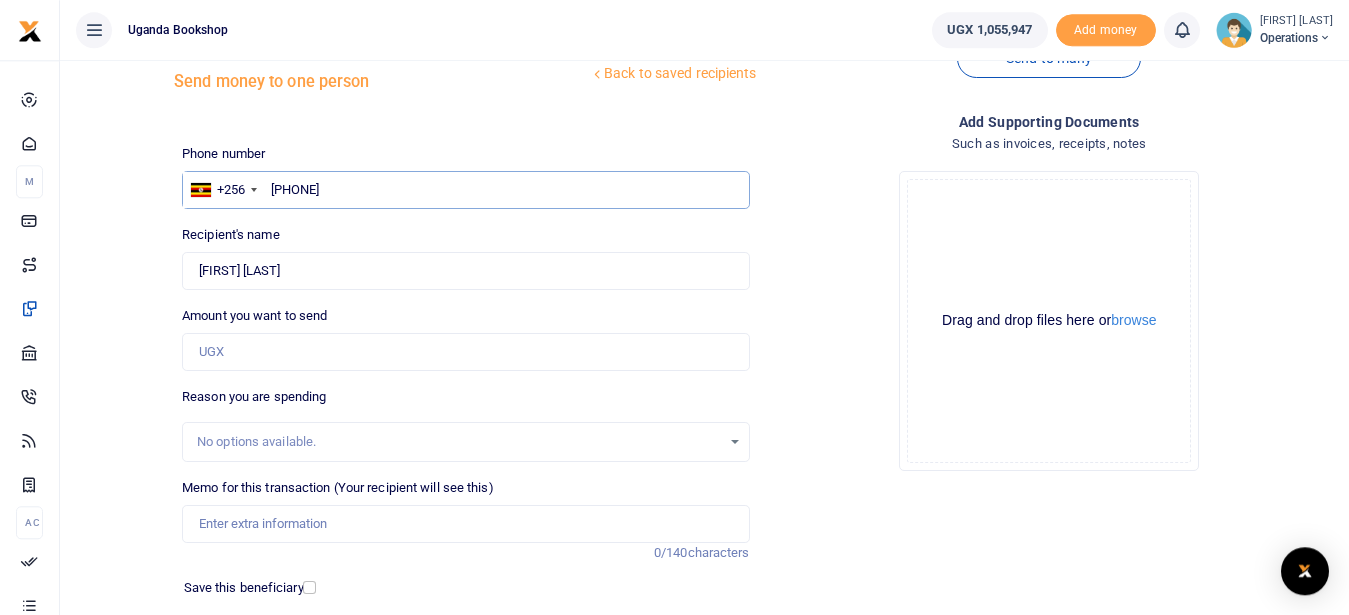 type on "[PHONE]" 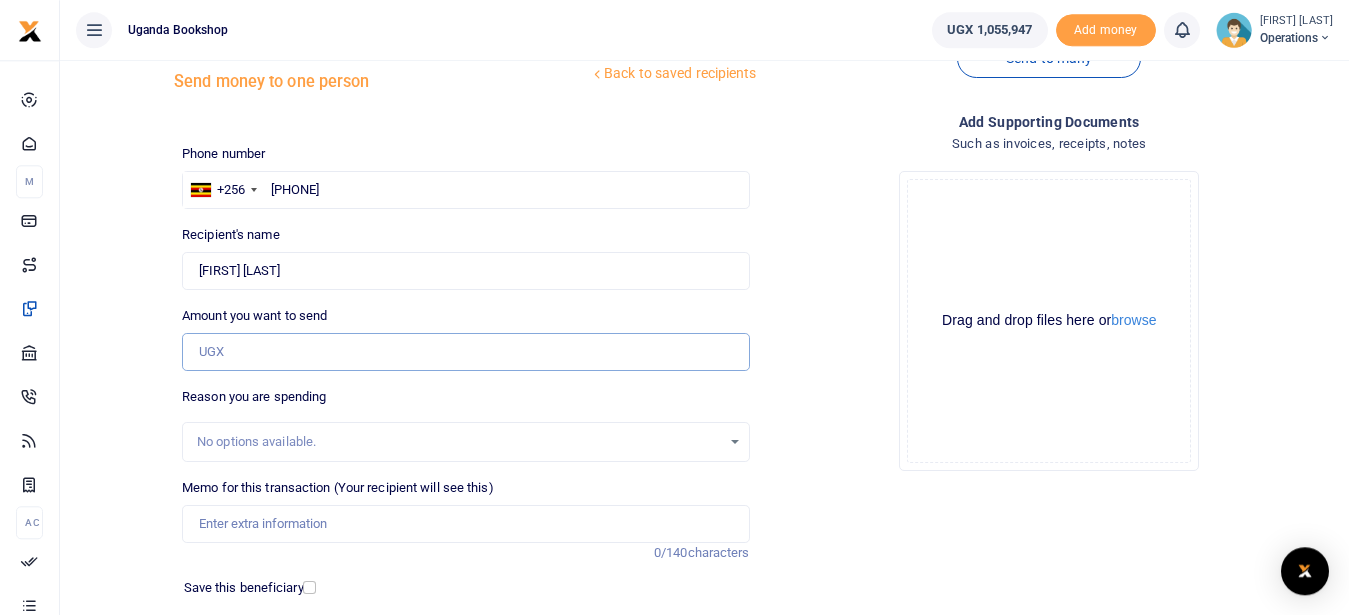 click on "Amount you want to send" at bounding box center (465, 352) 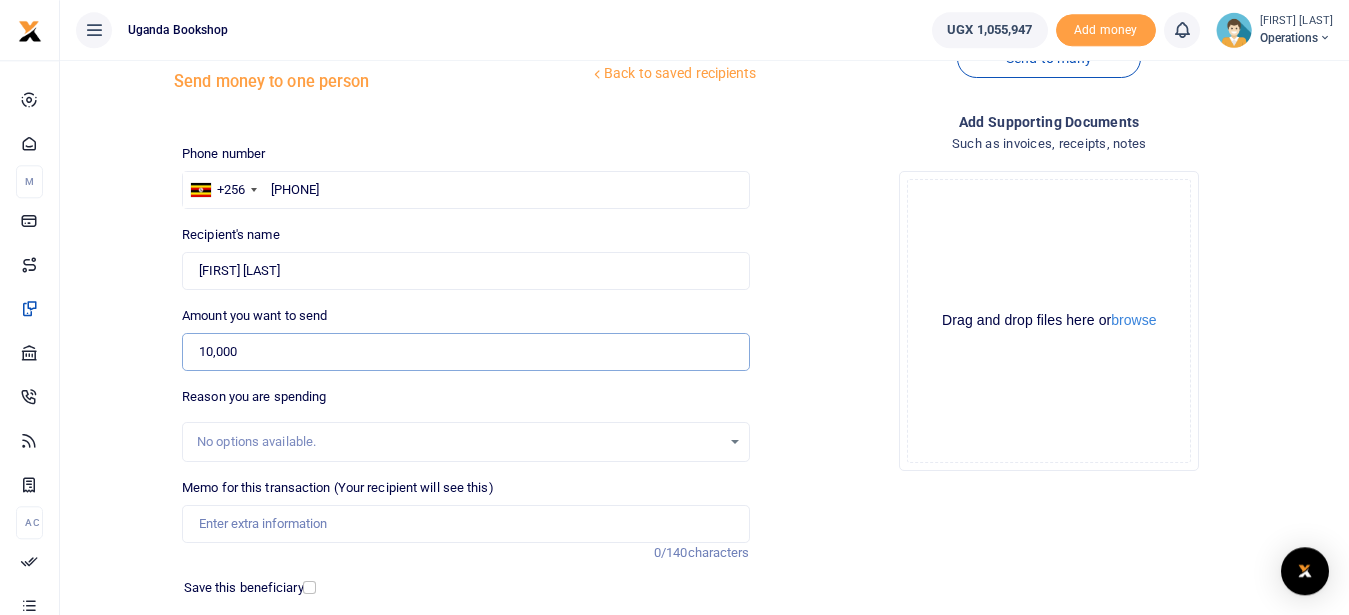 type on "10,000" 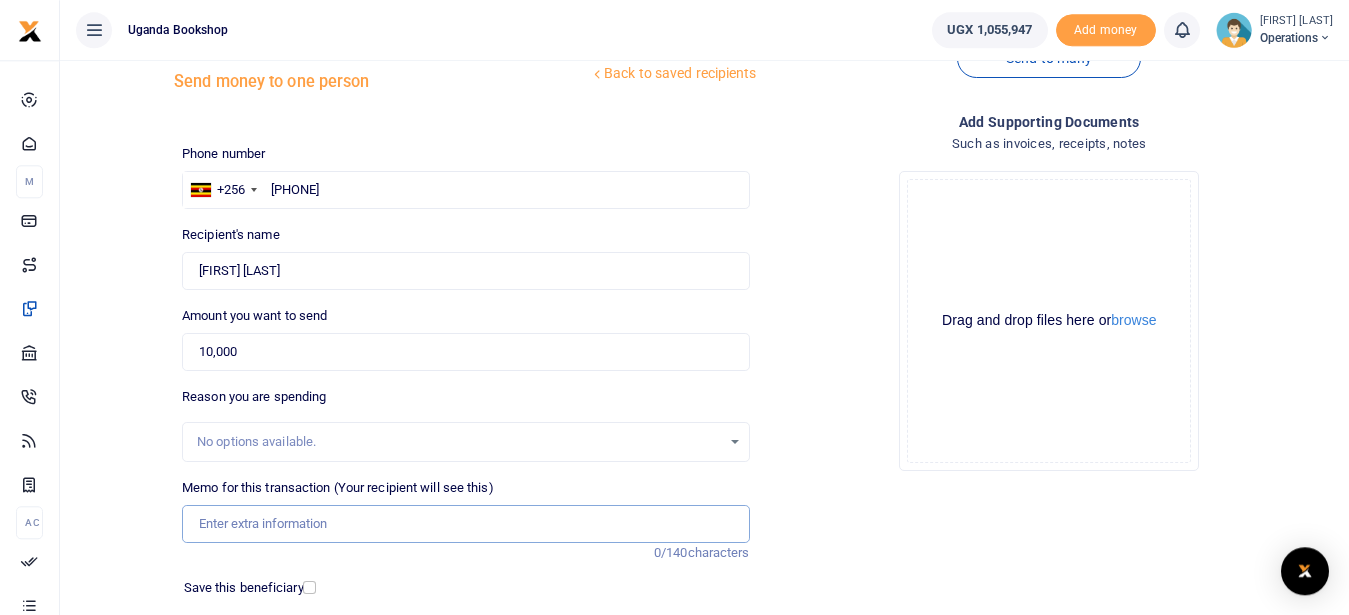 click on "Memo for this transaction (Your recipient will see this)" at bounding box center (465, 524) 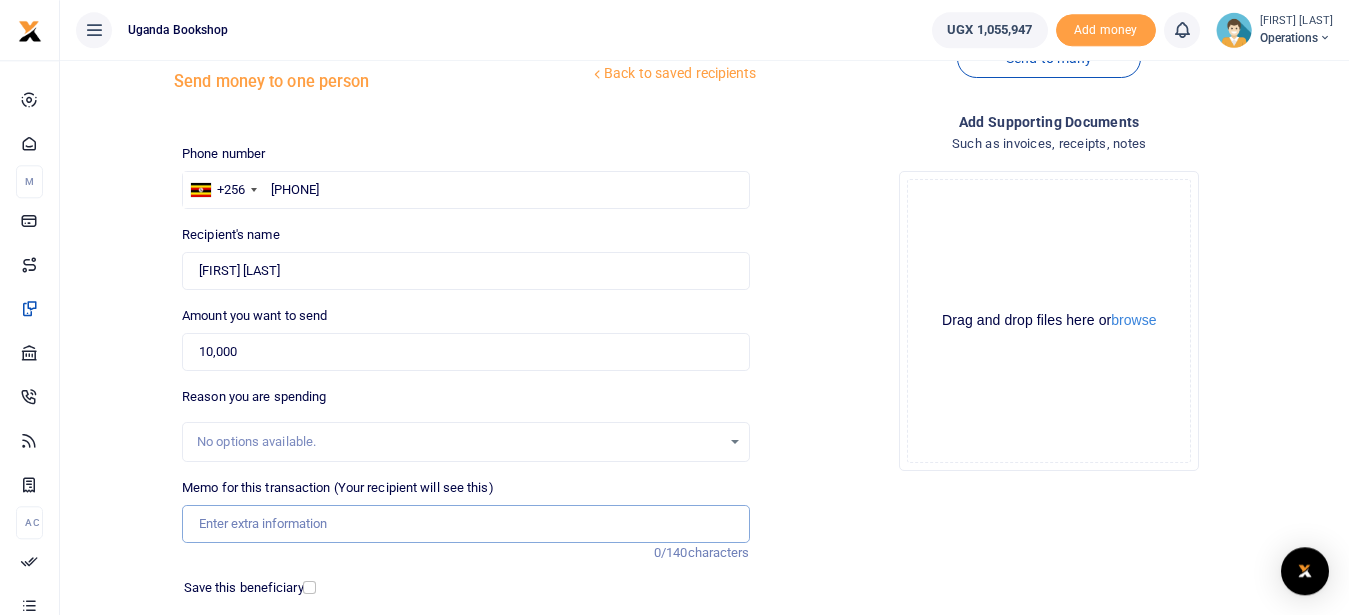 click on "Memo for this transaction (Your recipient will see this)" at bounding box center (465, 524) 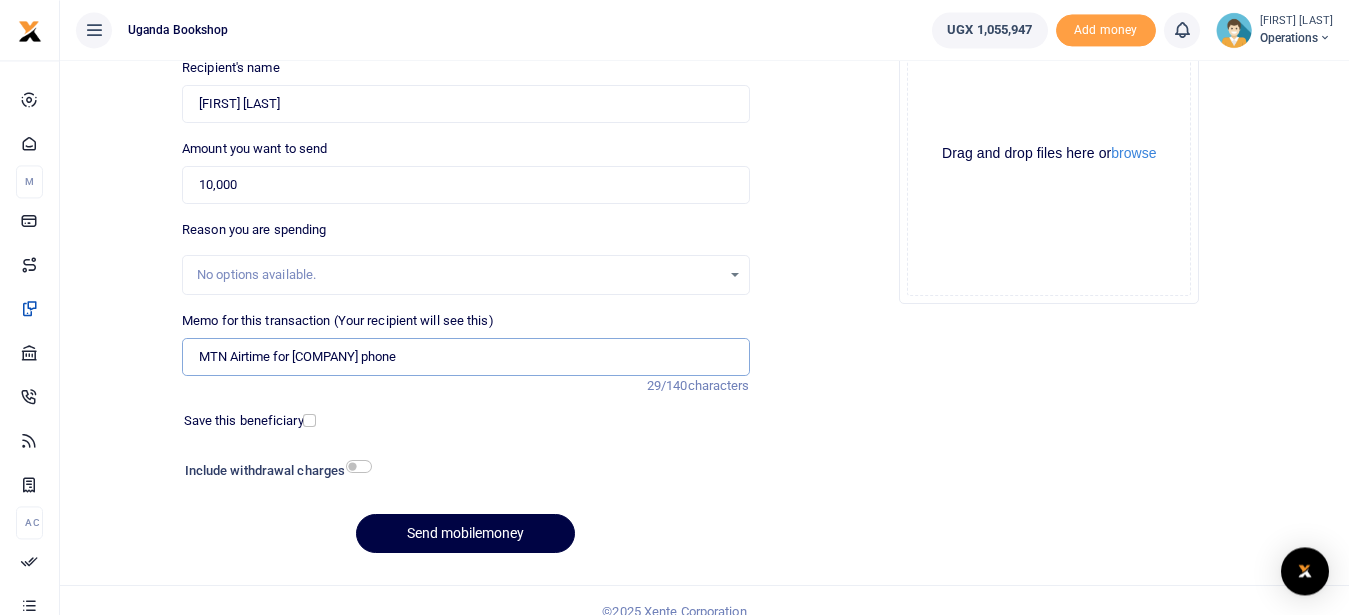 scroll, scrollTop: 248, scrollLeft: 0, axis: vertical 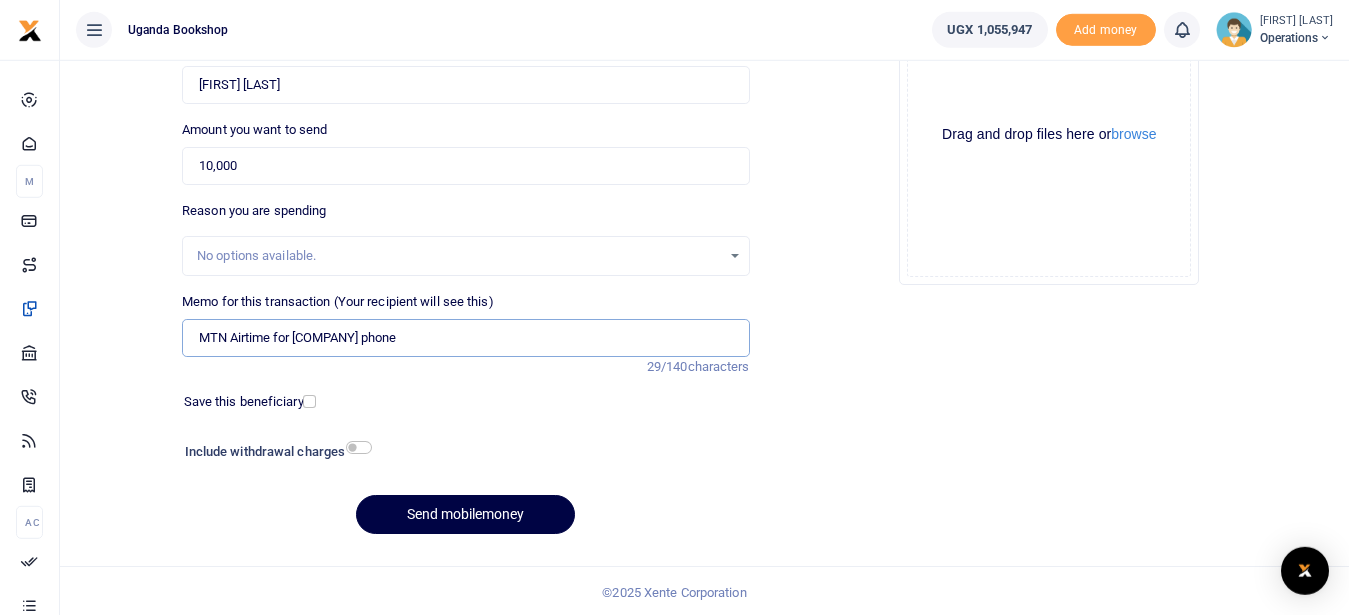 type on "MTN Airtime for [COMPANY] phone" 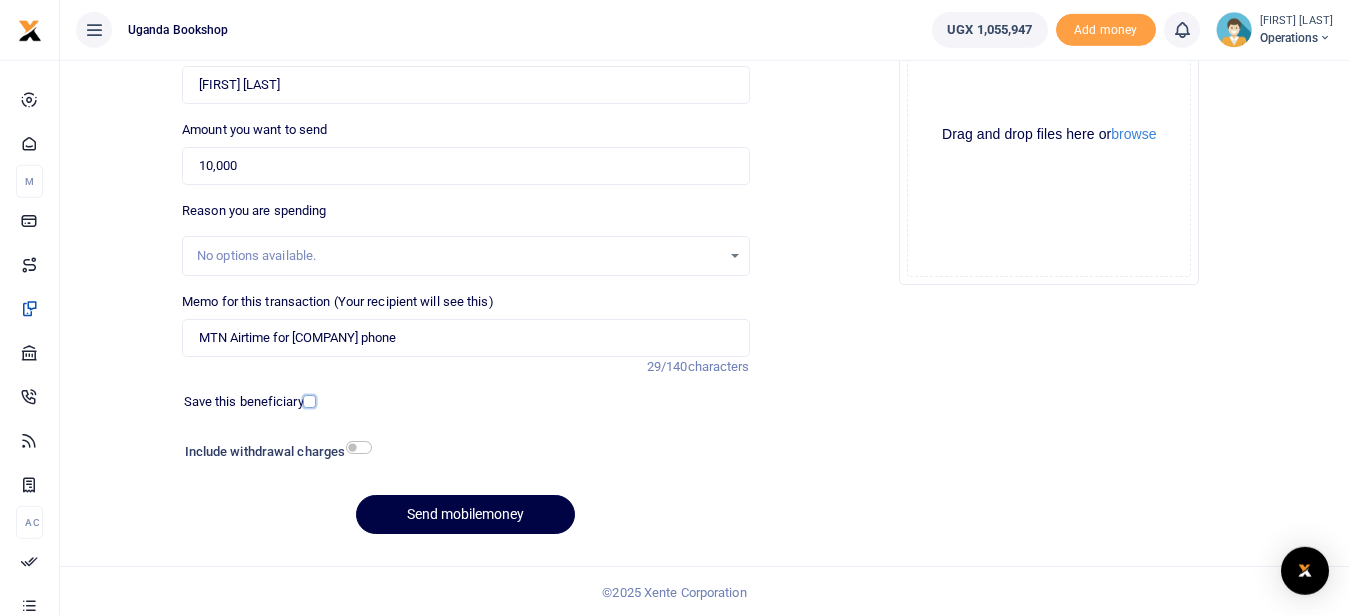 click at bounding box center [309, 401] 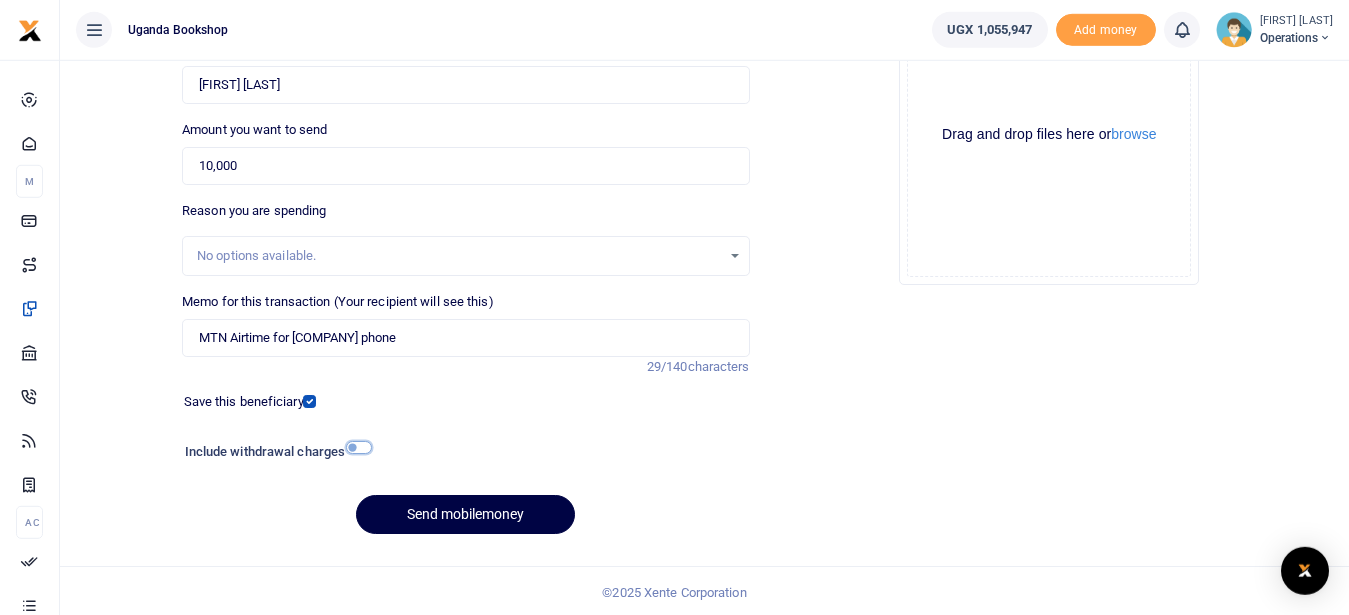 click at bounding box center [359, 447] 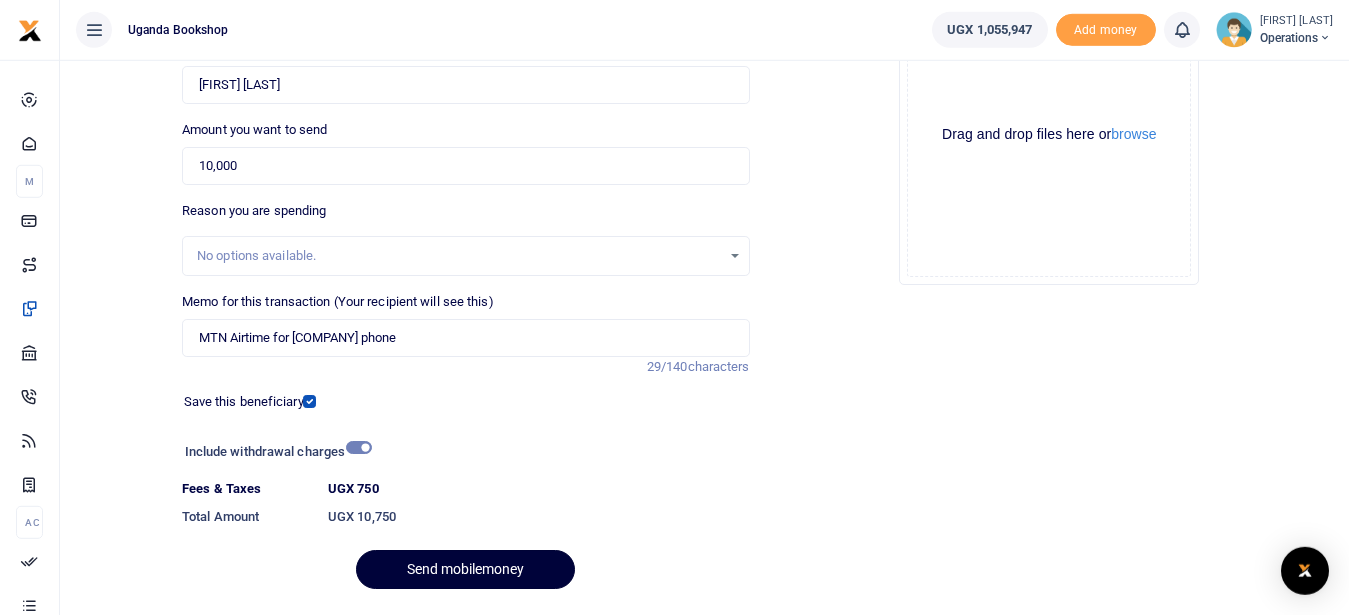 click on "Send mobilemoney" at bounding box center (465, 569) 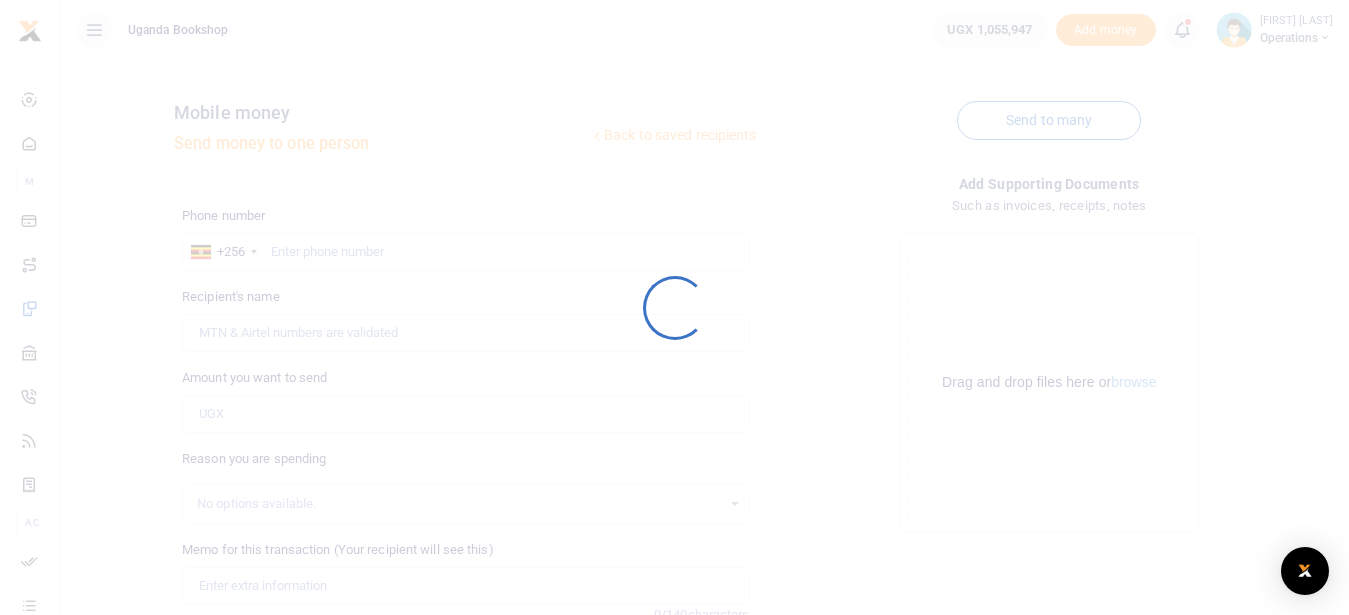 scroll, scrollTop: 0, scrollLeft: 0, axis: both 